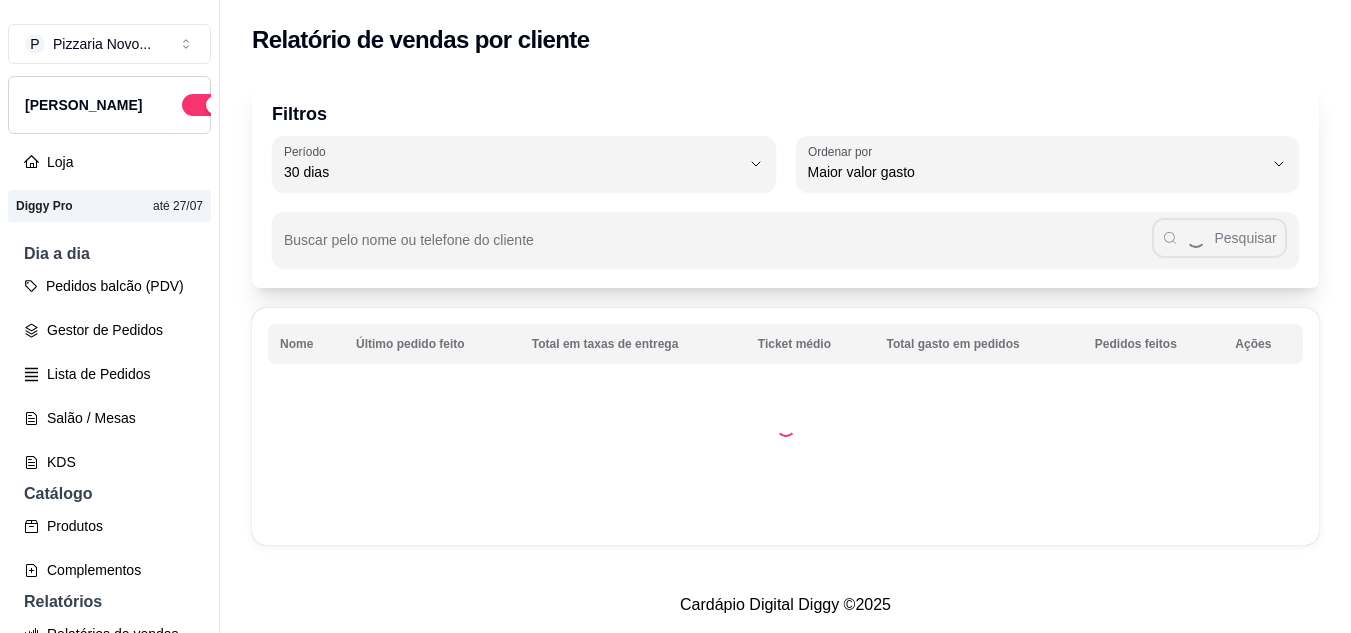 select on "30" 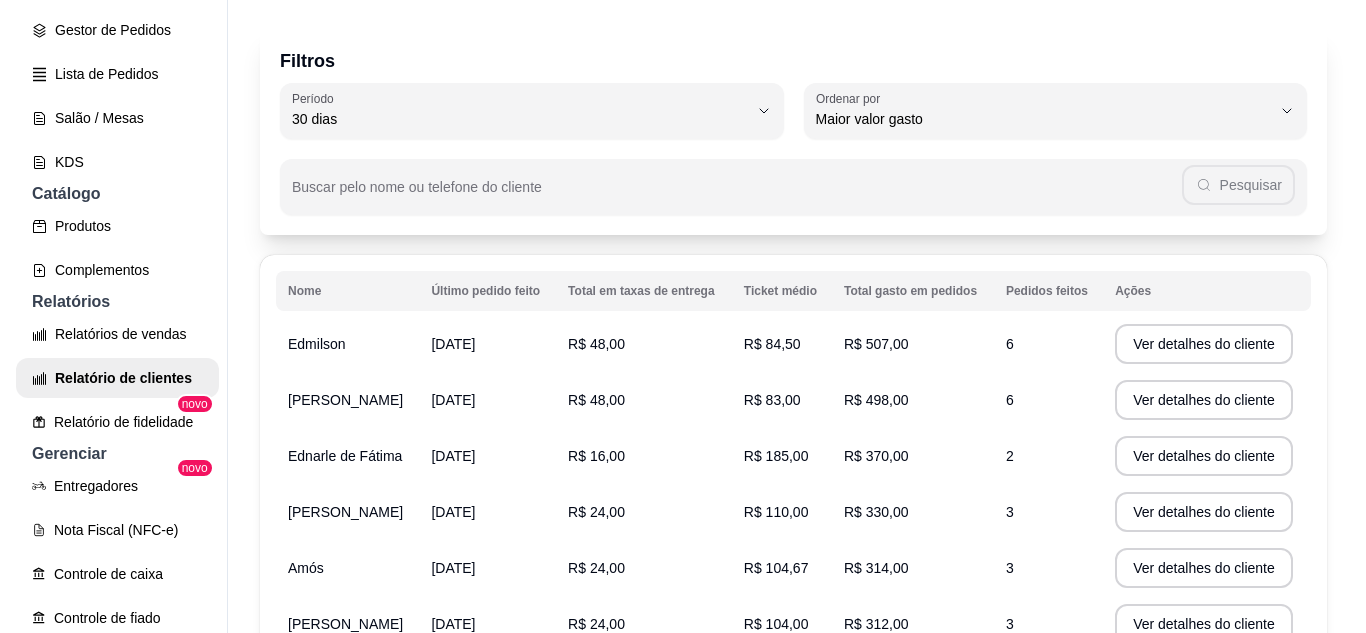 scroll, scrollTop: 100, scrollLeft: 0, axis: vertical 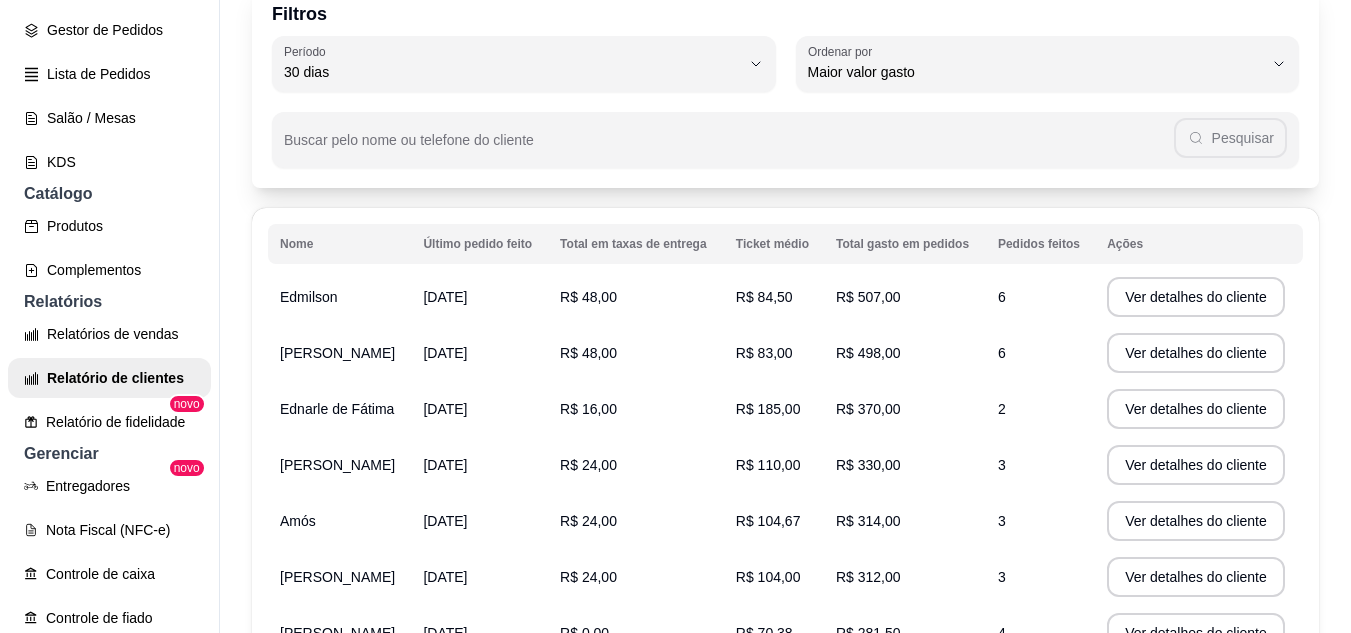 click on "R$ 48,00" at bounding box center (636, 353) 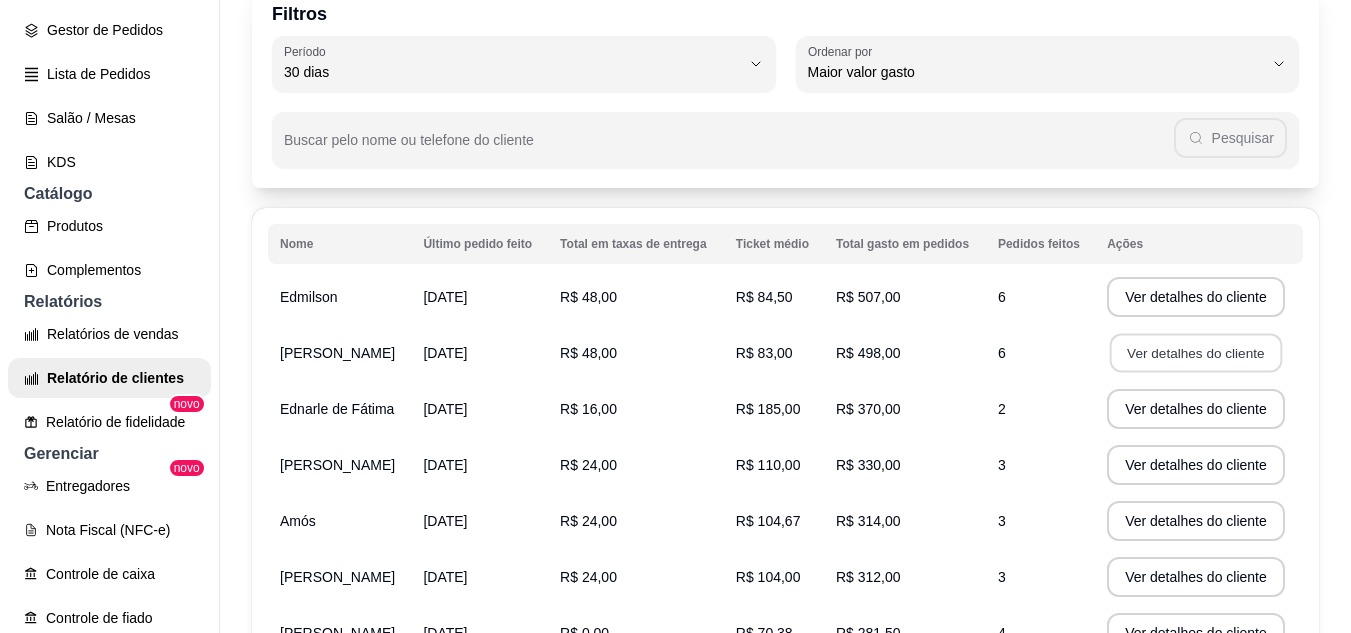 click on "Ver detalhes do cliente" at bounding box center [1196, 353] 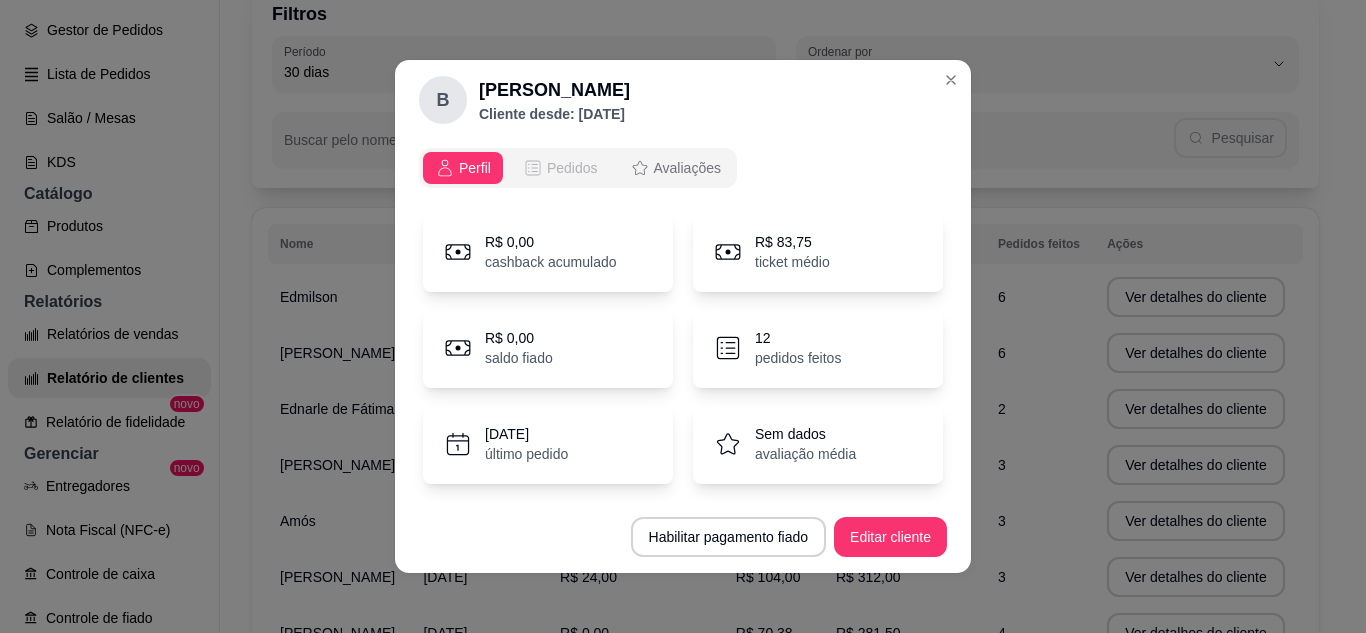 click on "Pedidos" at bounding box center (572, 168) 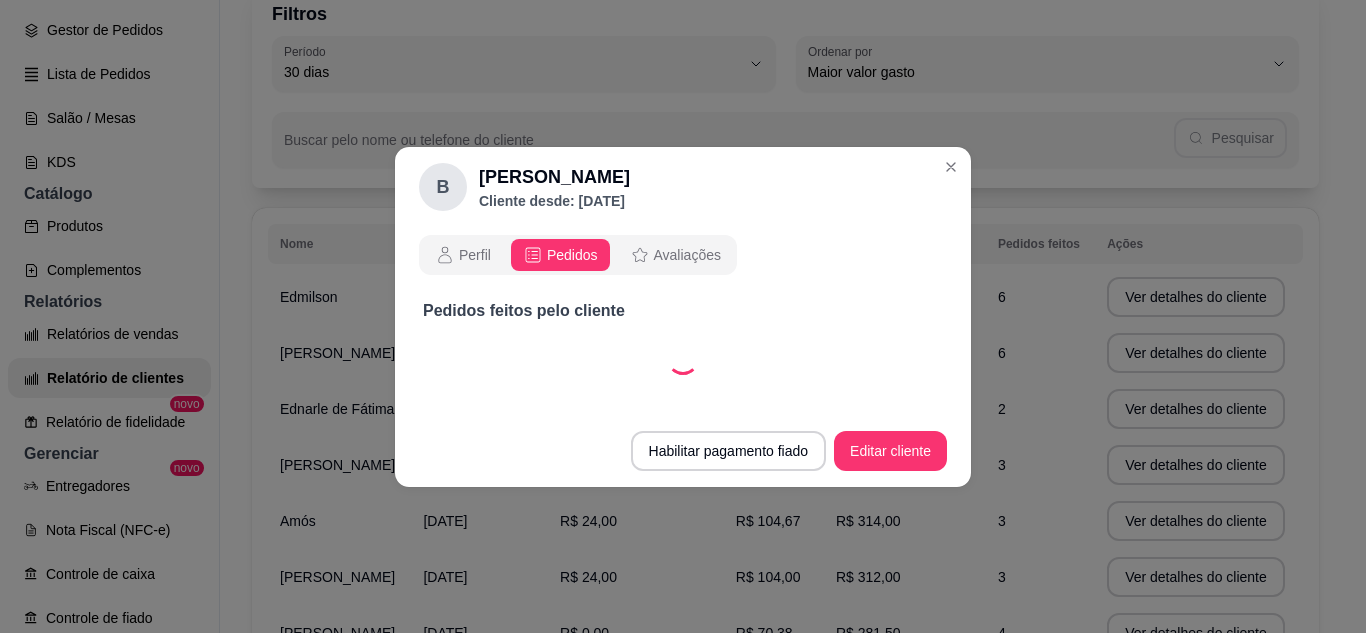 select on "30" 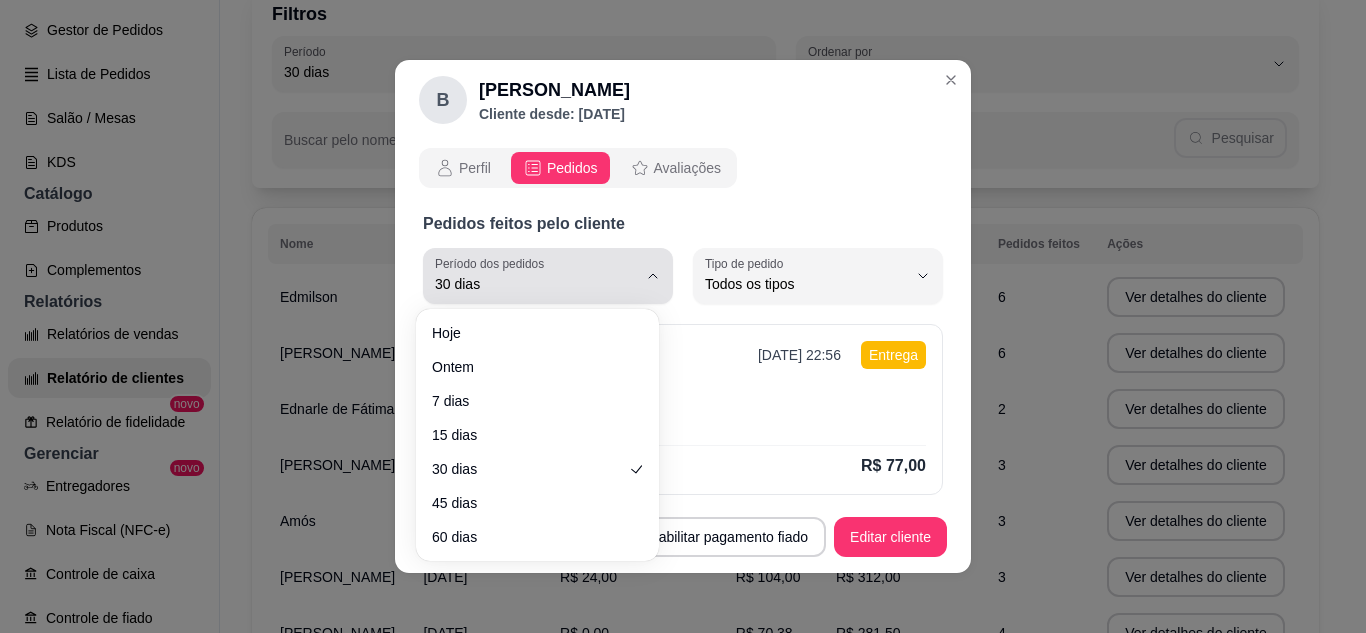 click on "Período dos pedidos 30 dias" at bounding box center (548, 276) 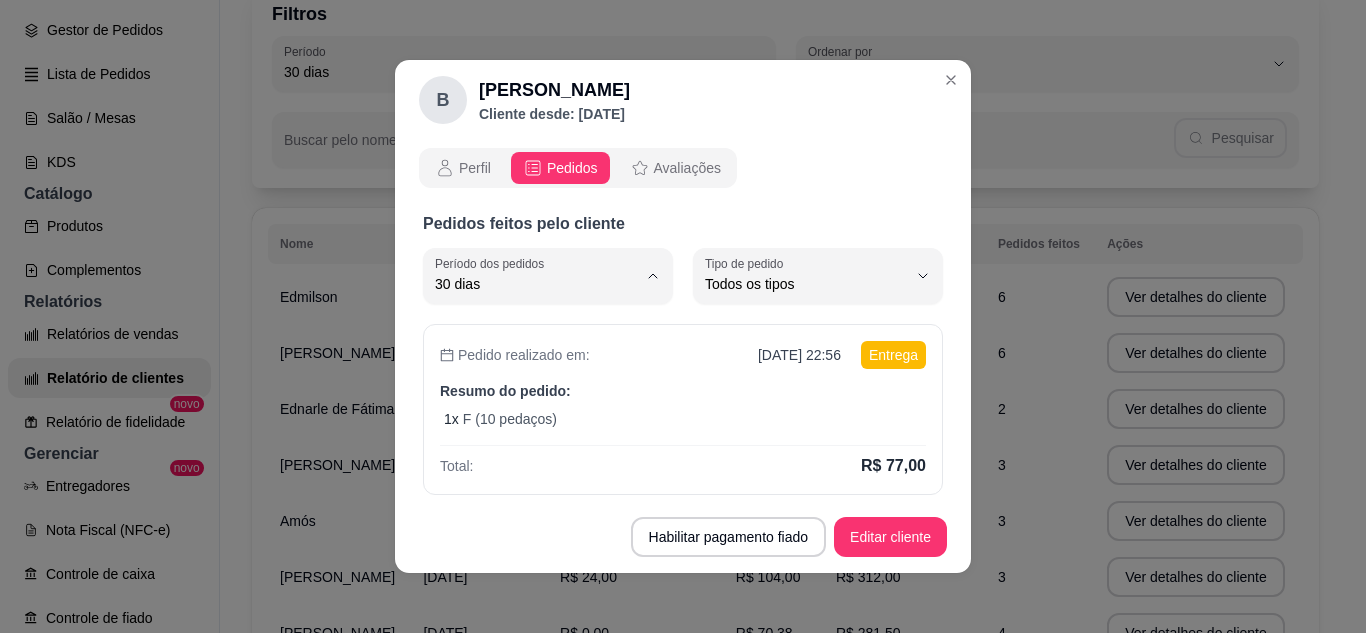 click on "Perfil Pedidos Avaliações" at bounding box center (683, 168) 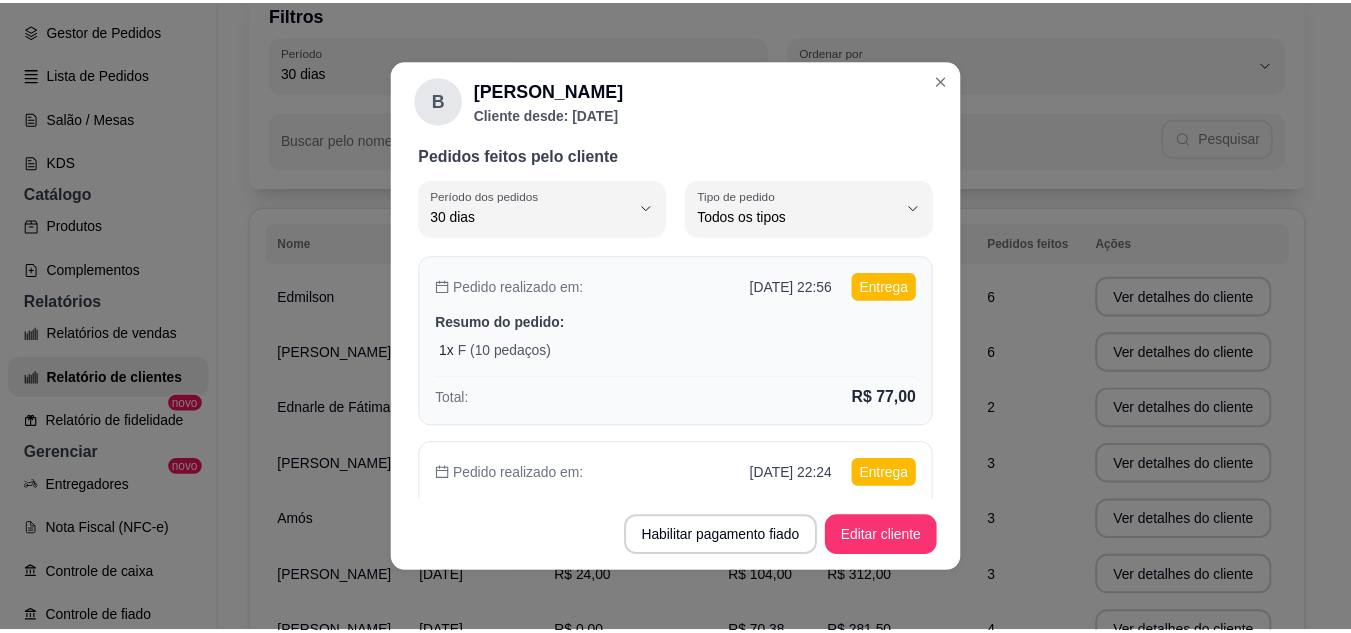 scroll, scrollTop: 100, scrollLeft: 0, axis: vertical 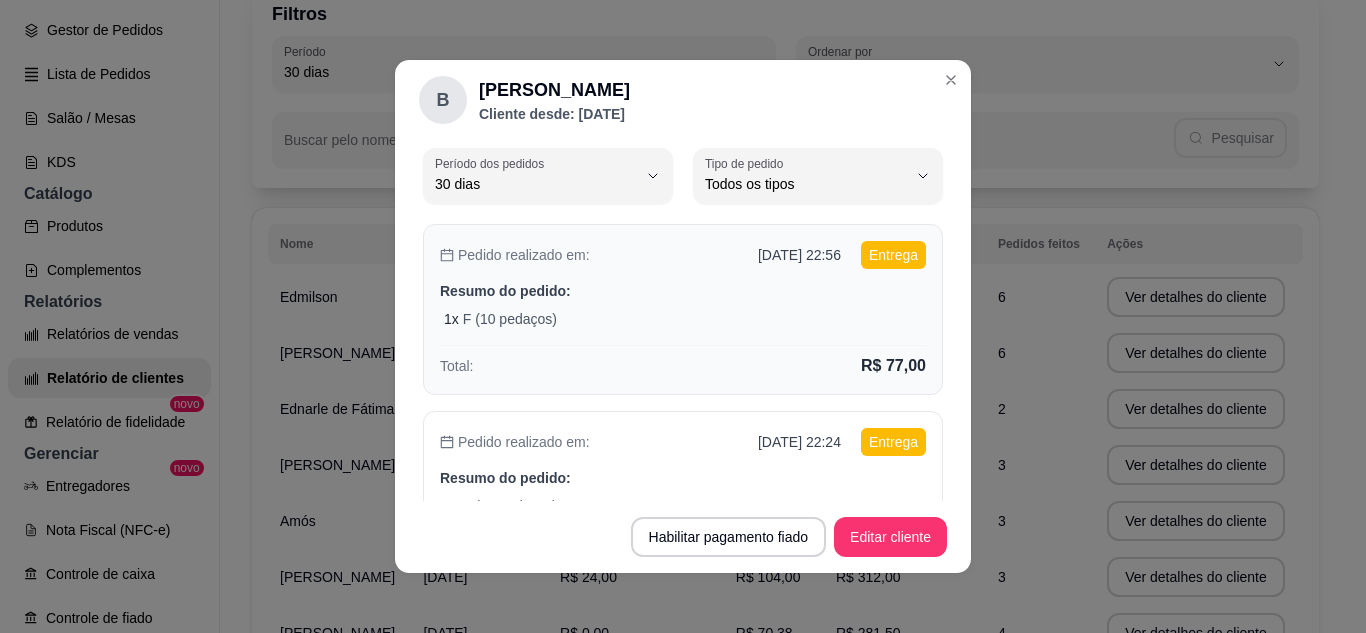 click on "Pedido realizado em: [DATE] 22:56 Entrega Resumo do pedido: 1 x F (10 pedaços) Total: R$ 77,00" at bounding box center [683, 309] 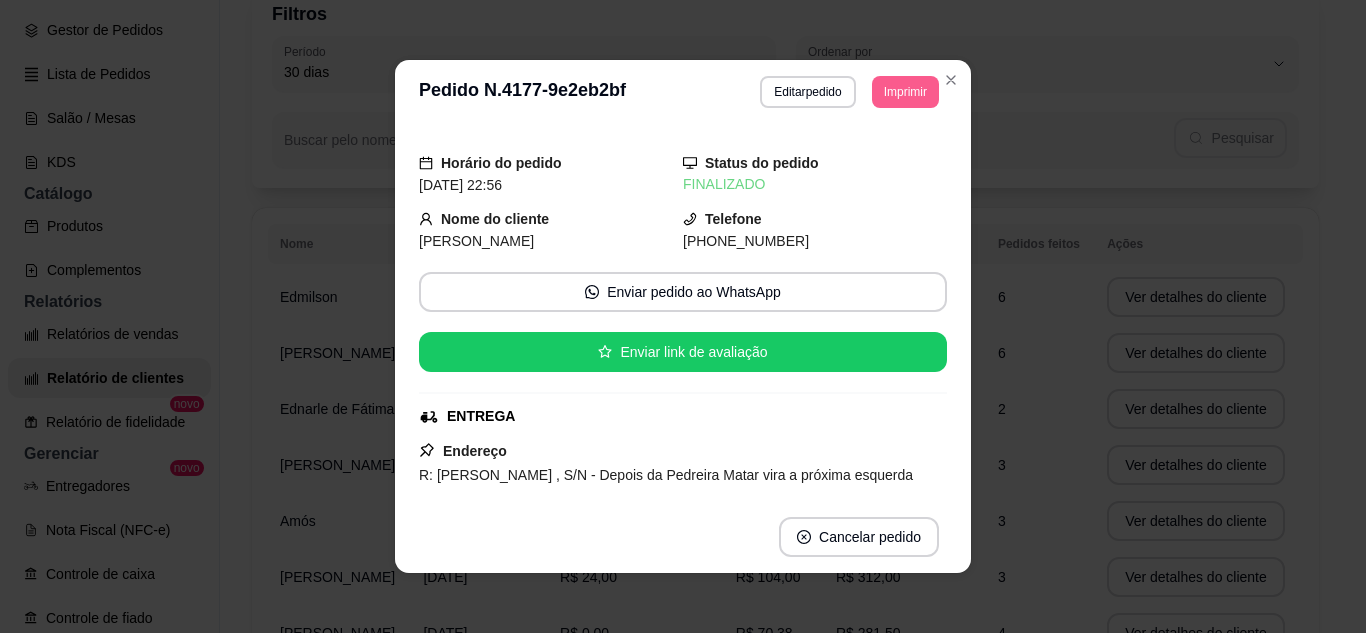 click on "Imprimir" at bounding box center [905, 92] 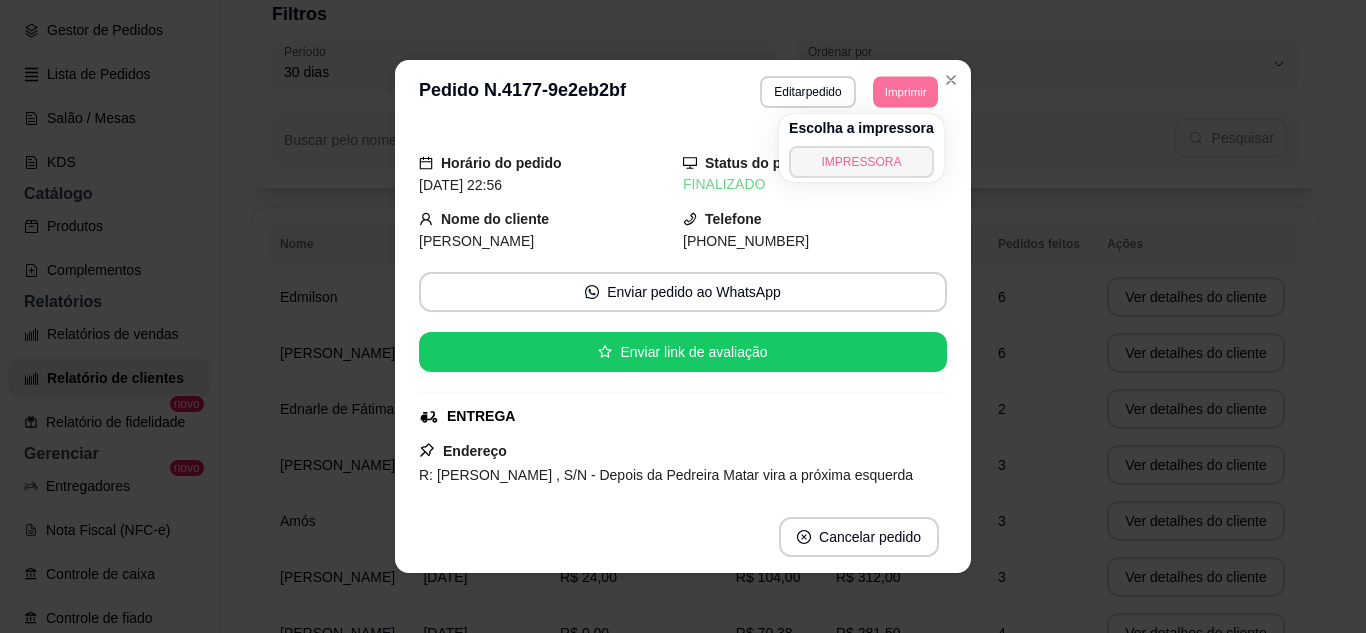 click on "IMPRESSORA" at bounding box center (861, 162) 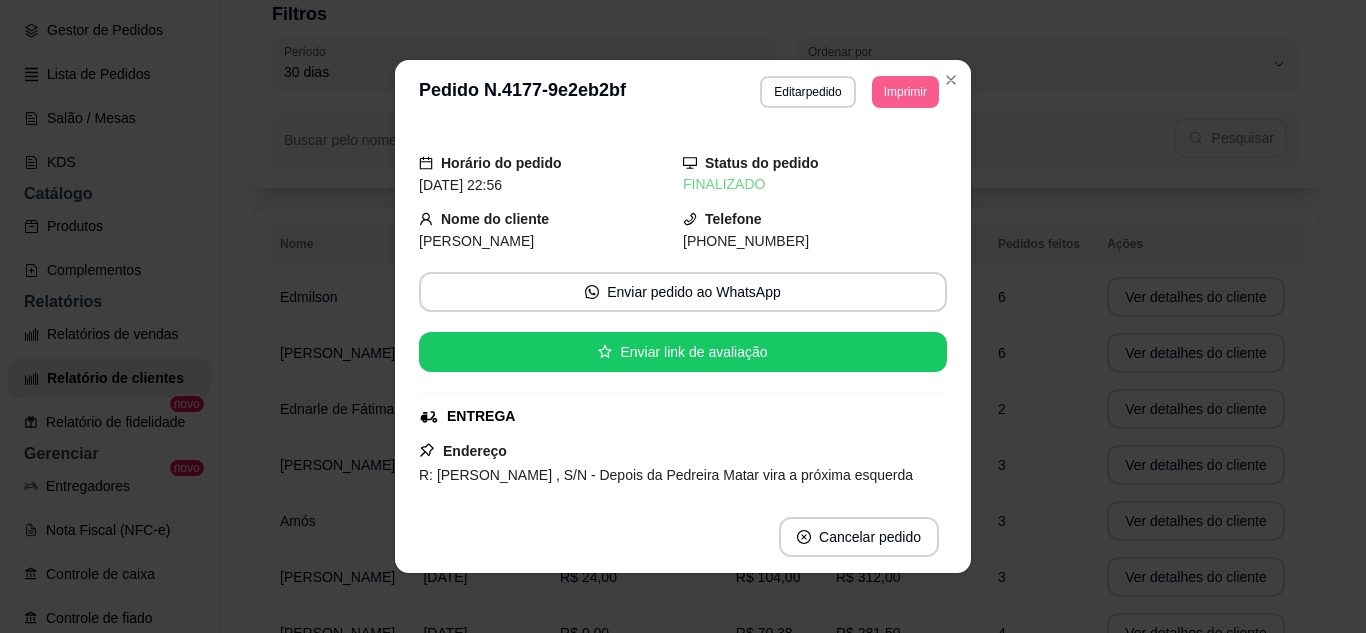 click on "Imprimir" at bounding box center [905, 92] 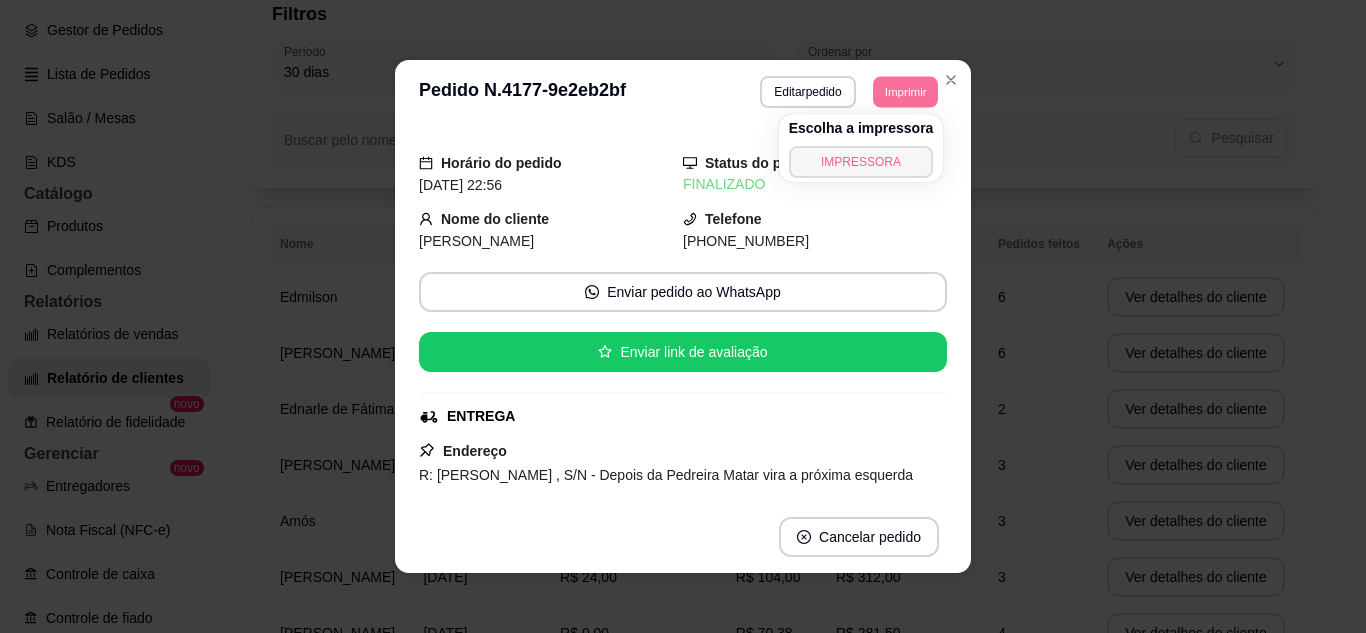 click on "IMPRESSORA" at bounding box center [861, 162] 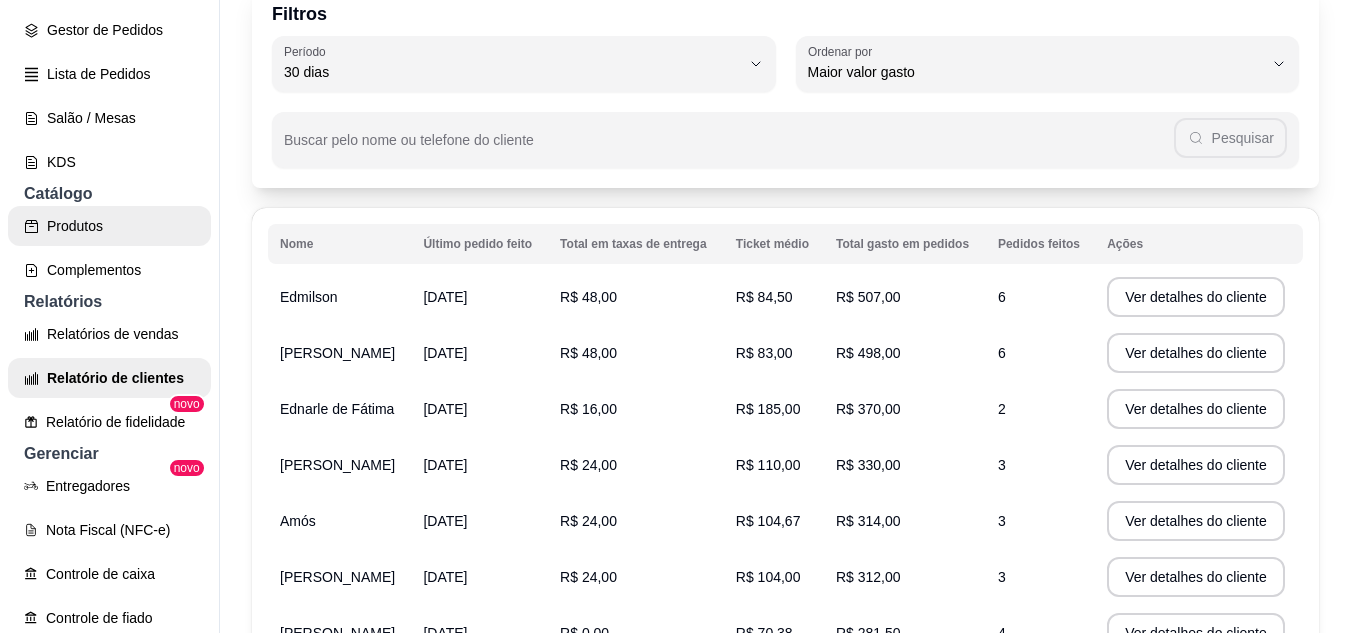 click on "Produtos" at bounding box center (109, 226) 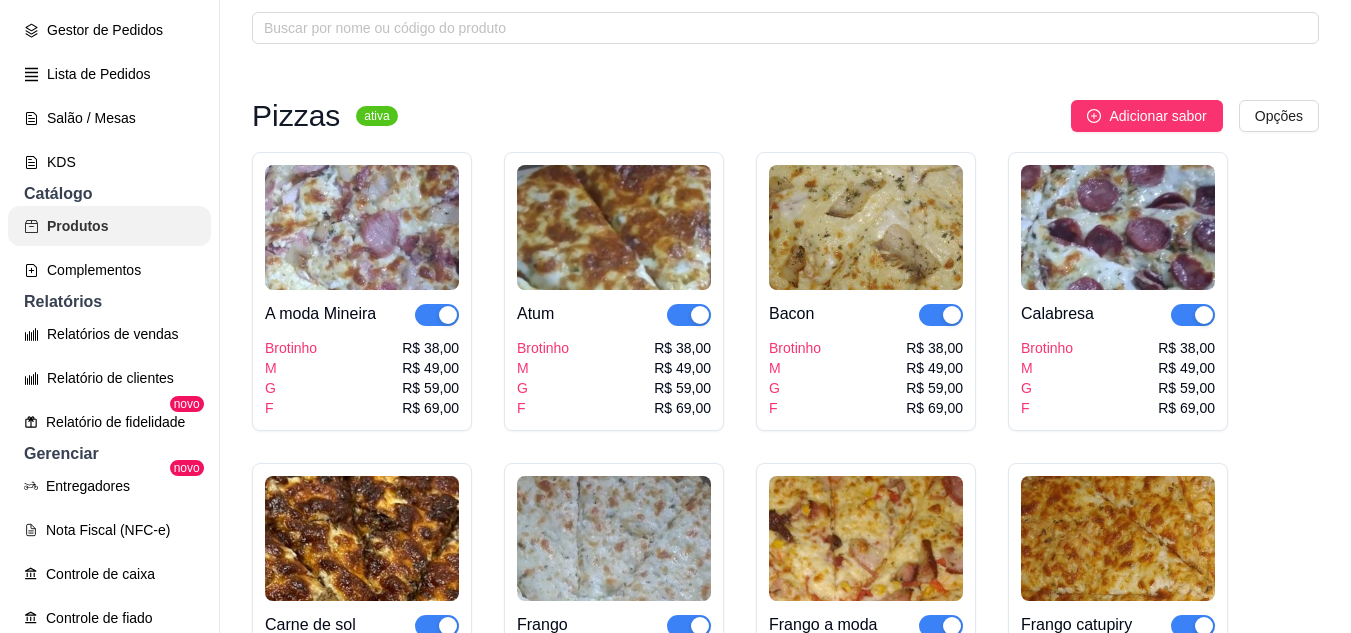 scroll, scrollTop: 0, scrollLeft: 0, axis: both 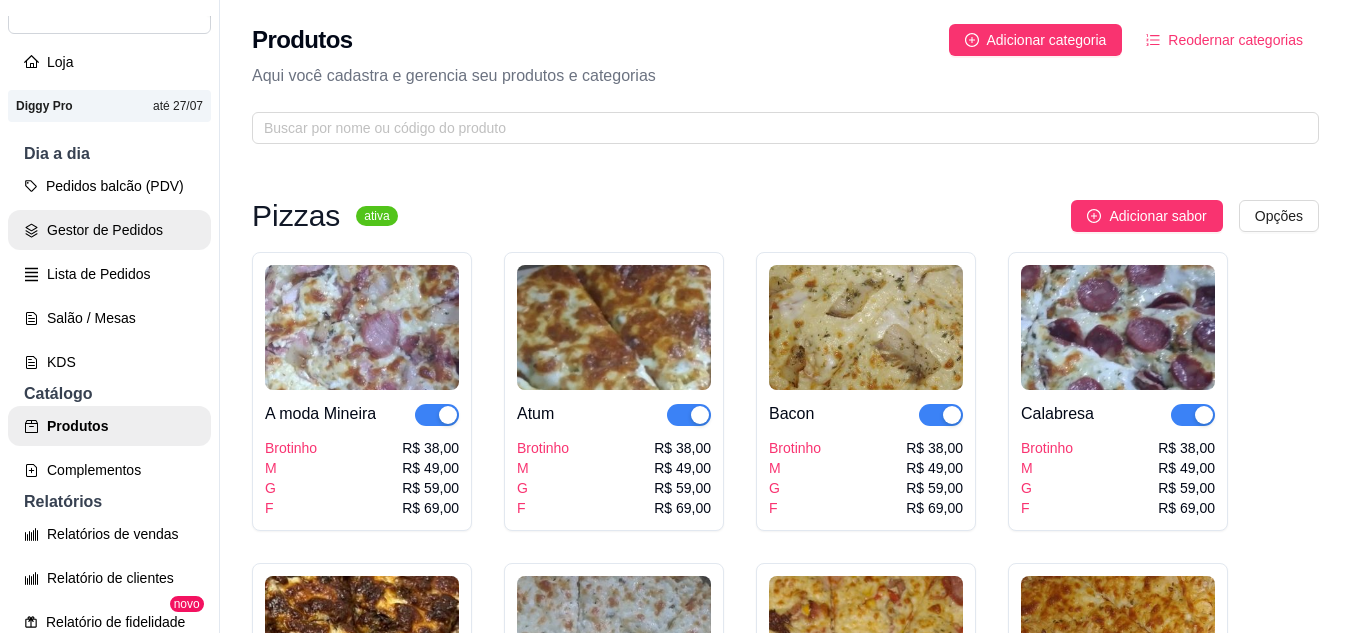 click on "Gestor de Pedidos" at bounding box center (109, 230) 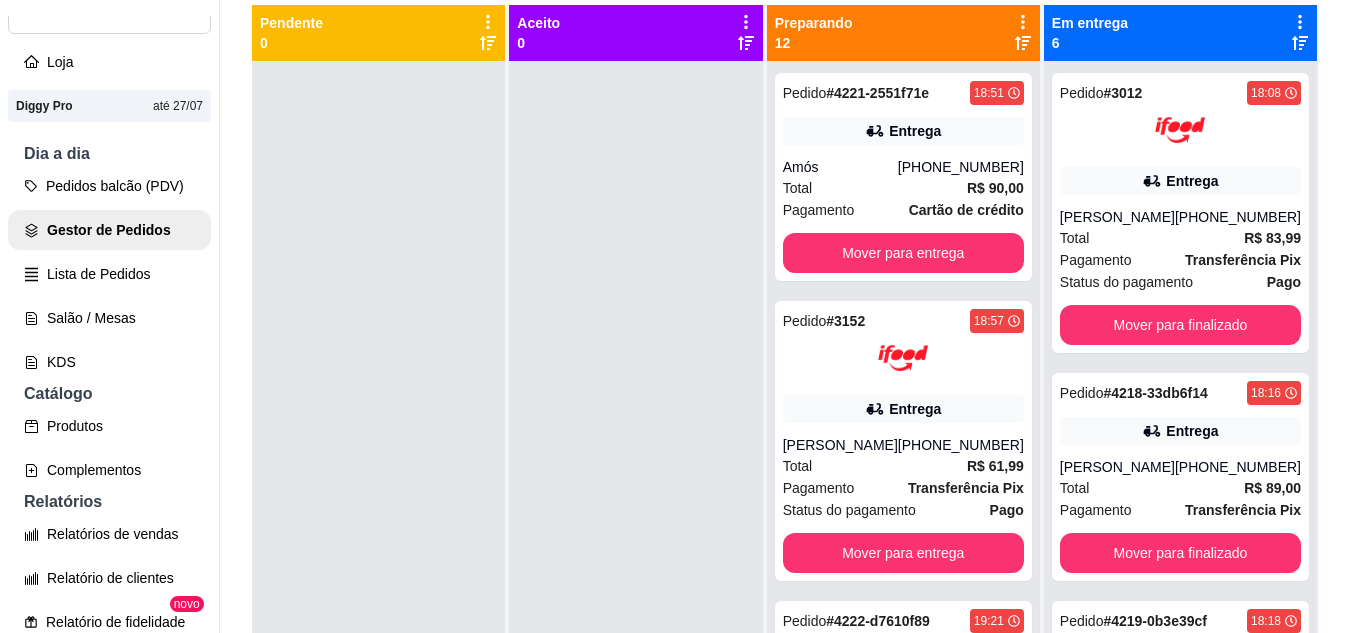 scroll, scrollTop: 224, scrollLeft: 0, axis: vertical 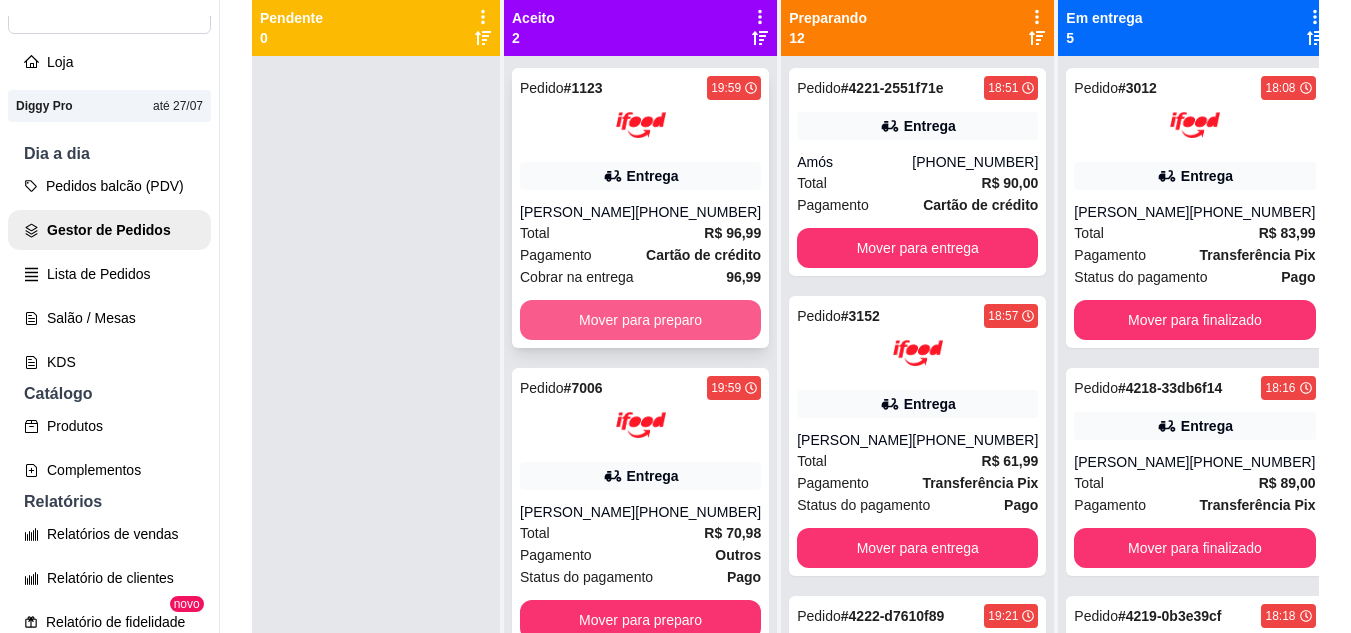 click on "Mover para preparo" at bounding box center [640, 320] 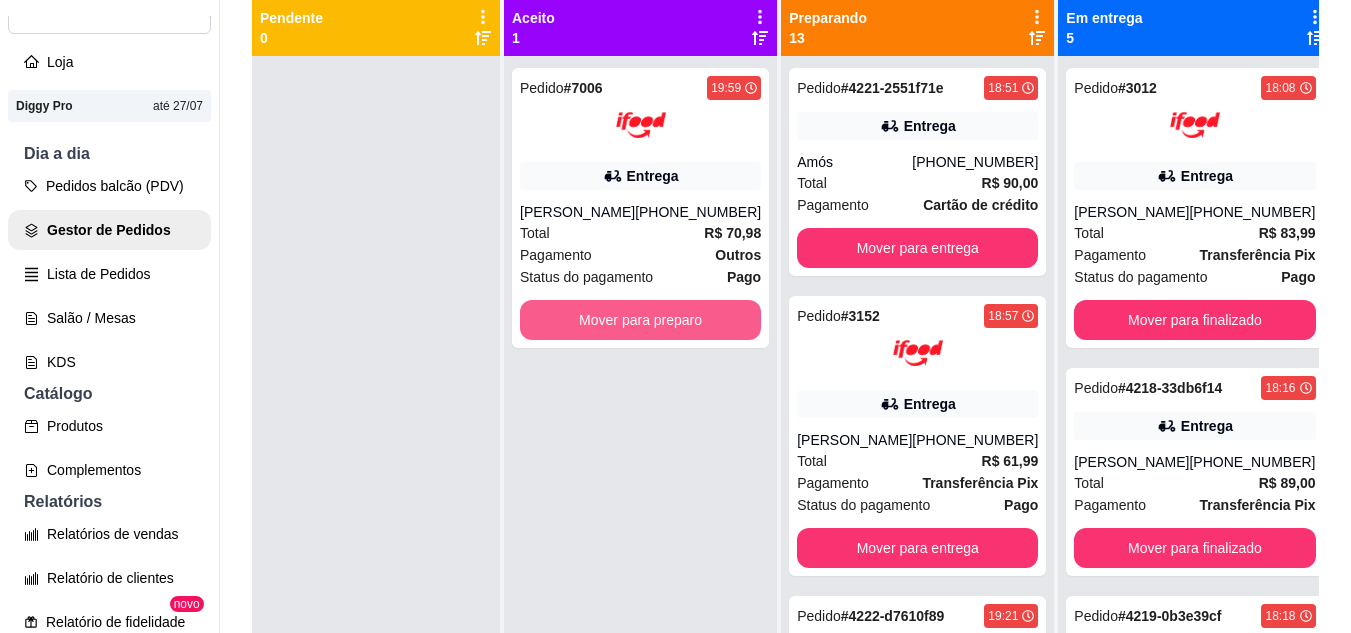 click on "Mover para preparo" at bounding box center [640, 320] 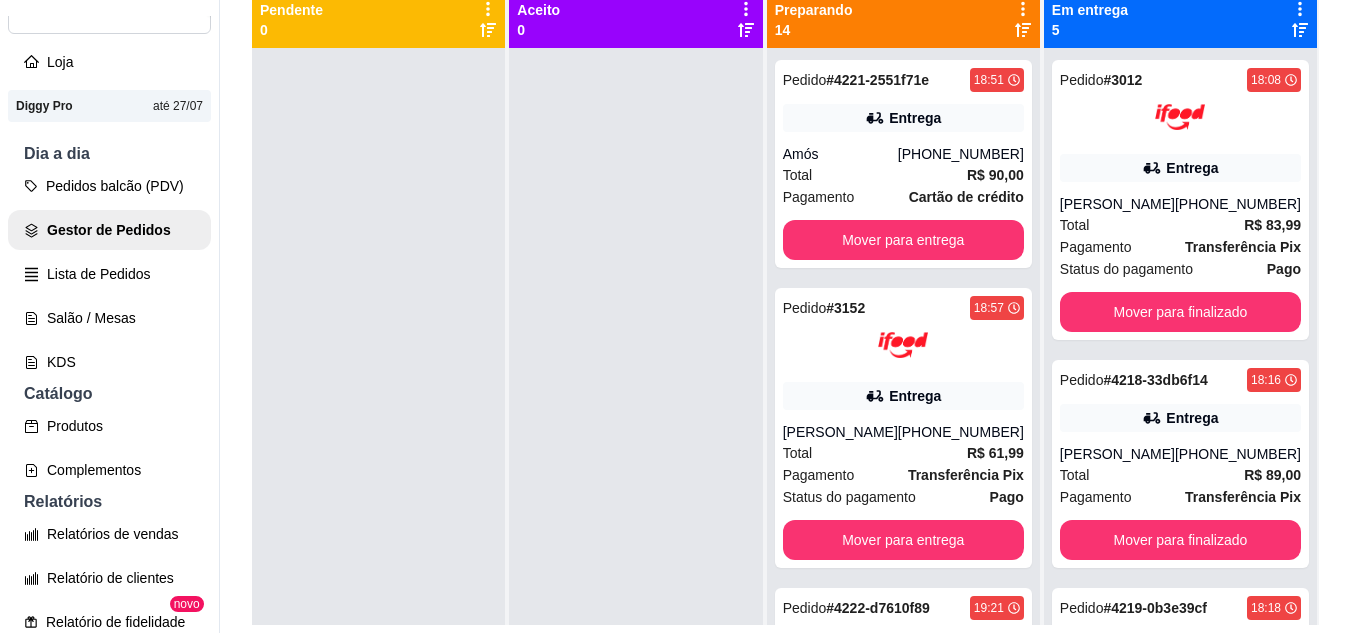 scroll, scrollTop: 227, scrollLeft: 0, axis: vertical 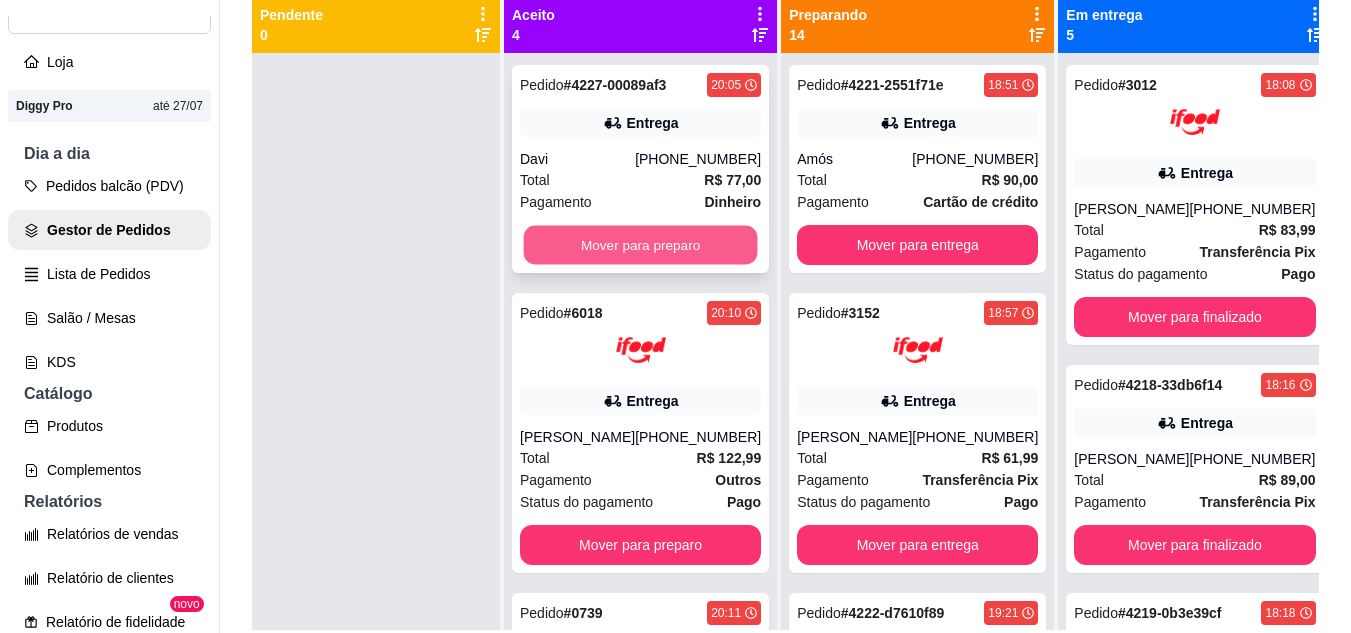 click on "Mover para preparo" at bounding box center (641, 245) 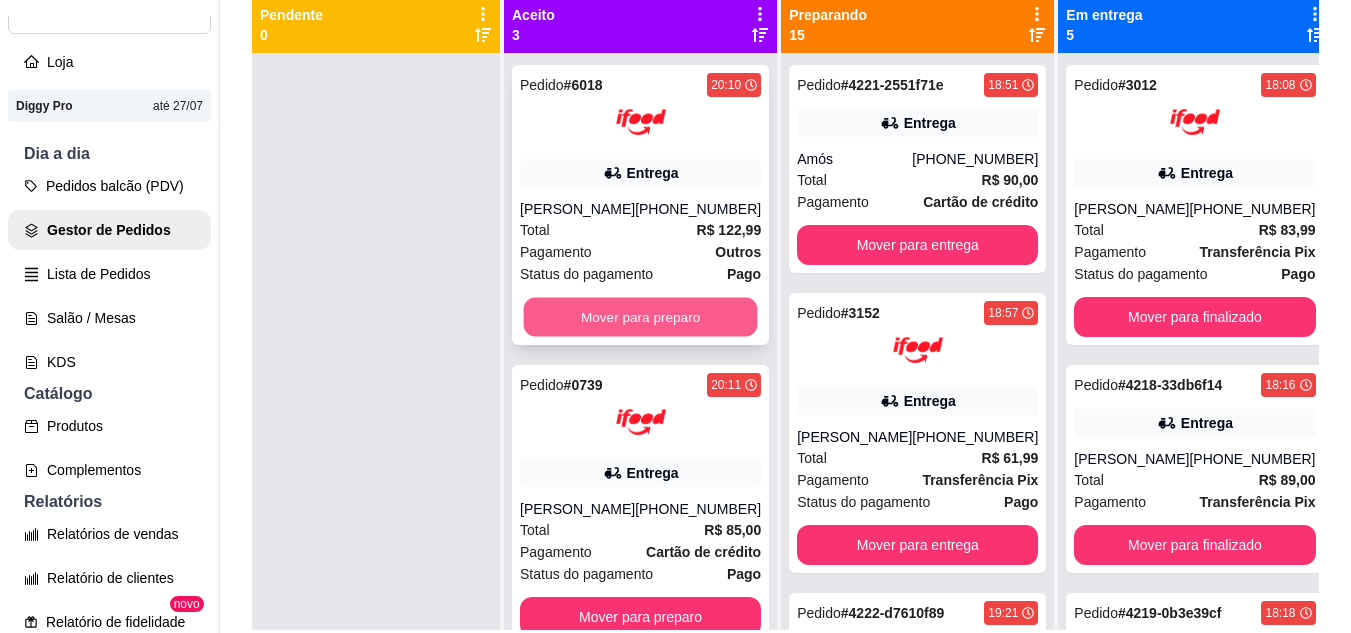 click on "Mover para preparo" at bounding box center [641, 317] 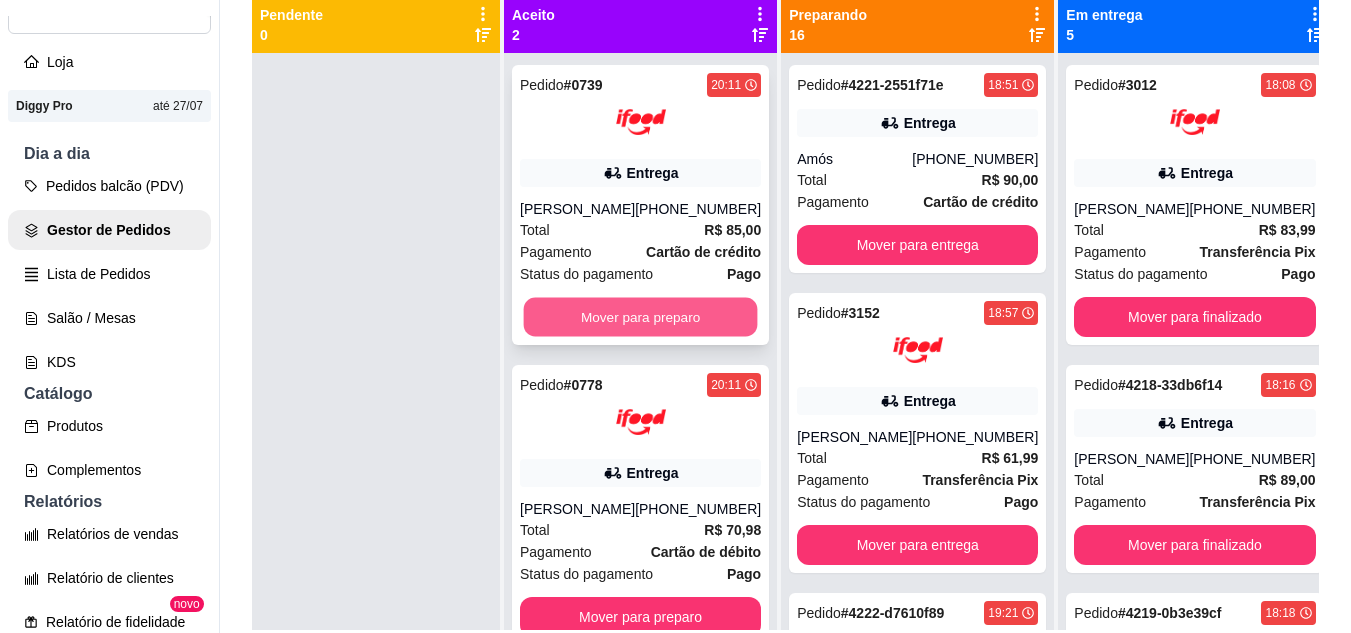 click on "Mover para preparo" at bounding box center [641, 317] 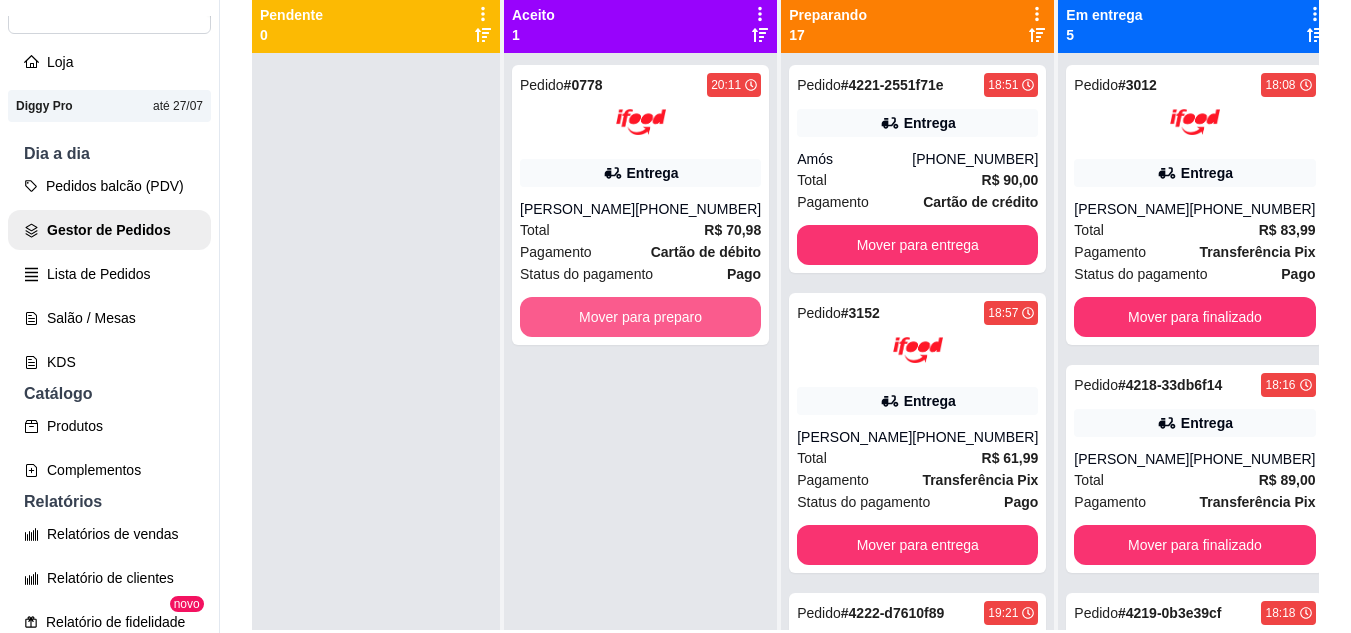 click on "Mover para preparo" at bounding box center (640, 317) 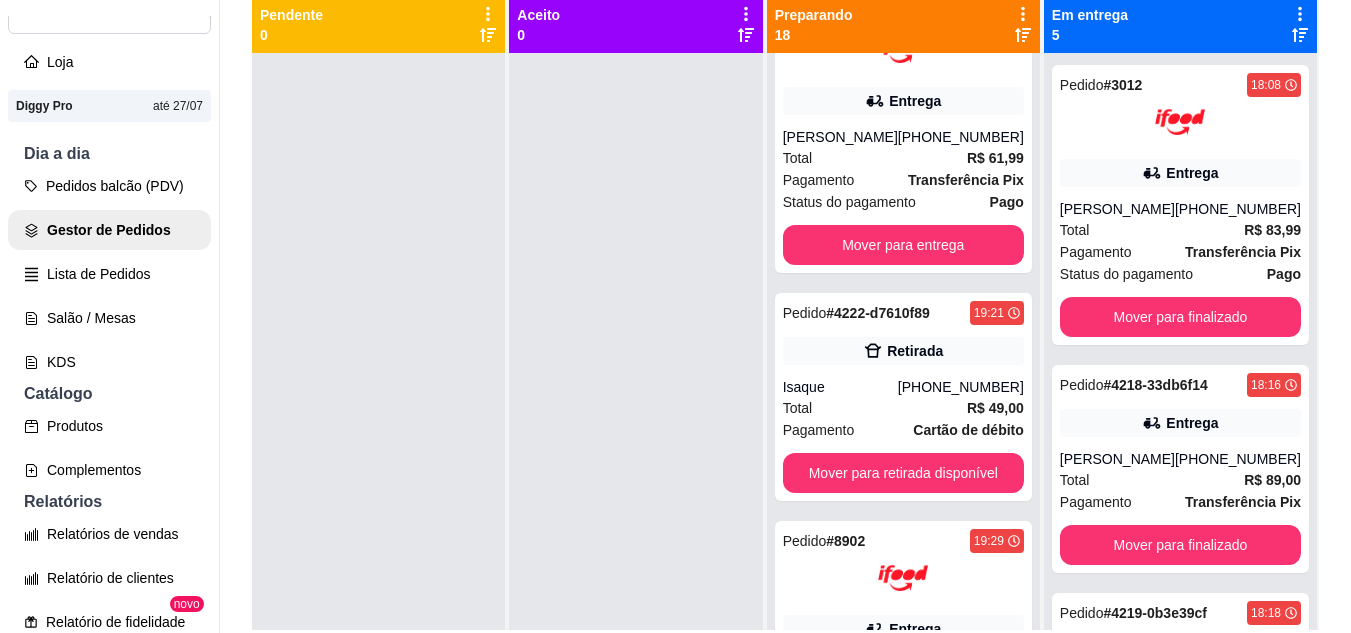 scroll, scrollTop: 500, scrollLeft: 0, axis: vertical 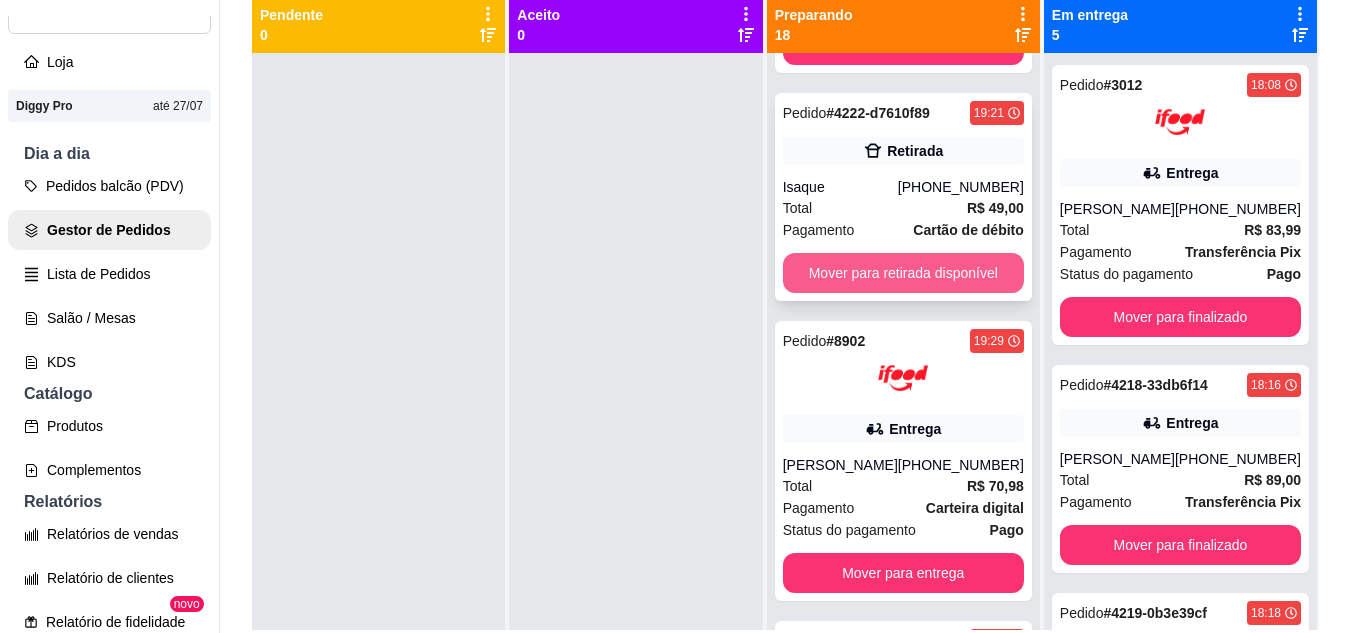 click on "Mover para retirada disponível" at bounding box center [903, 273] 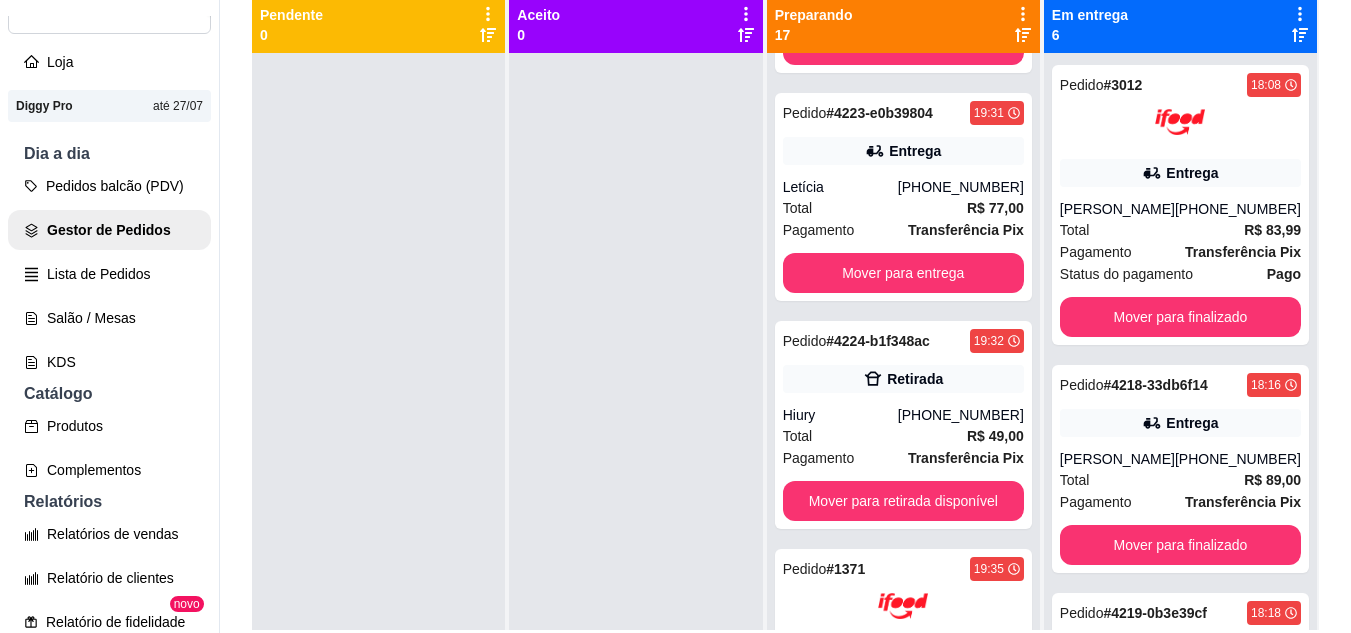 scroll, scrollTop: 1000, scrollLeft: 0, axis: vertical 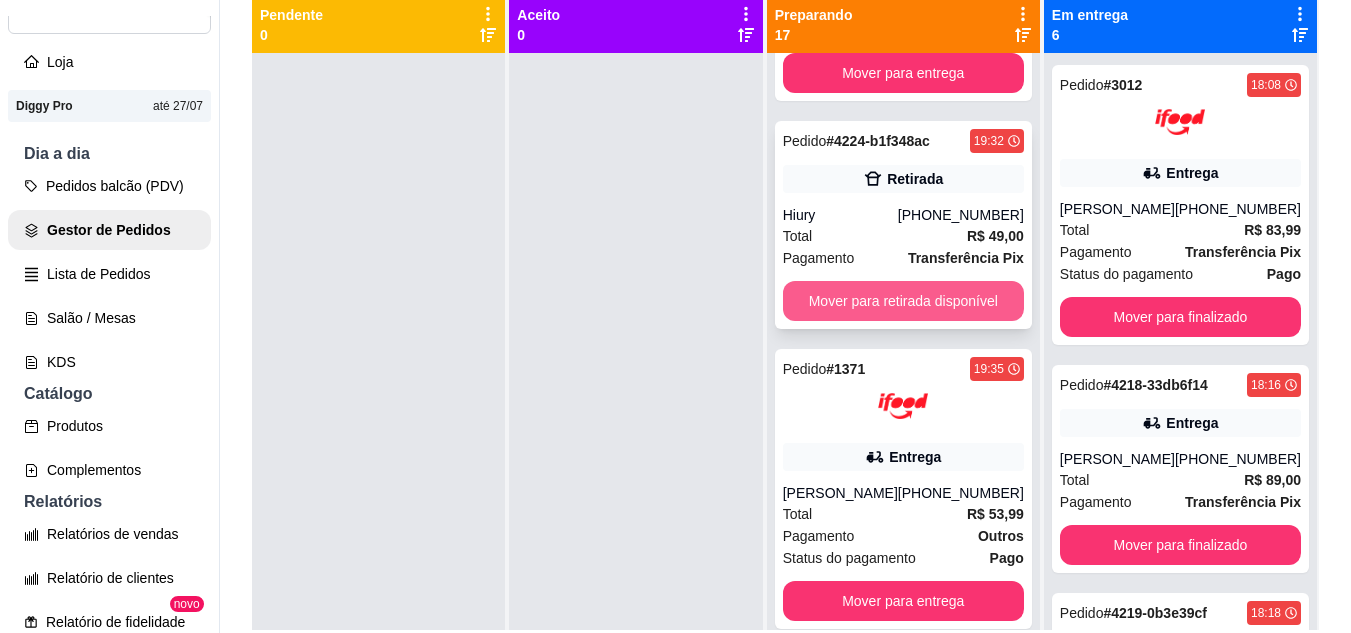 click on "Mover para retirada disponível" at bounding box center [903, 301] 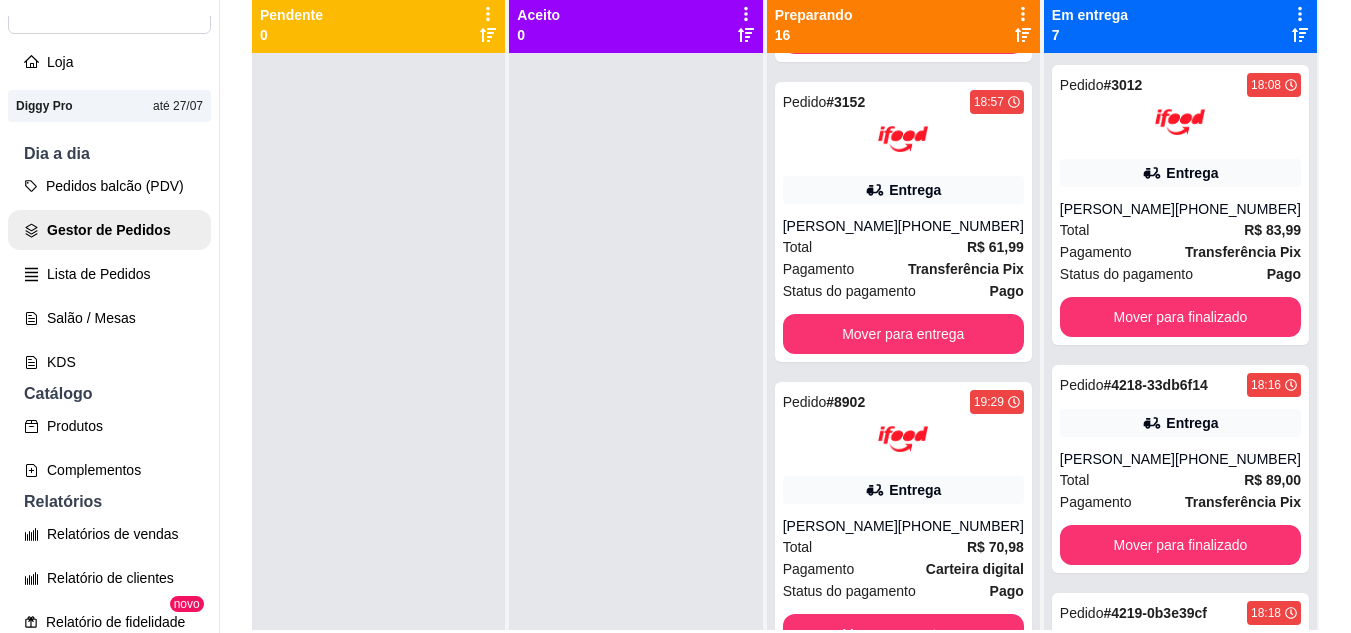 scroll, scrollTop: 0, scrollLeft: 0, axis: both 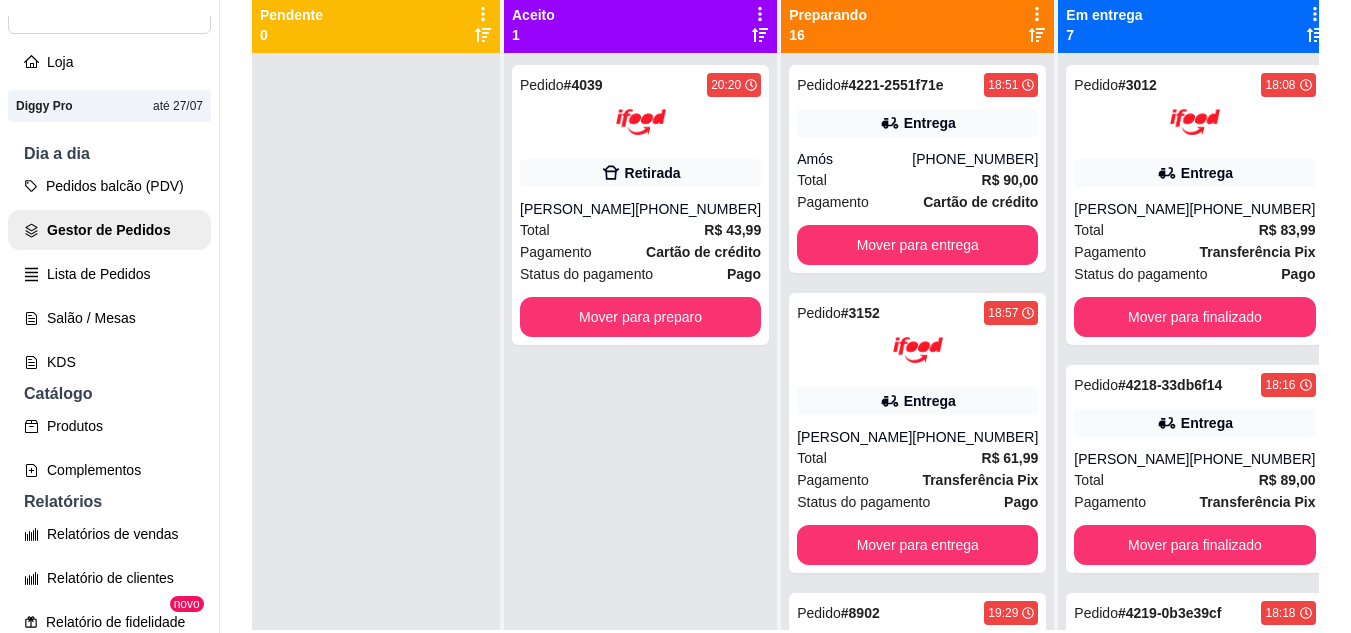drag, startPoint x: 909, startPoint y: 360, endPoint x: 653, endPoint y: 385, distance: 257.2178 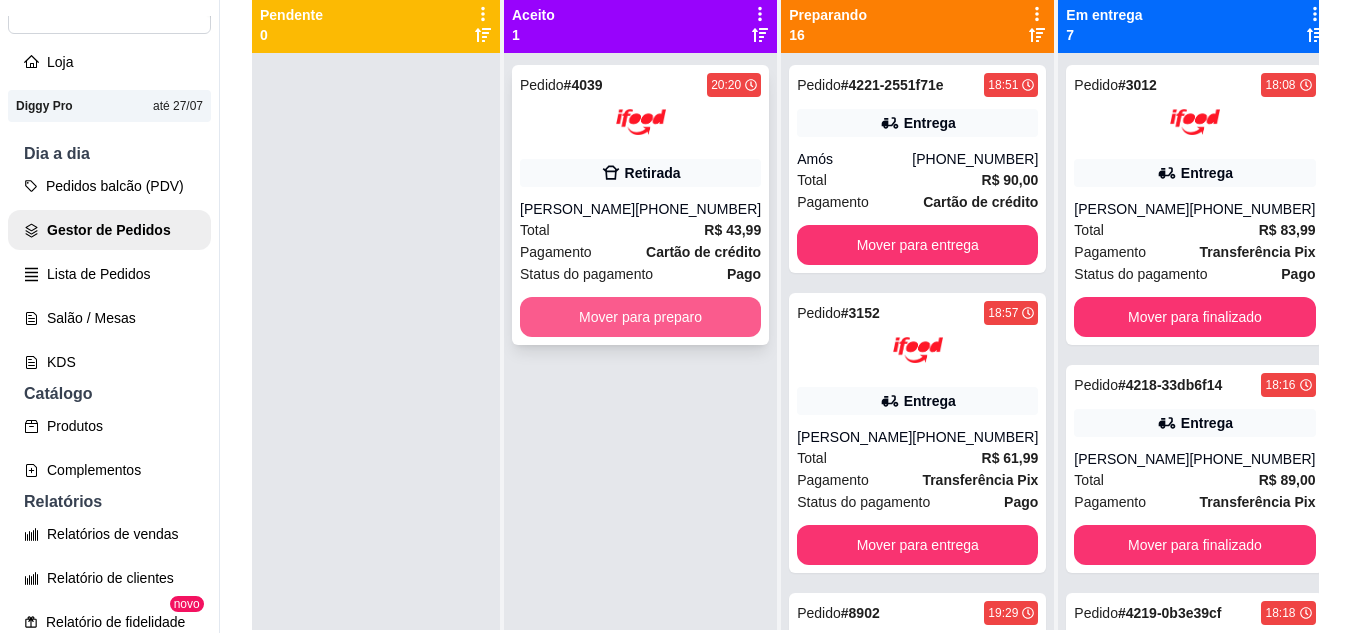 click on "Mover para preparo" at bounding box center [640, 317] 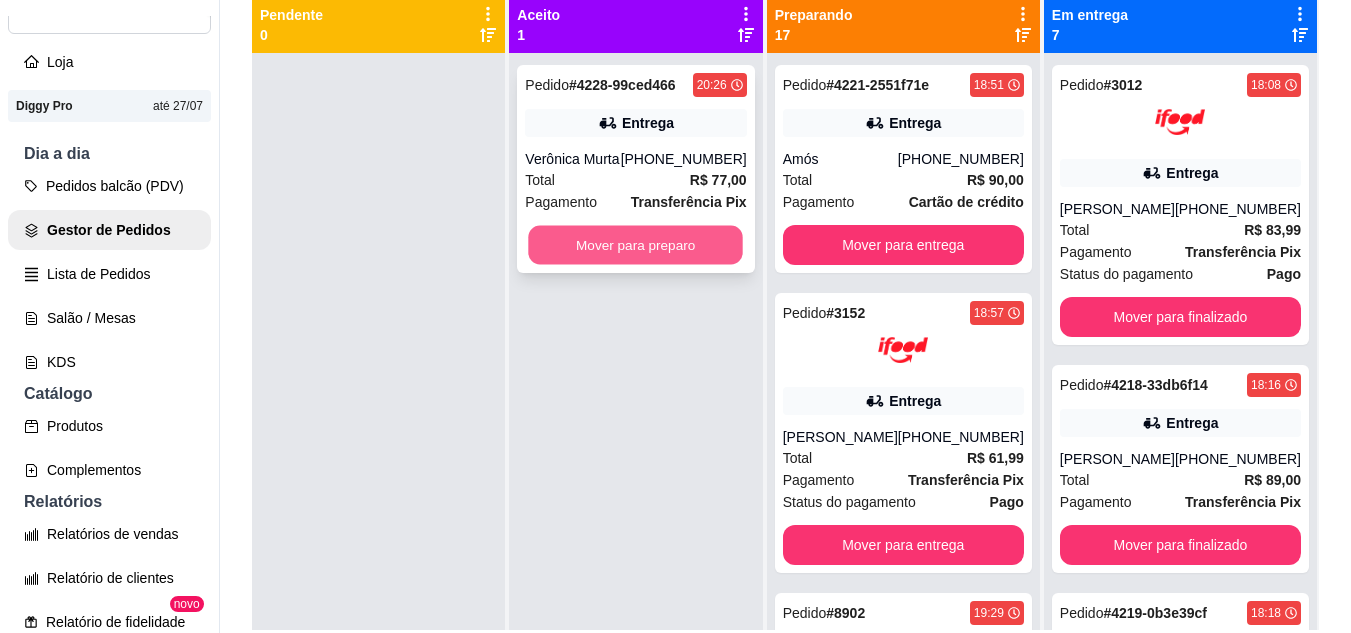 click on "Mover para preparo" at bounding box center [636, 245] 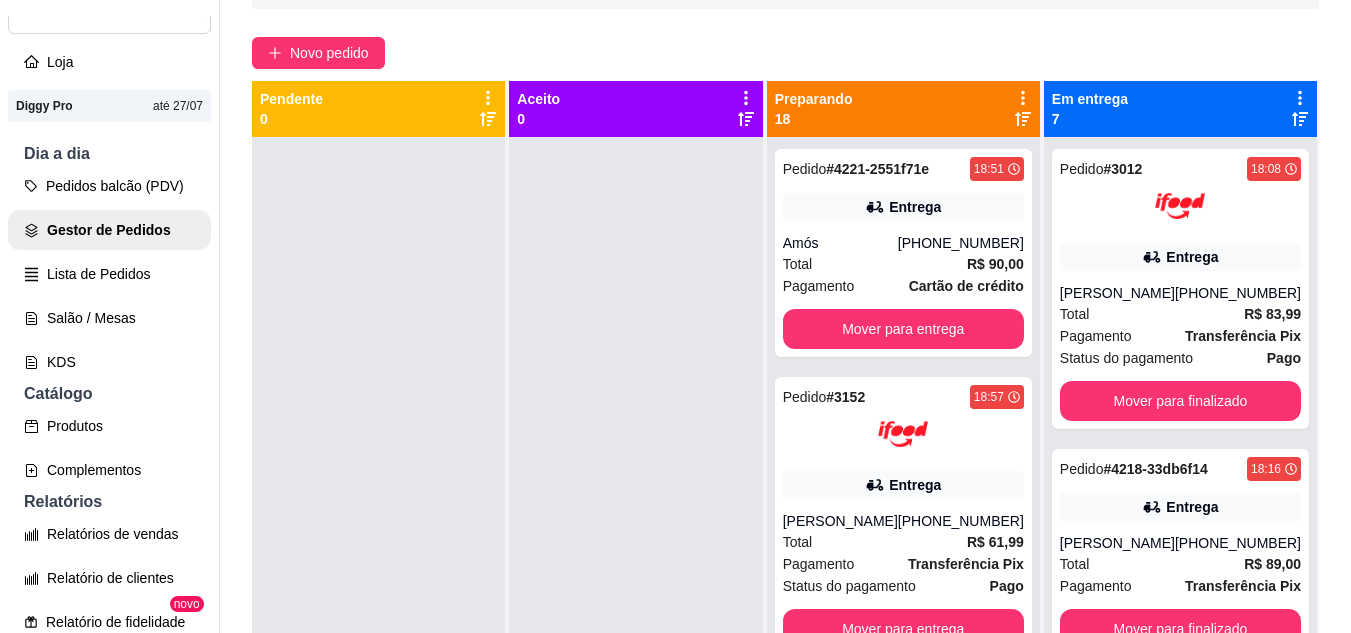 scroll, scrollTop: 127, scrollLeft: 0, axis: vertical 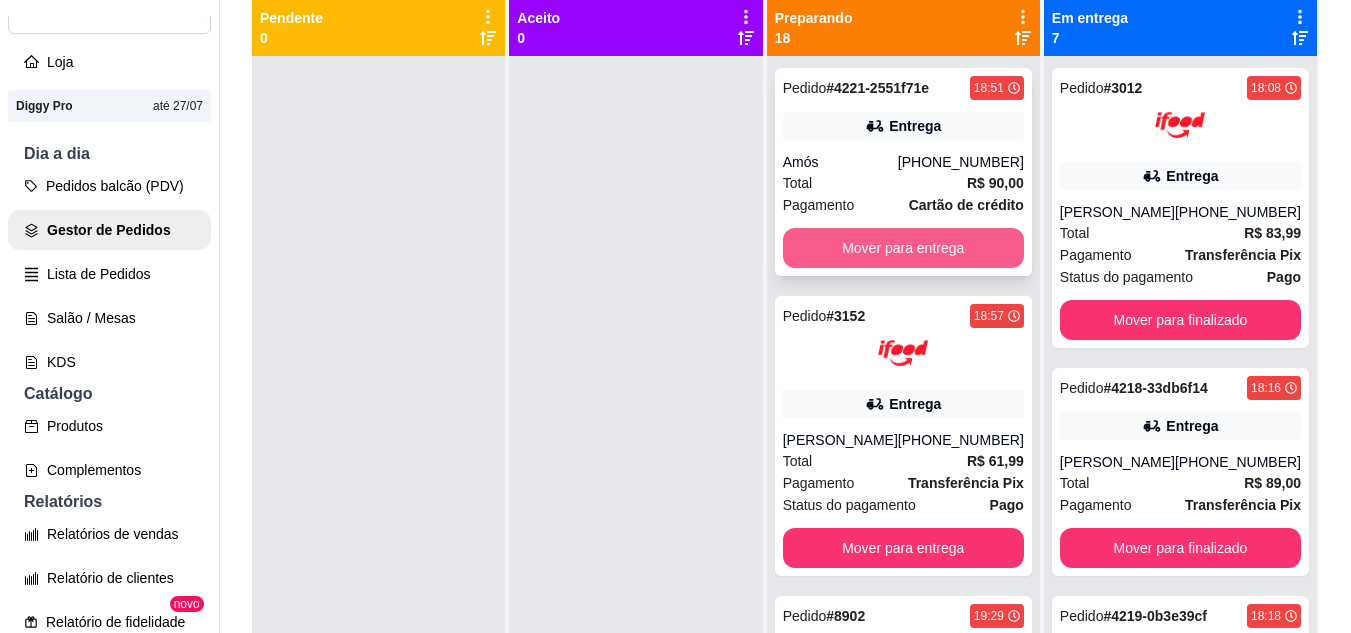 click on "Mover para entrega" at bounding box center [903, 248] 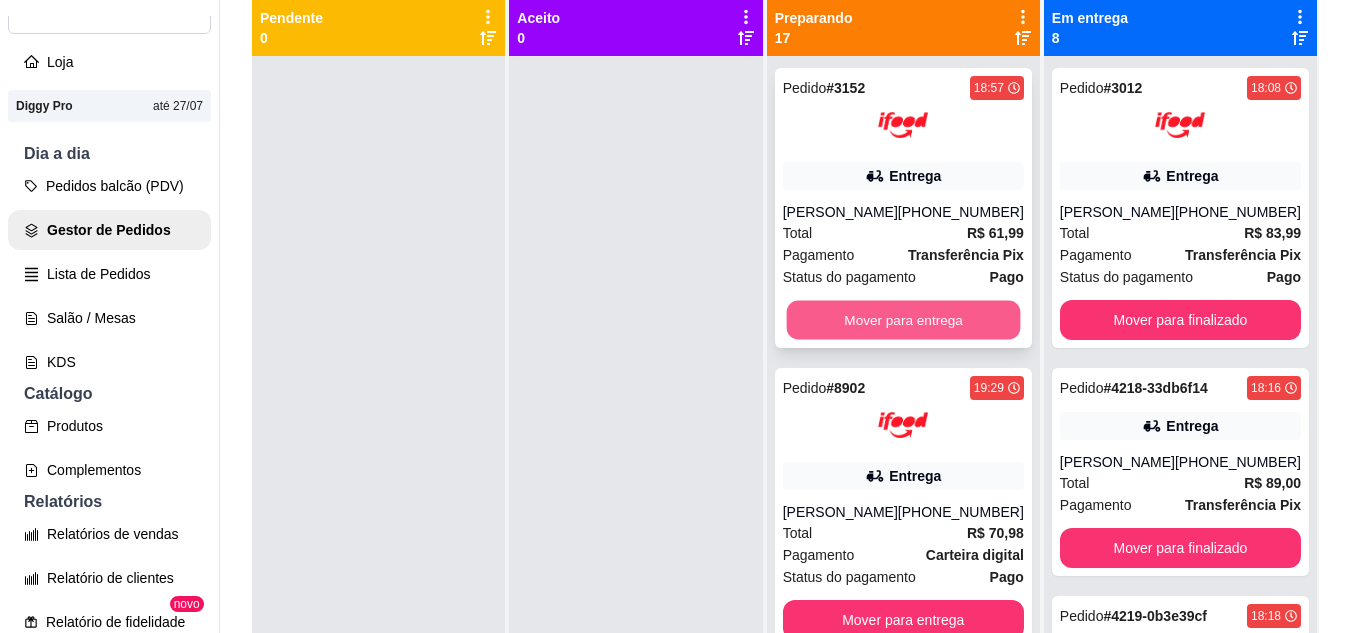 click on "Mover para entrega" at bounding box center [903, 320] 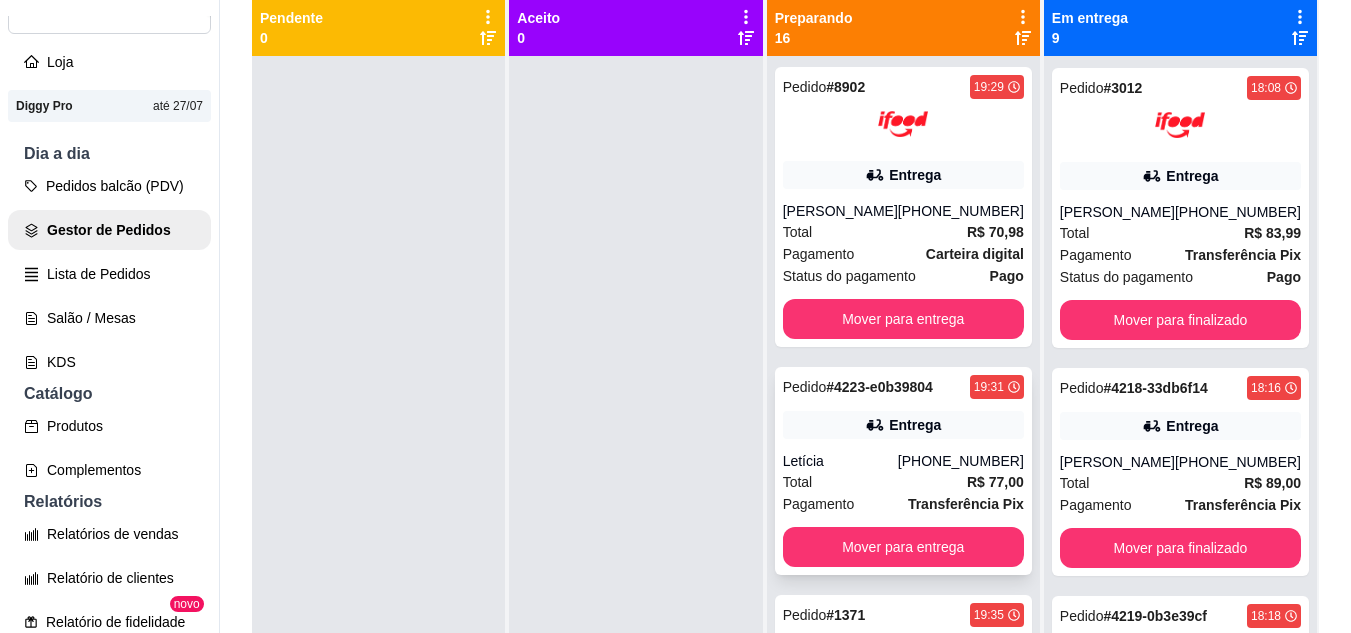 scroll, scrollTop: 0, scrollLeft: 0, axis: both 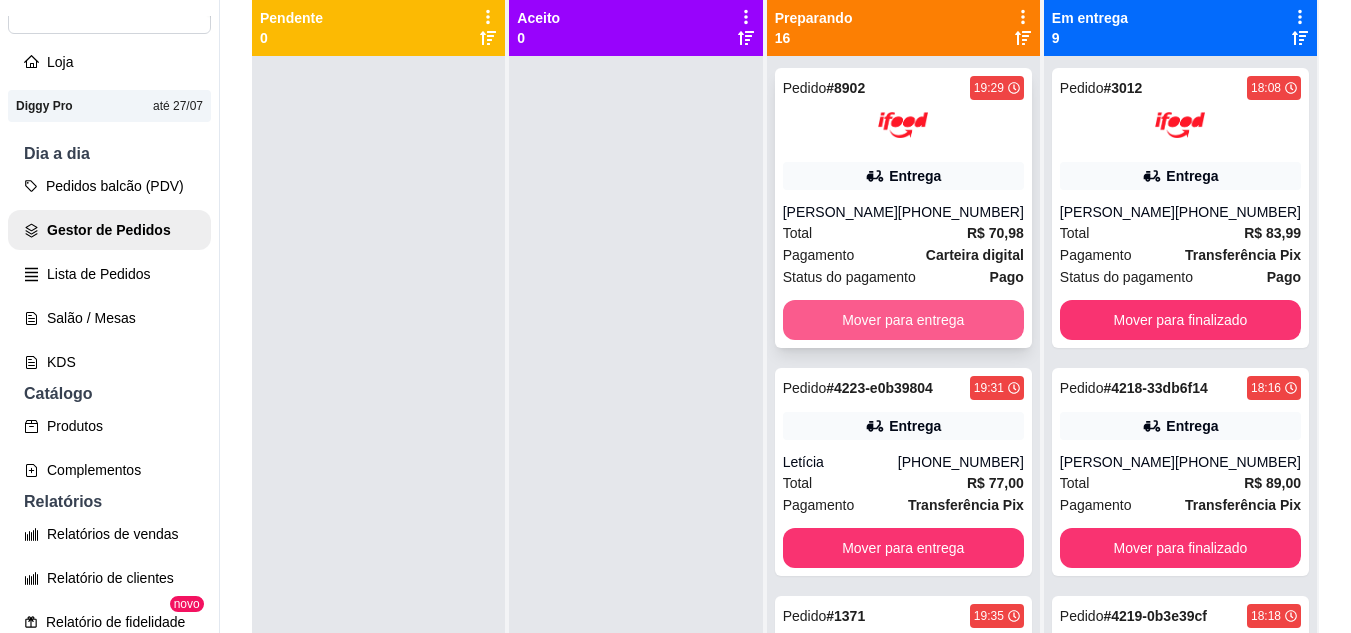 click on "Mover para entrega" at bounding box center [903, 320] 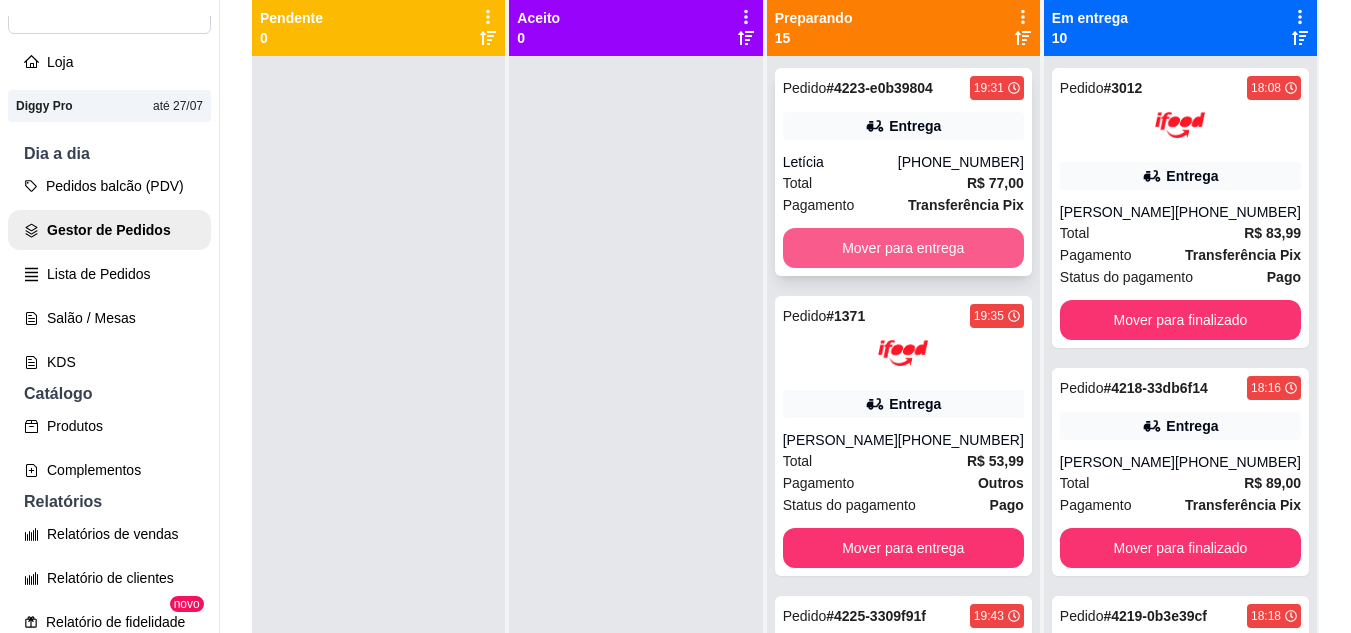 click on "Mover para entrega" at bounding box center (903, 248) 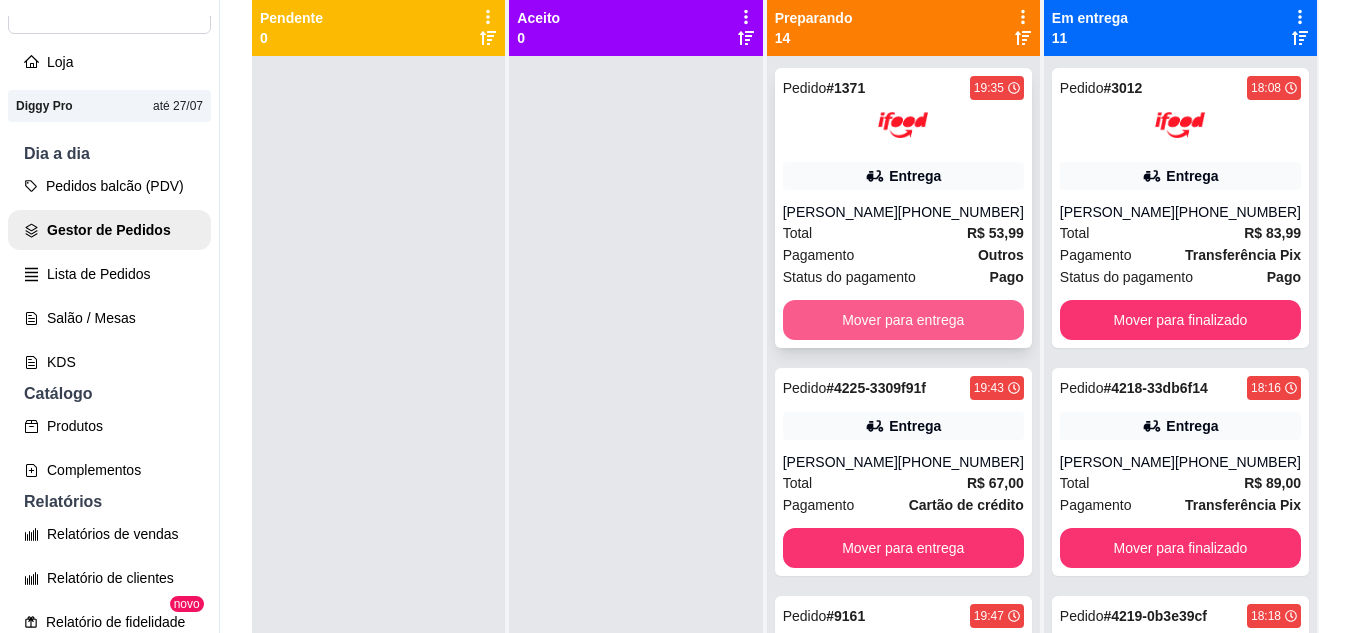 click on "Mover para entrega" at bounding box center (903, 320) 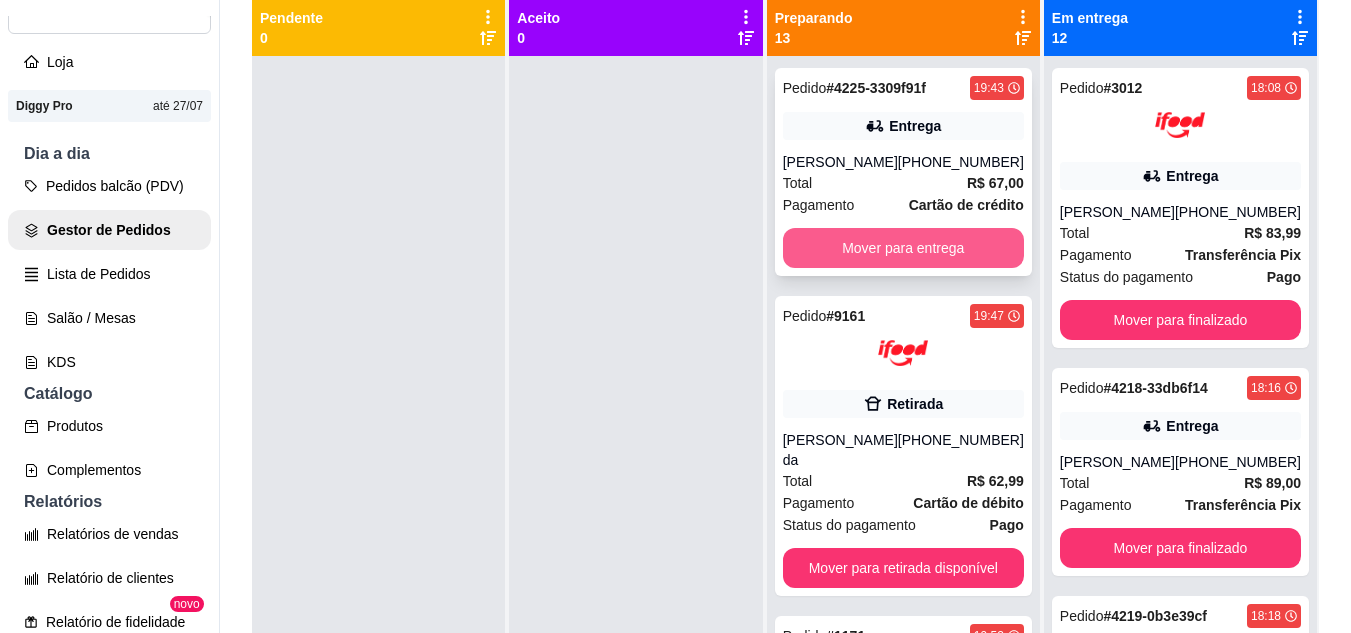 click on "Mover para entrega" at bounding box center [903, 248] 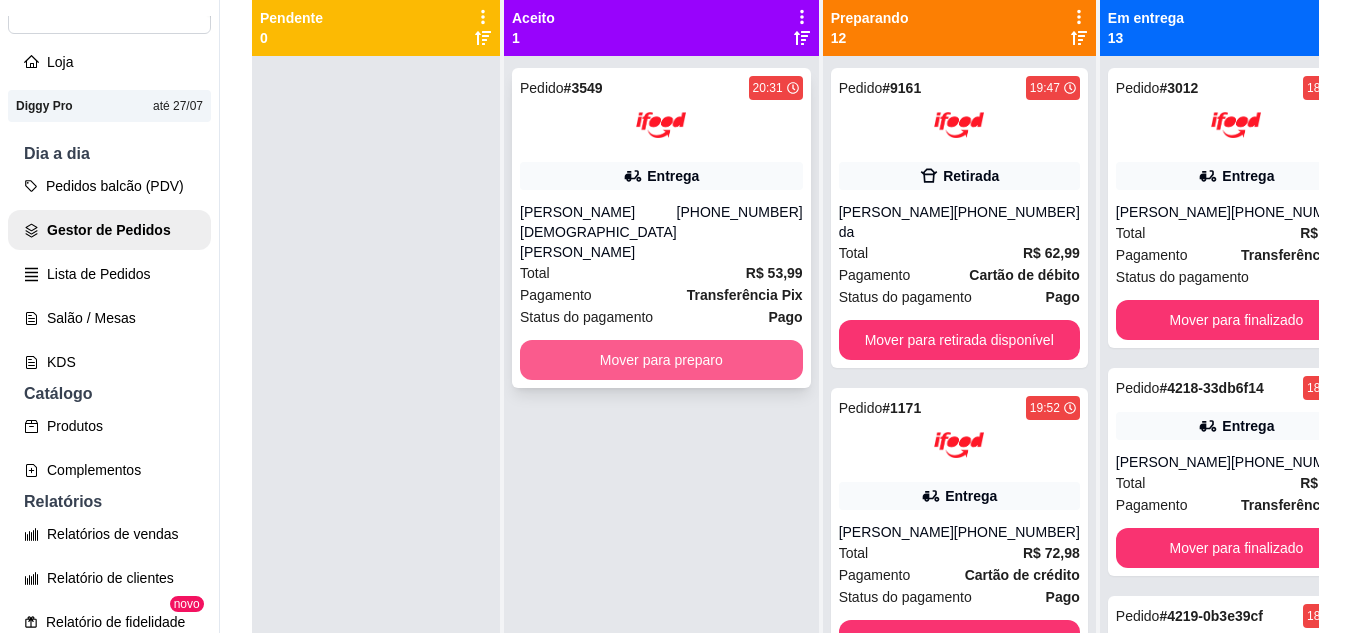 click on "Mover para preparo" at bounding box center [661, 360] 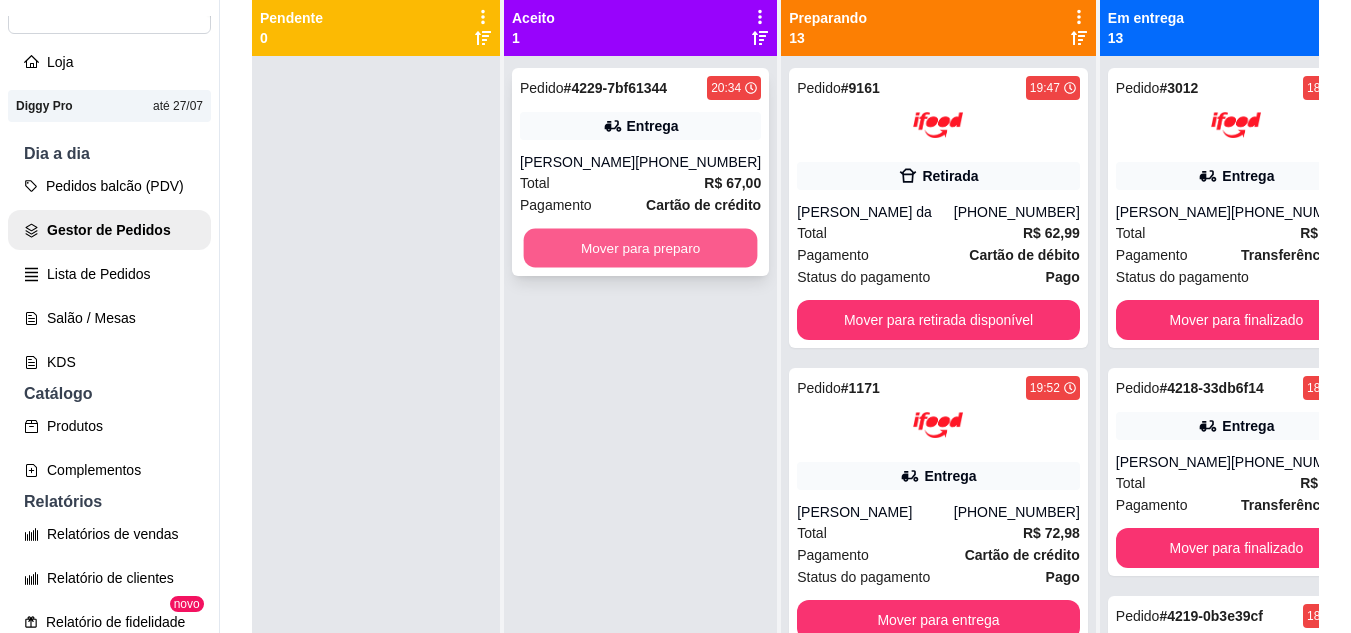click on "Mover para preparo" at bounding box center (641, 248) 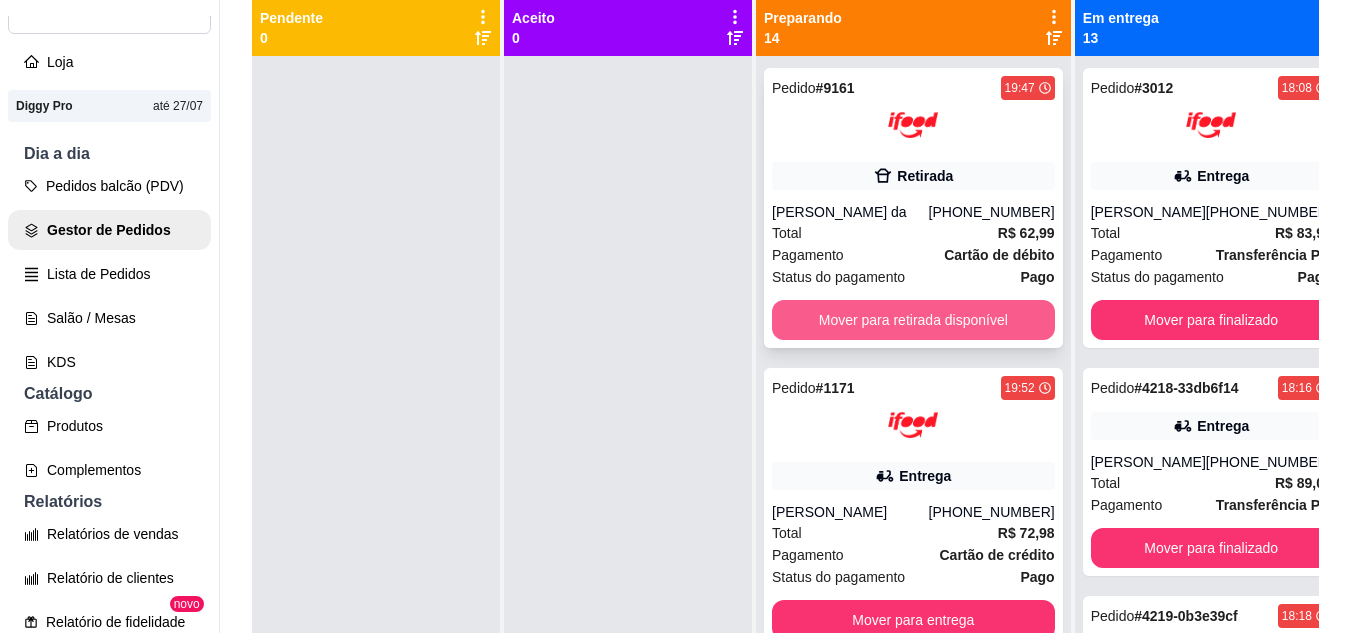 click on "Mover para retirada disponível" at bounding box center [913, 320] 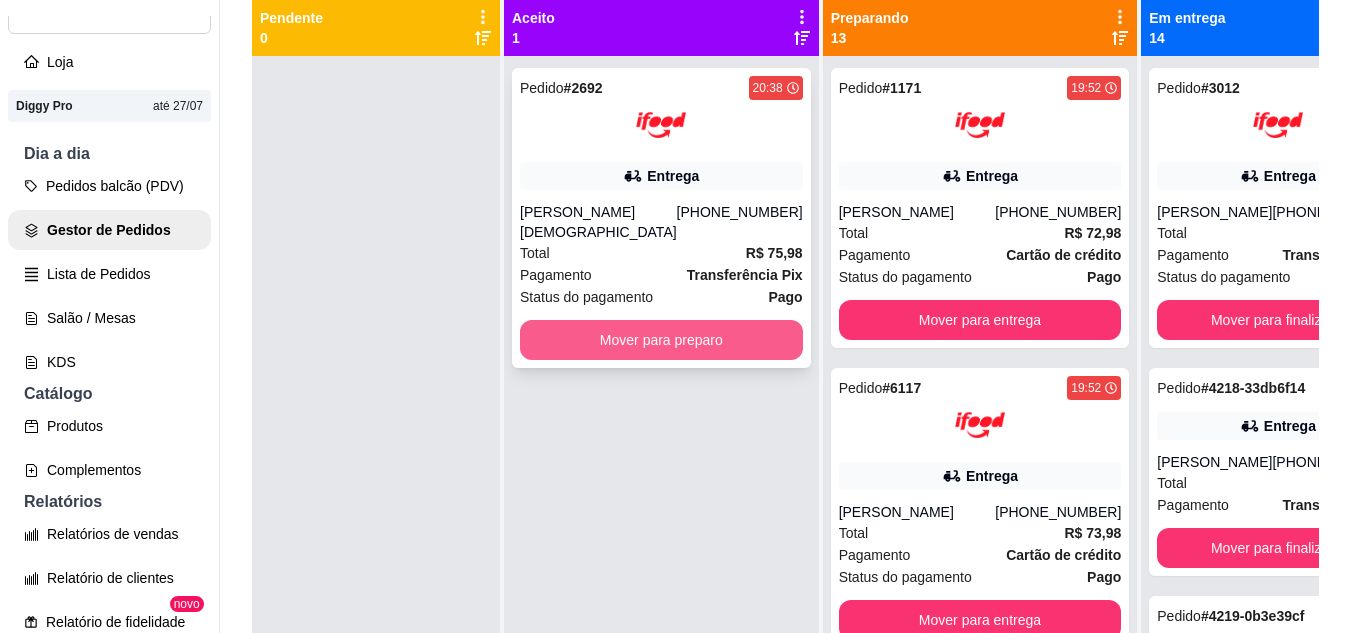 click on "Mover para preparo" at bounding box center (661, 340) 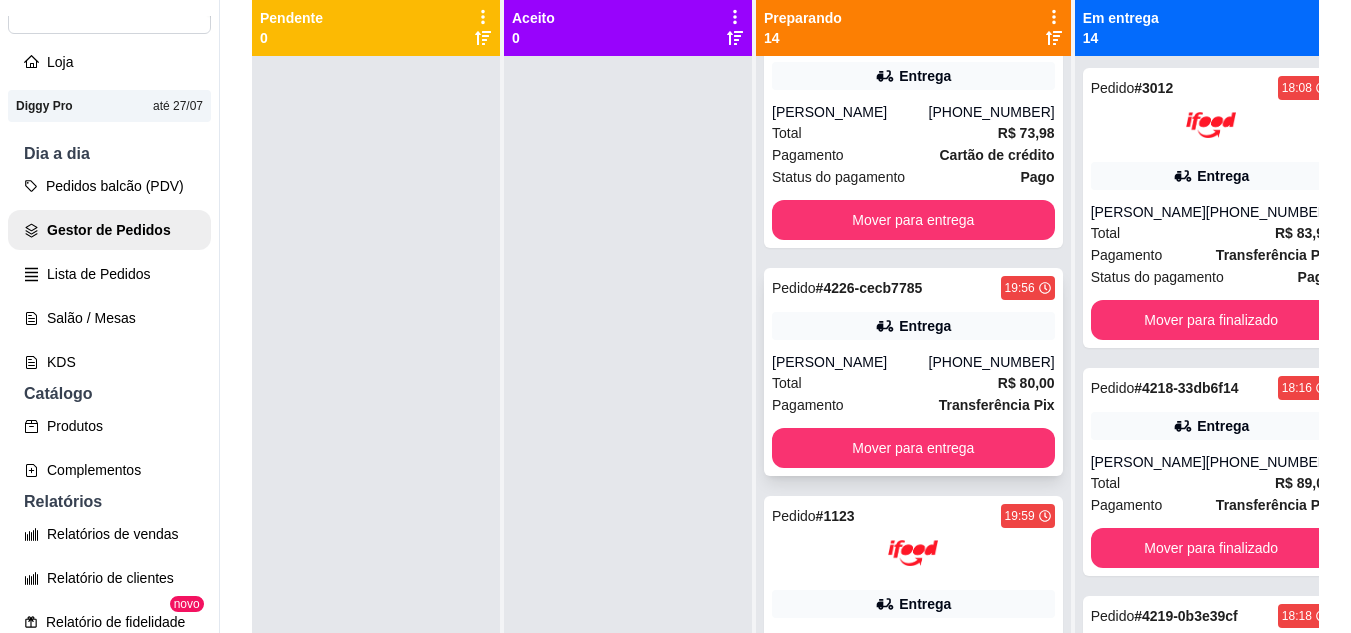 scroll, scrollTop: 500, scrollLeft: 0, axis: vertical 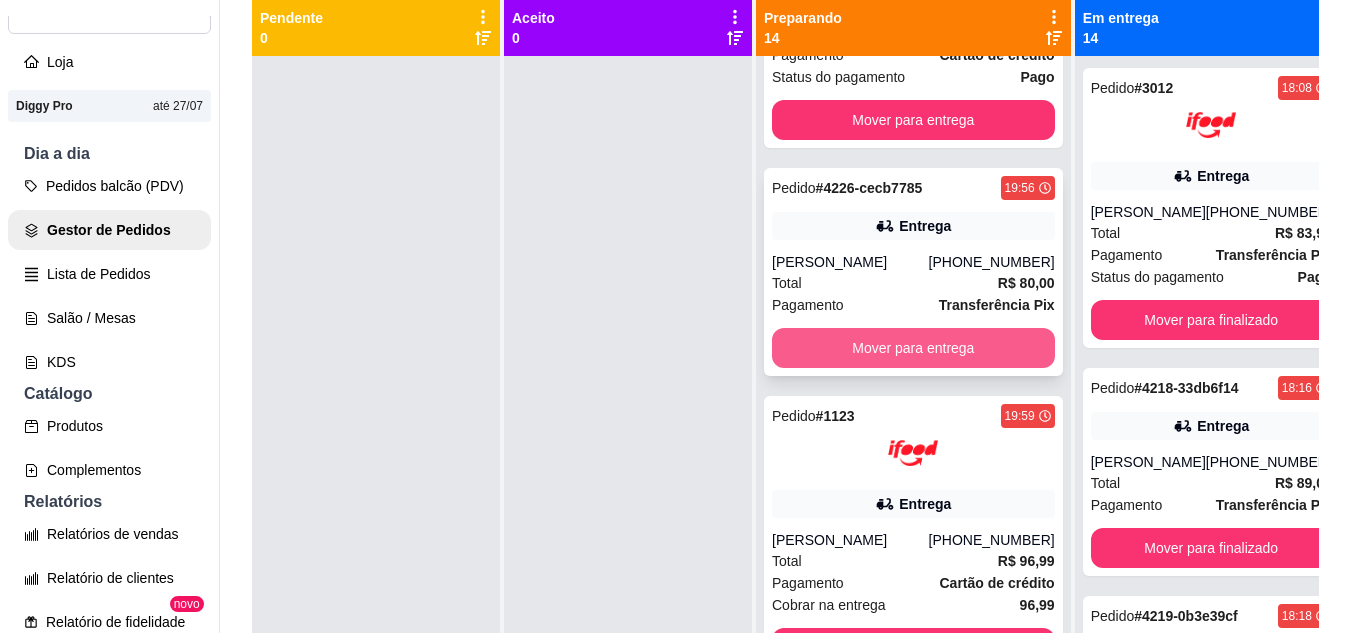 click on "Mover para entrega" at bounding box center (913, 348) 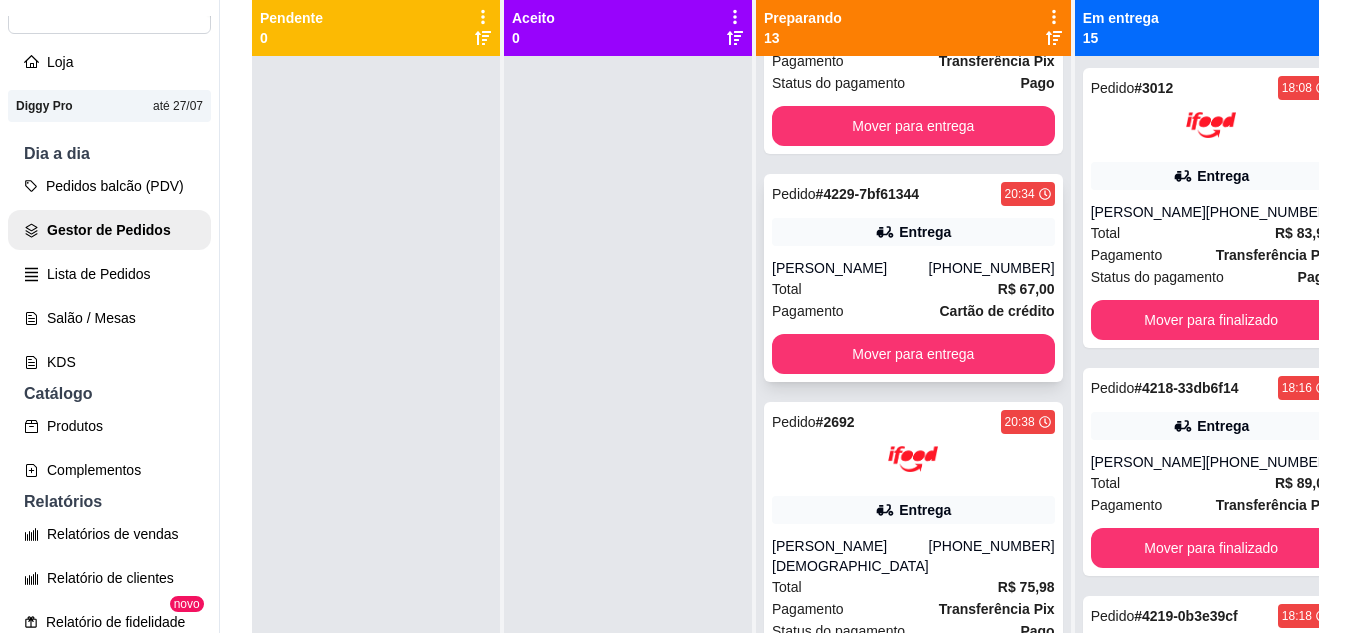 scroll, scrollTop: 3091, scrollLeft: 0, axis: vertical 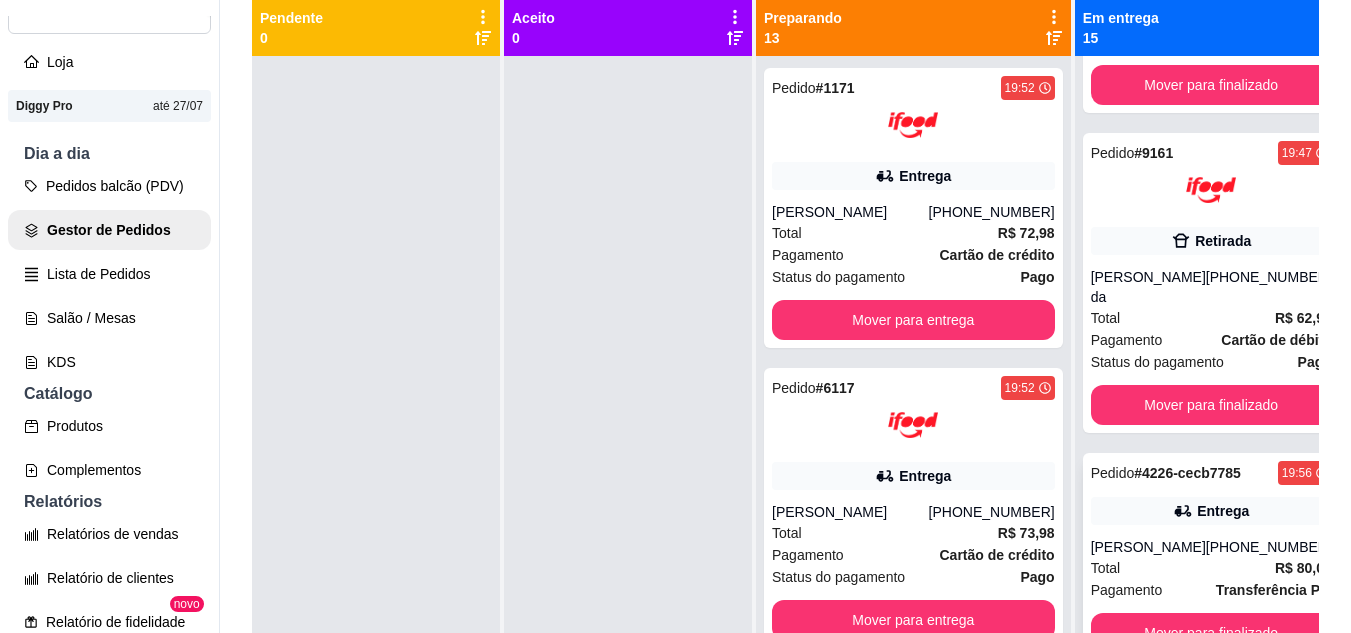 click on "[PHONE_NUMBER]" at bounding box center [1269, 547] 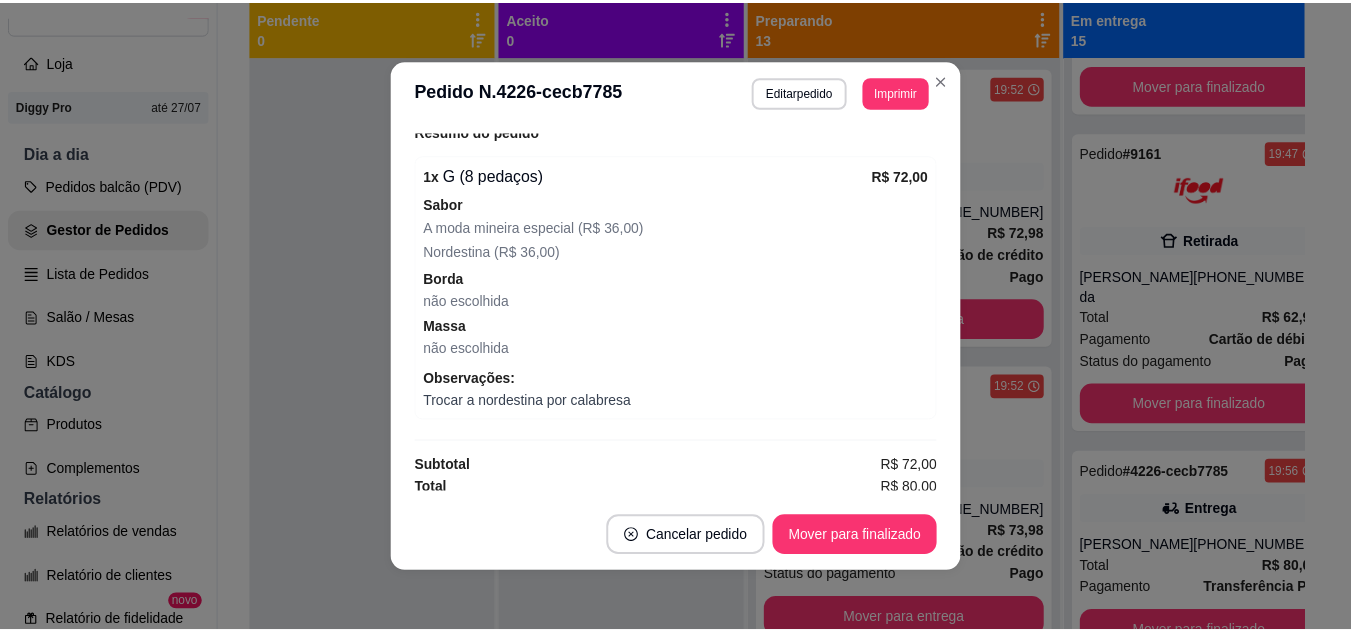 scroll, scrollTop: 640, scrollLeft: 0, axis: vertical 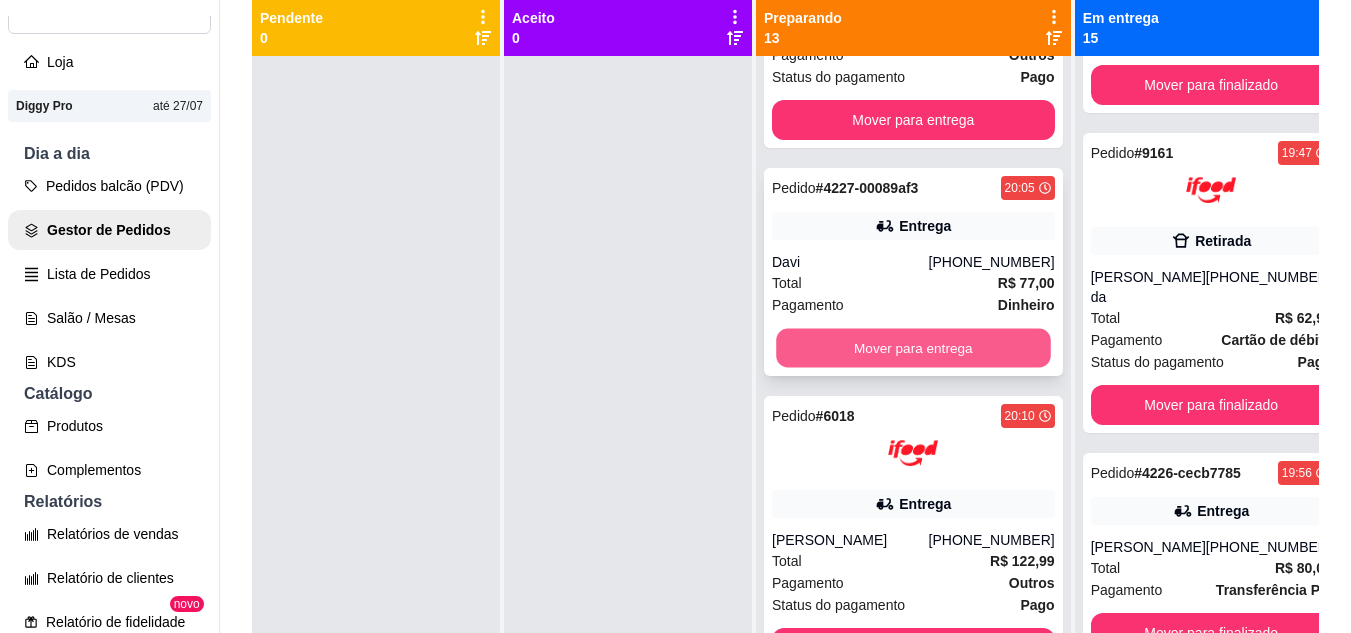 click on "Mover para entrega" at bounding box center (913, 348) 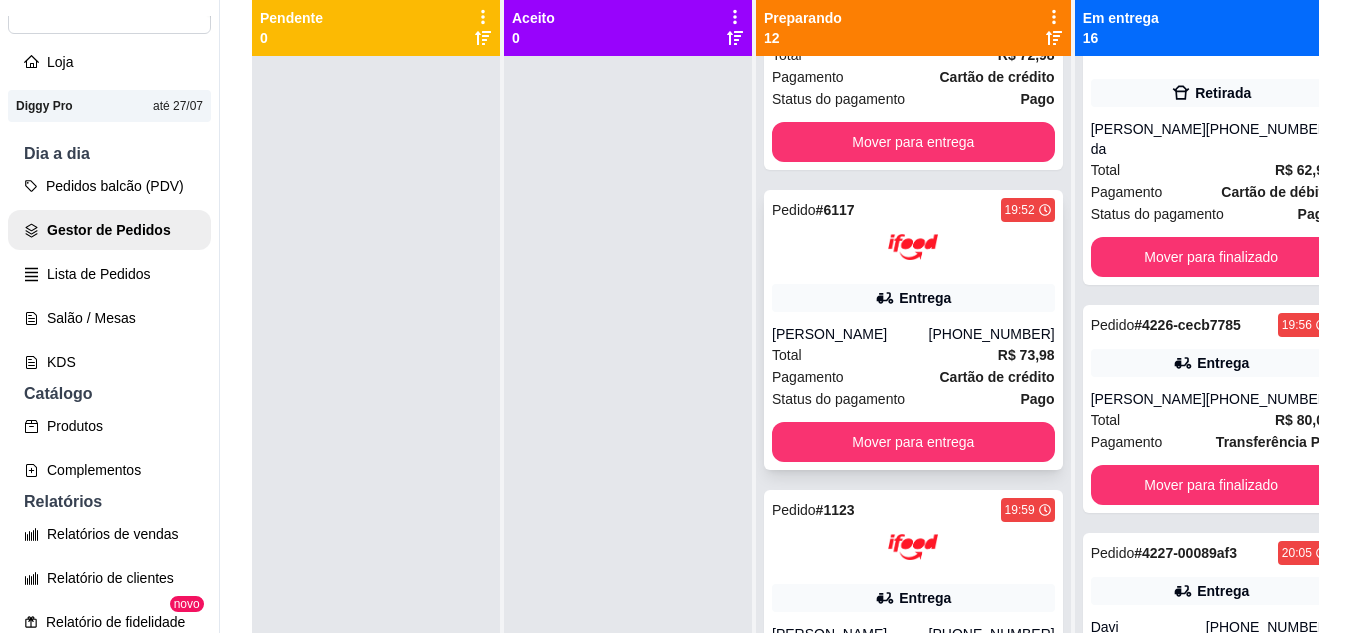 scroll, scrollTop: 0, scrollLeft: 0, axis: both 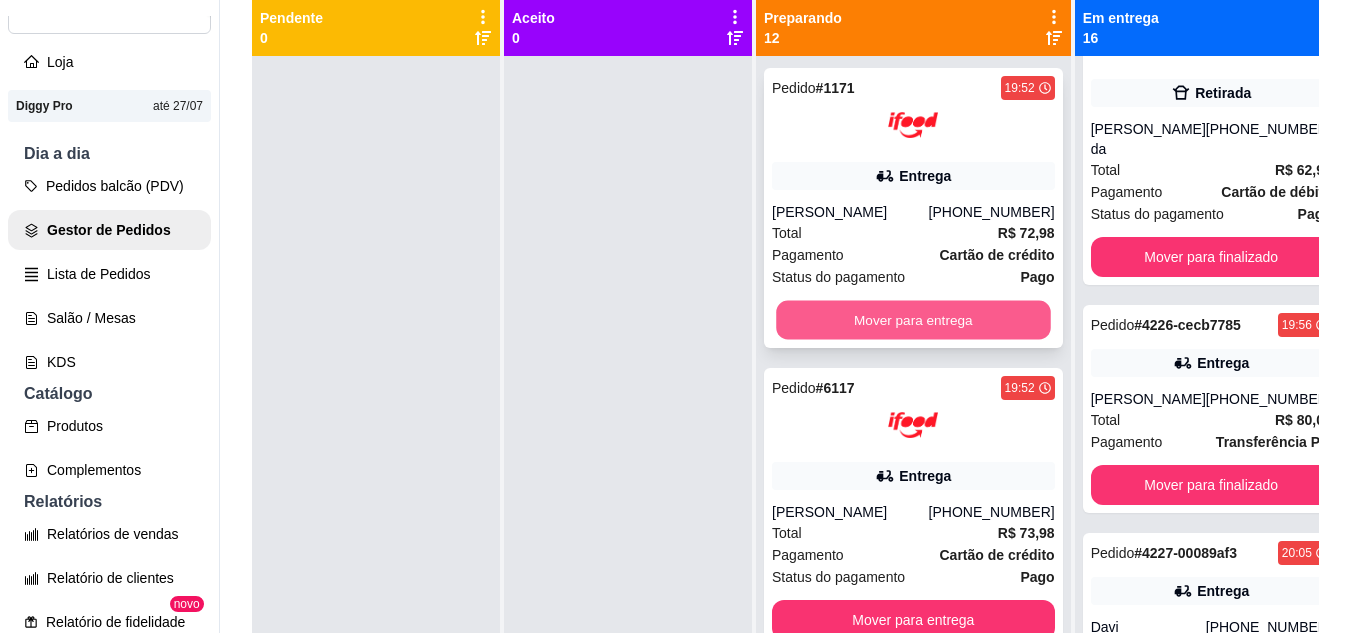 click on "Mover para entrega" at bounding box center [913, 320] 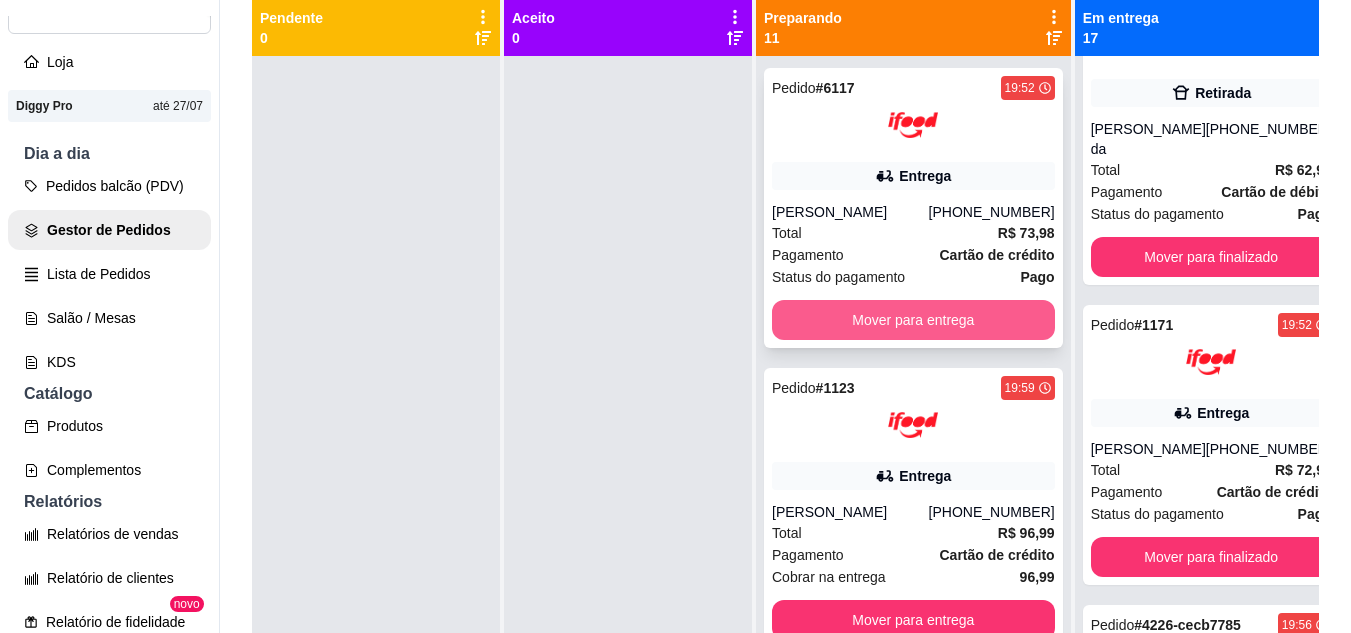 click on "Mover para entrega" at bounding box center (913, 320) 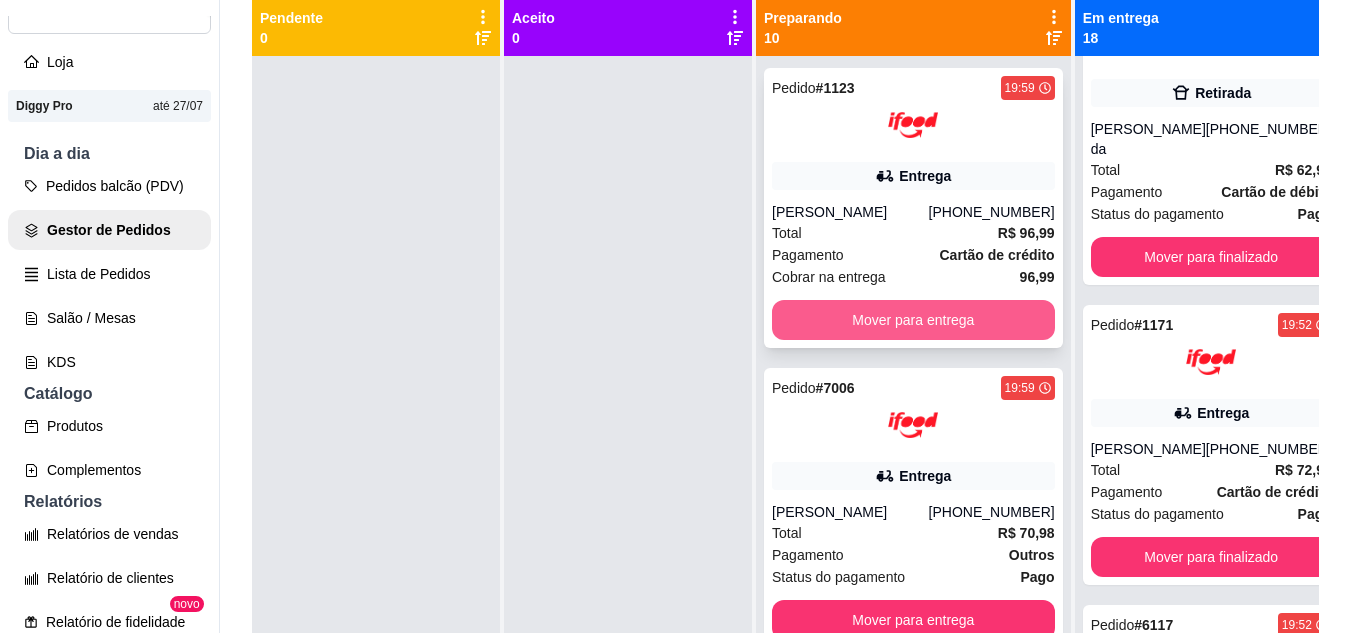click on "Mover para entrega" at bounding box center (913, 320) 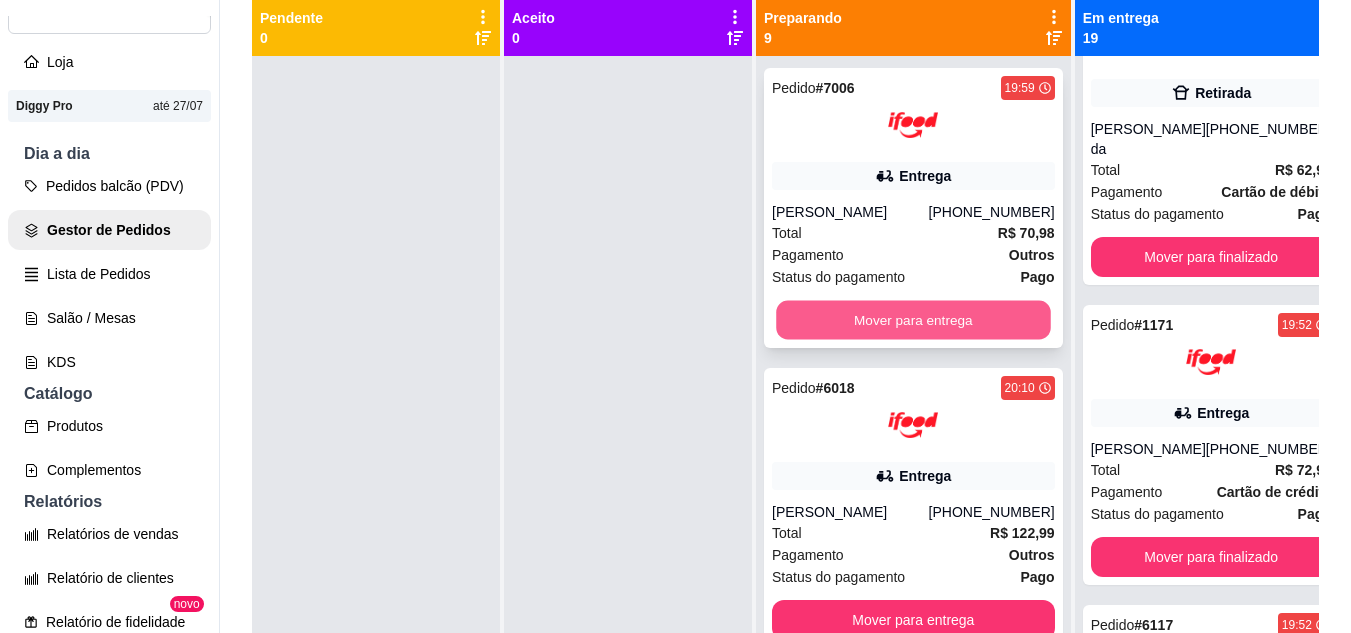 click on "Mover para entrega" at bounding box center [913, 320] 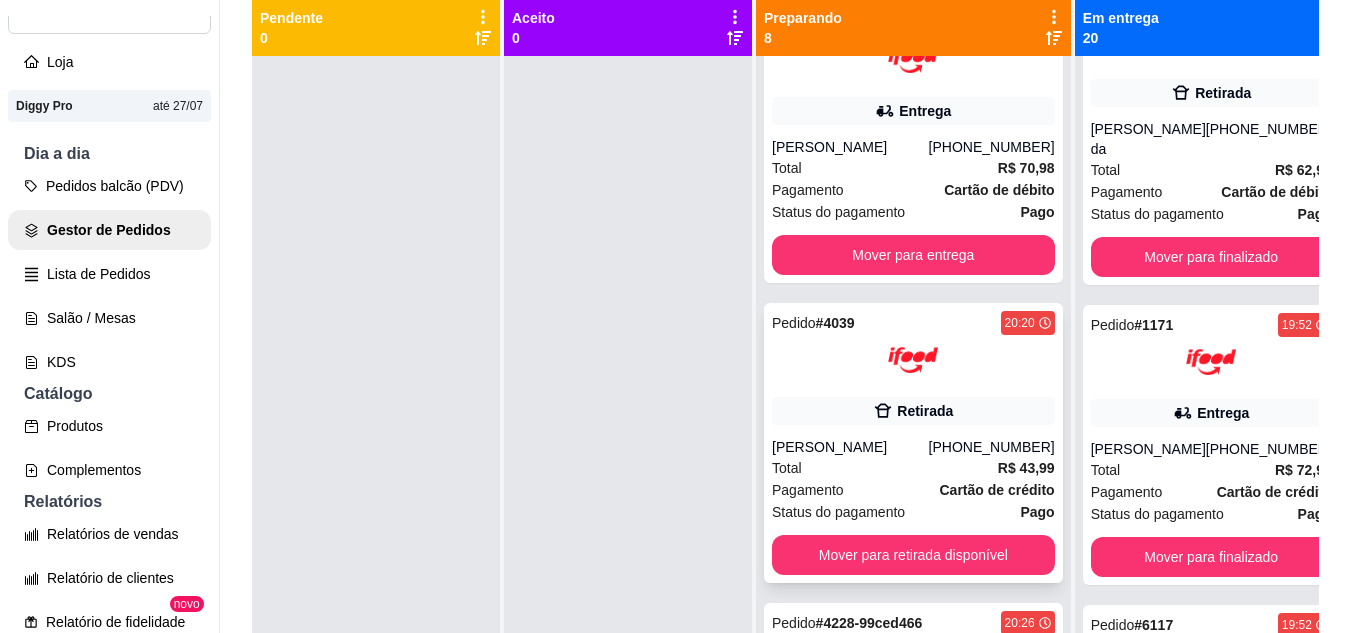 scroll, scrollTop: 700, scrollLeft: 0, axis: vertical 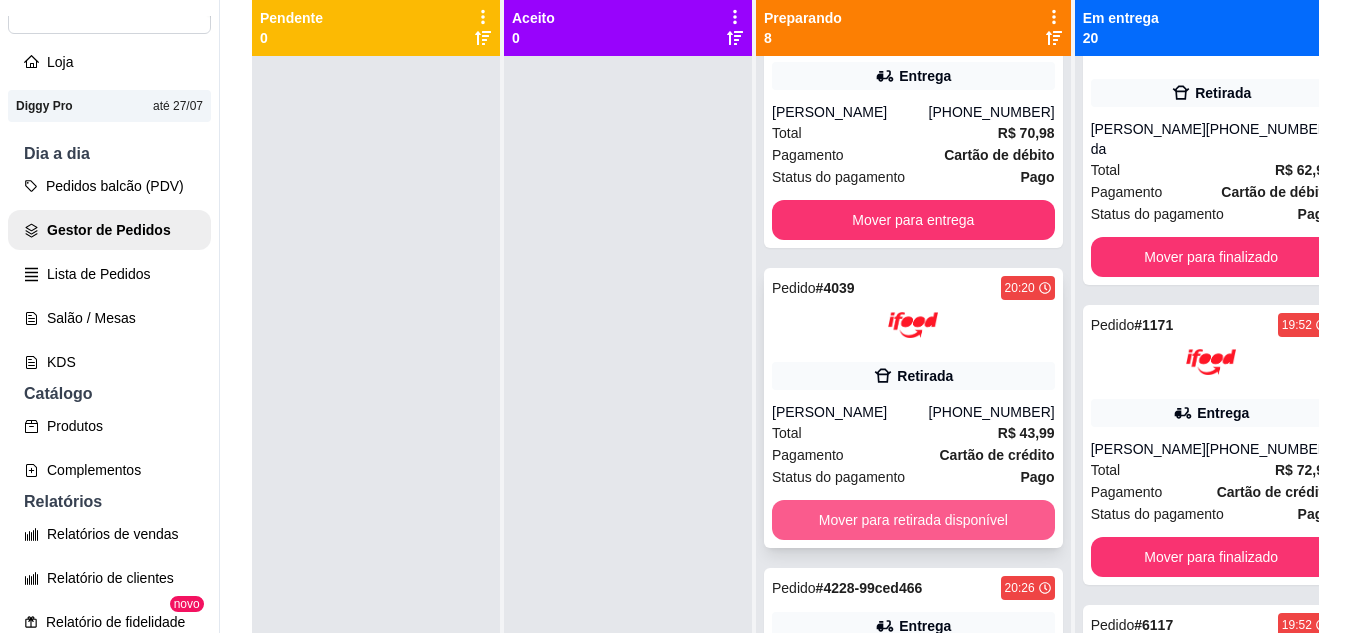 click on "Mover para retirada disponível" at bounding box center (913, 520) 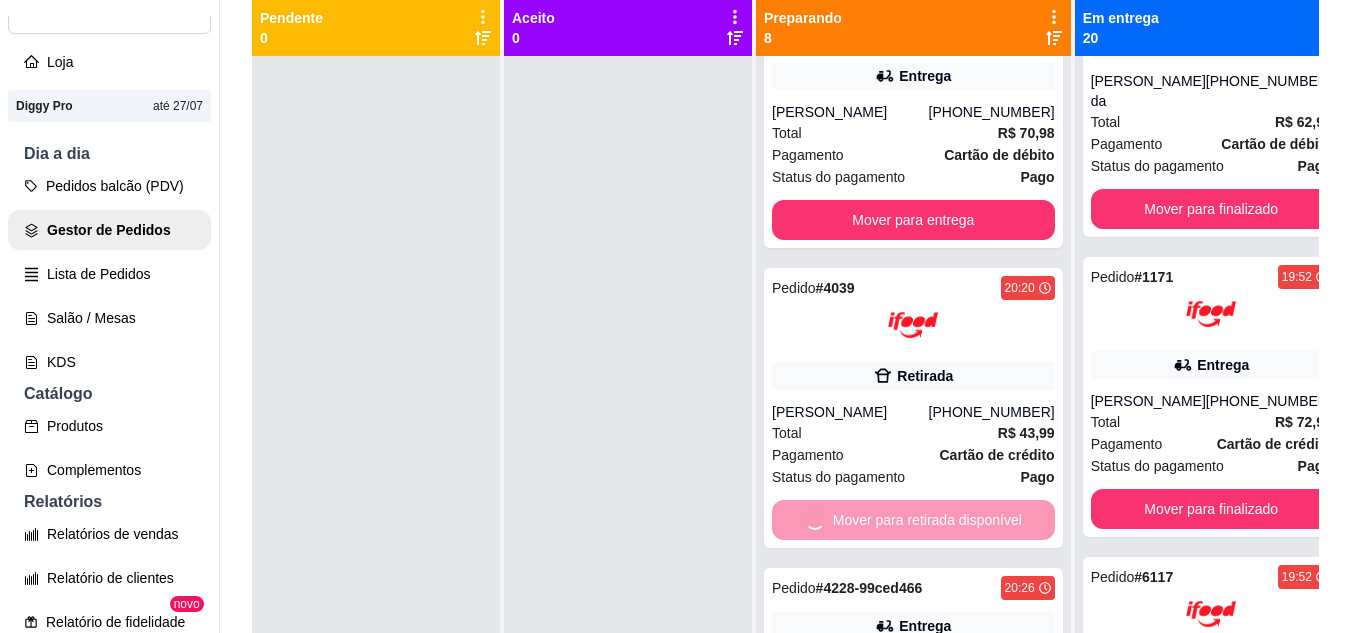 scroll, scrollTop: 3339, scrollLeft: 0, axis: vertical 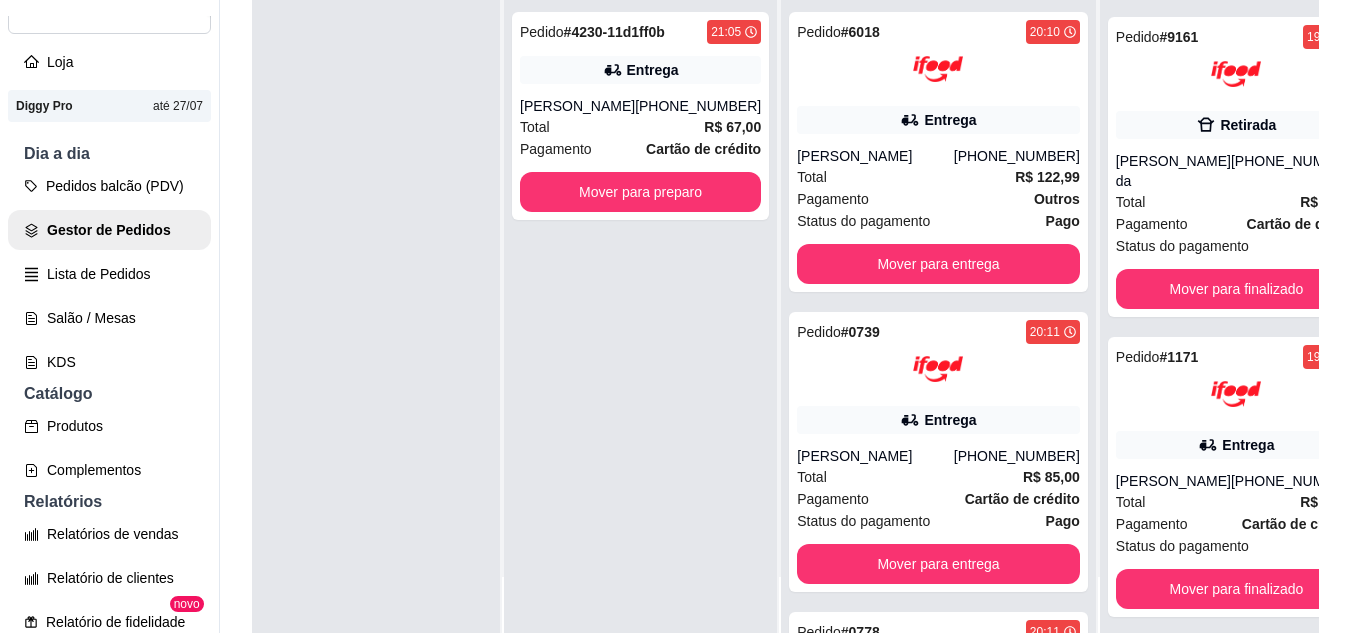 click on "Entrega" at bounding box center [938, 420] 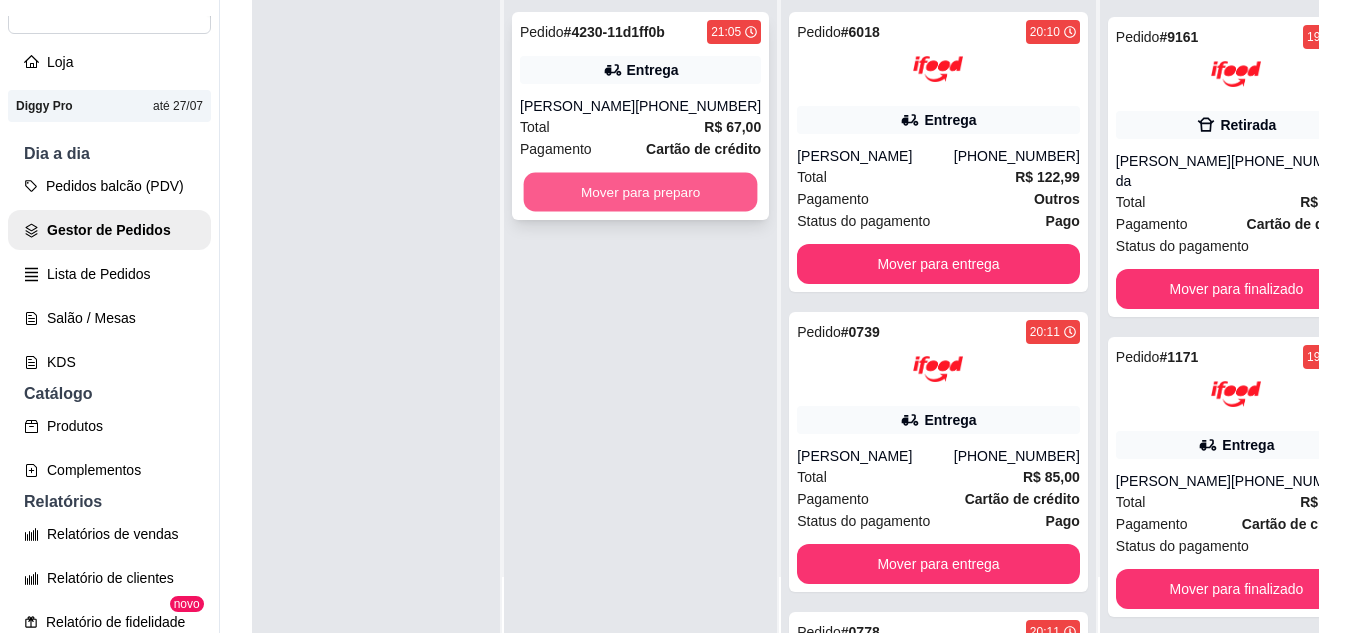 click on "Mover para preparo" at bounding box center [641, 192] 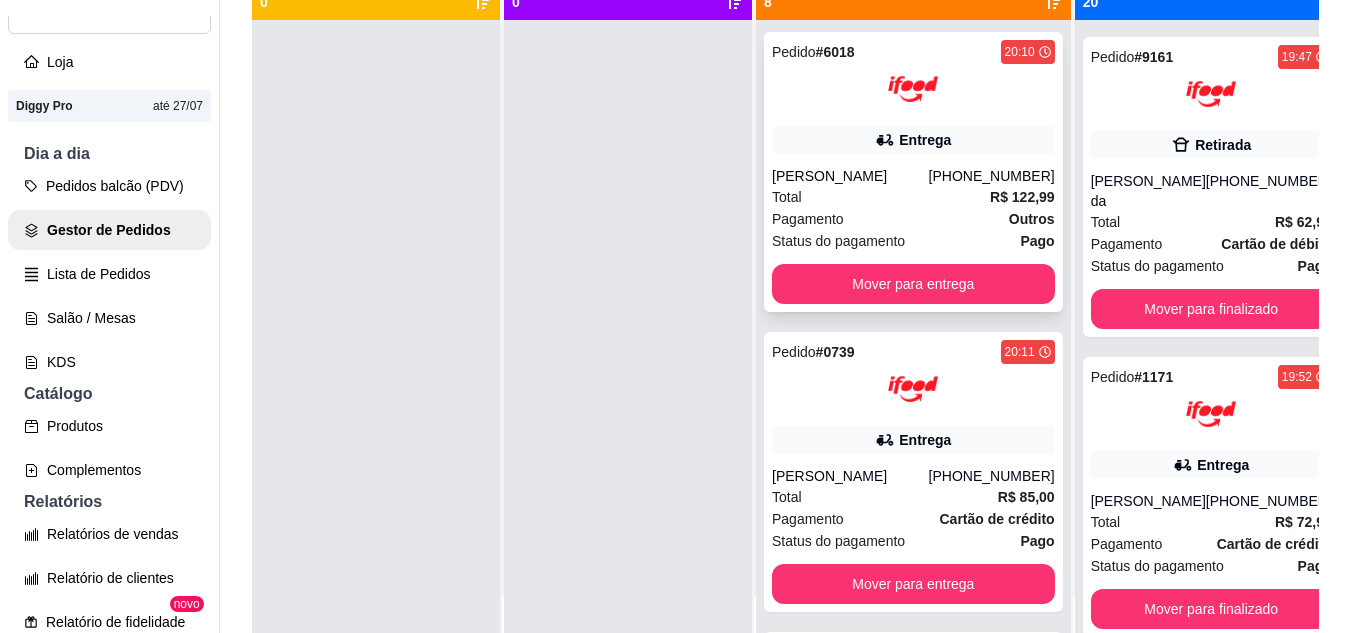 scroll, scrollTop: 56, scrollLeft: 0, axis: vertical 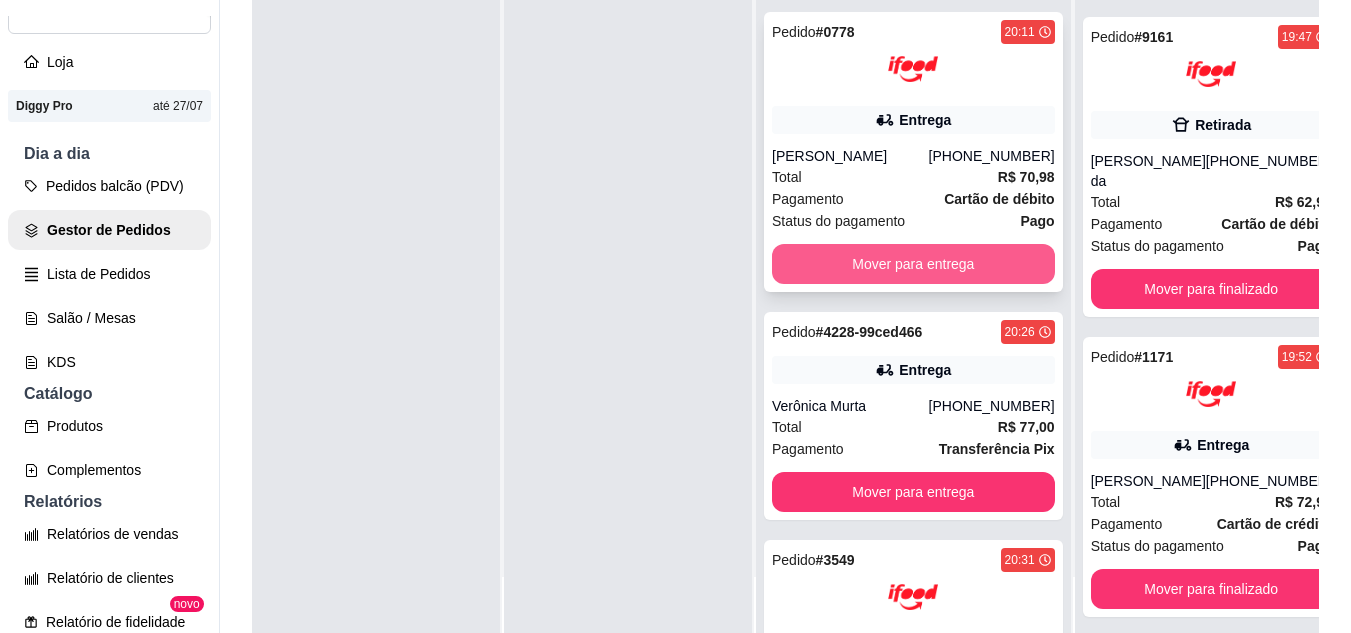 click on "Mover para entrega" at bounding box center [913, 264] 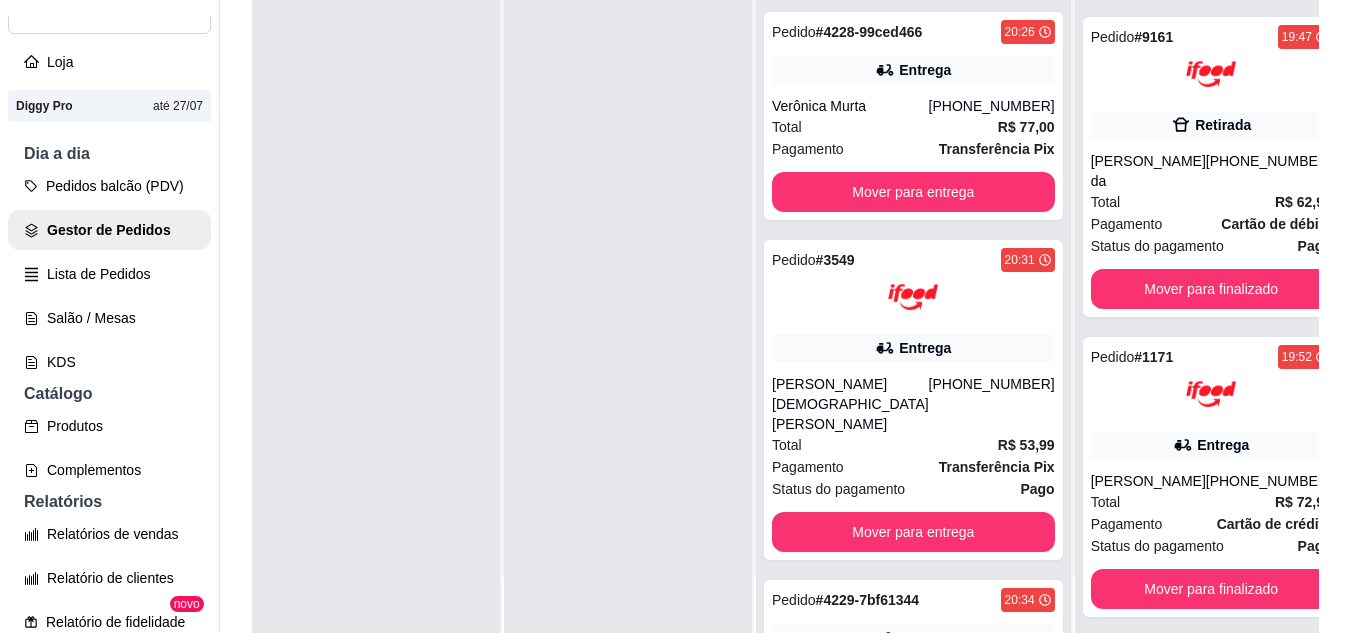 scroll, scrollTop: 300, scrollLeft: 0, axis: vertical 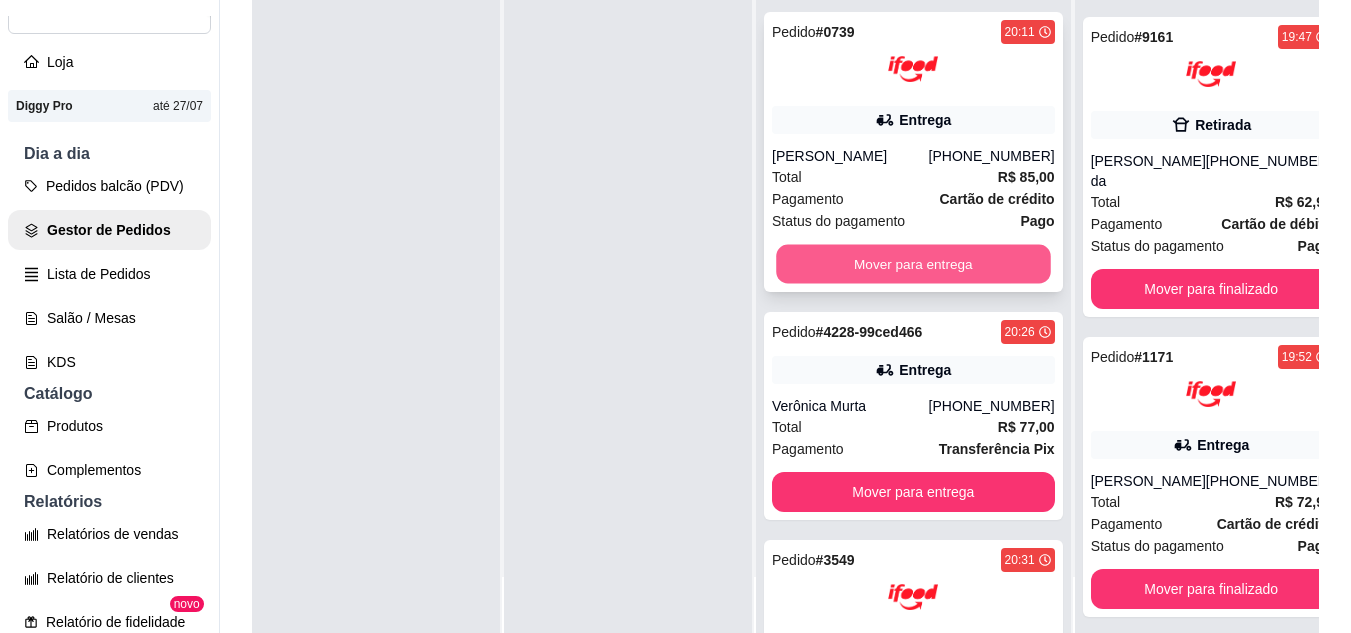 click on "Mover para entrega" at bounding box center [913, 264] 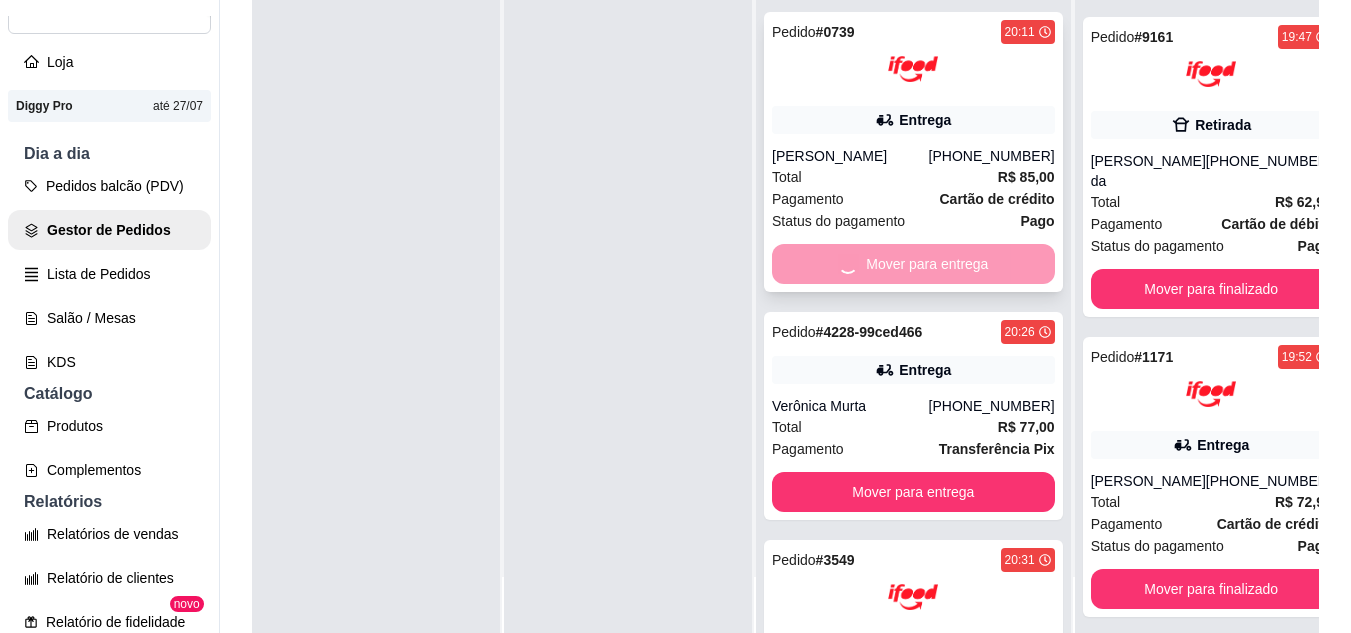 scroll, scrollTop: 0, scrollLeft: 0, axis: both 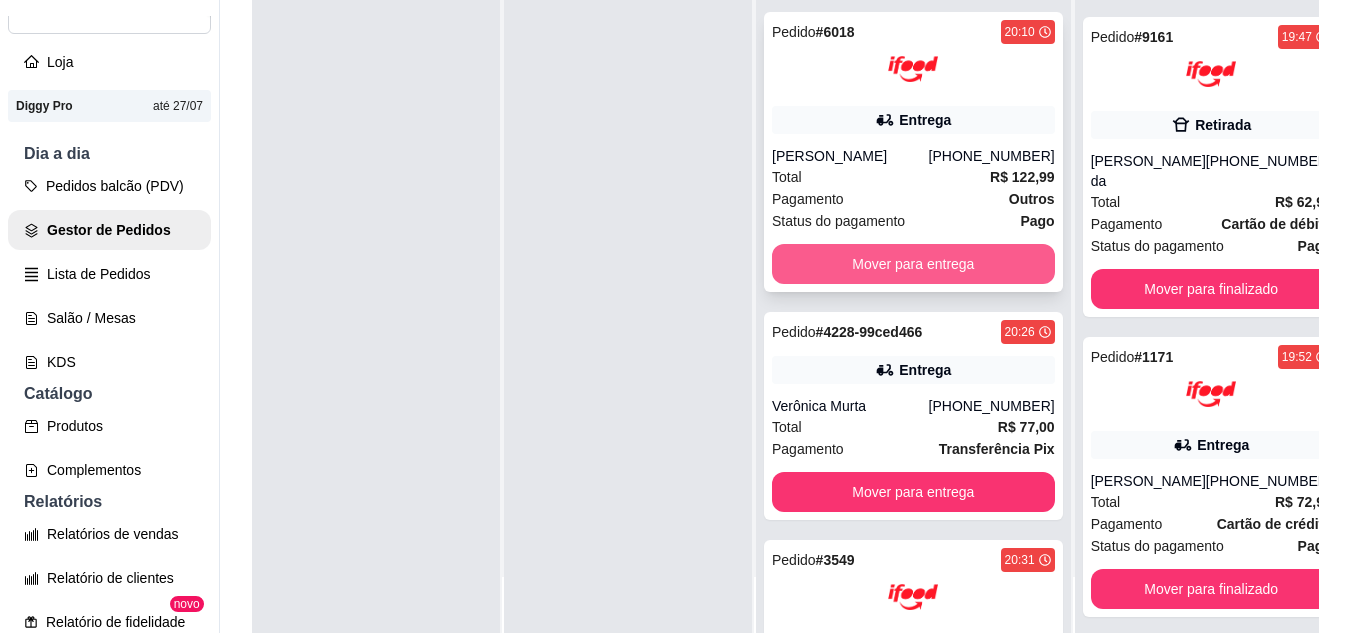 click on "Mover para entrega" at bounding box center (913, 264) 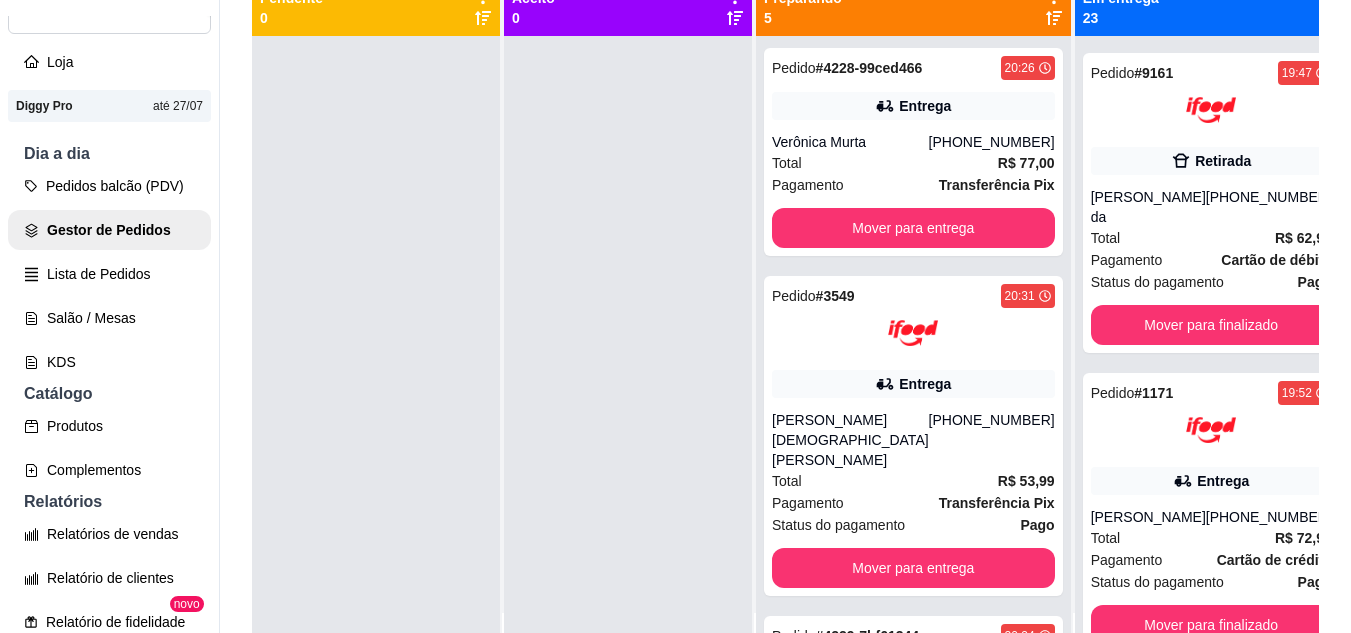 scroll, scrollTop: 0, scrollLeft: 0, axis: both 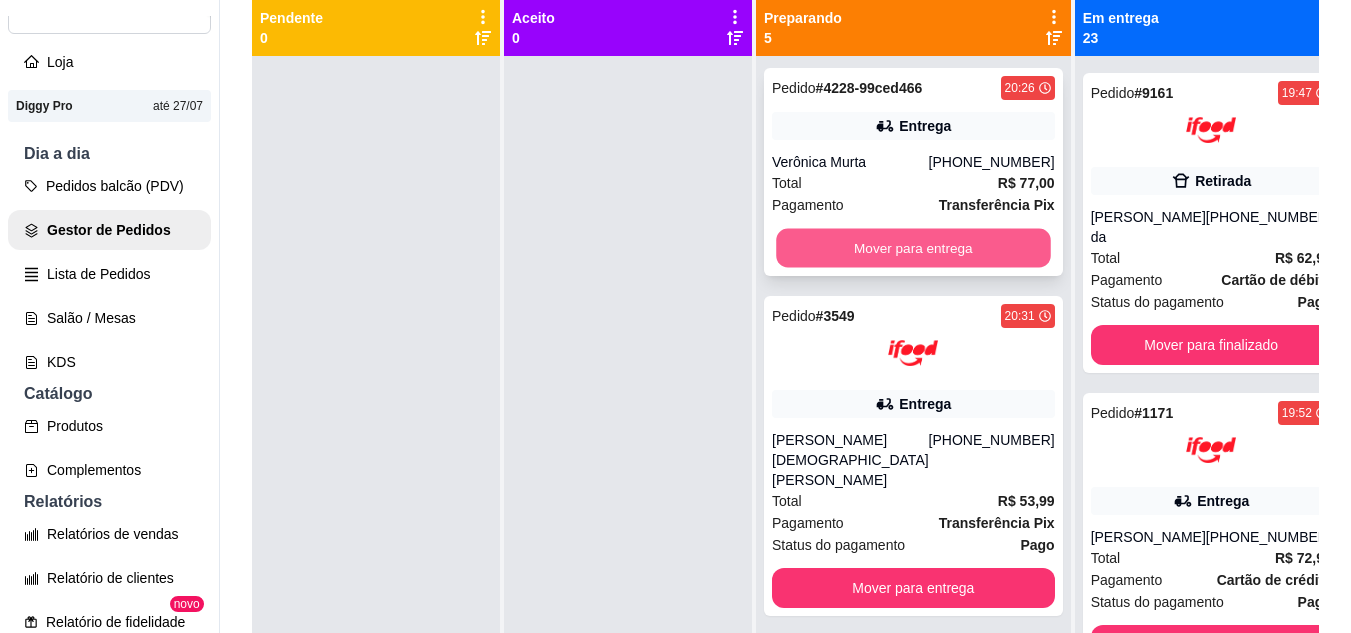 click on "Mover para entrega" at bounding box center [913, 248] 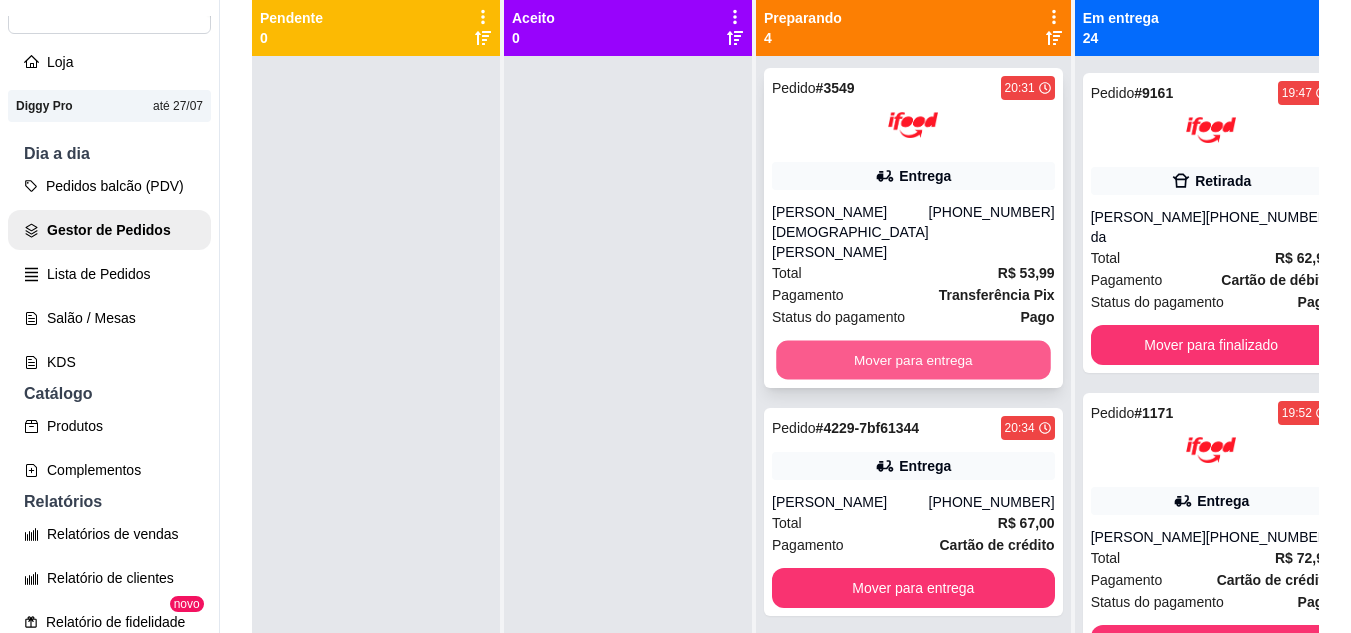 click on "Mover para entrega" at bounding box center [913, 360] 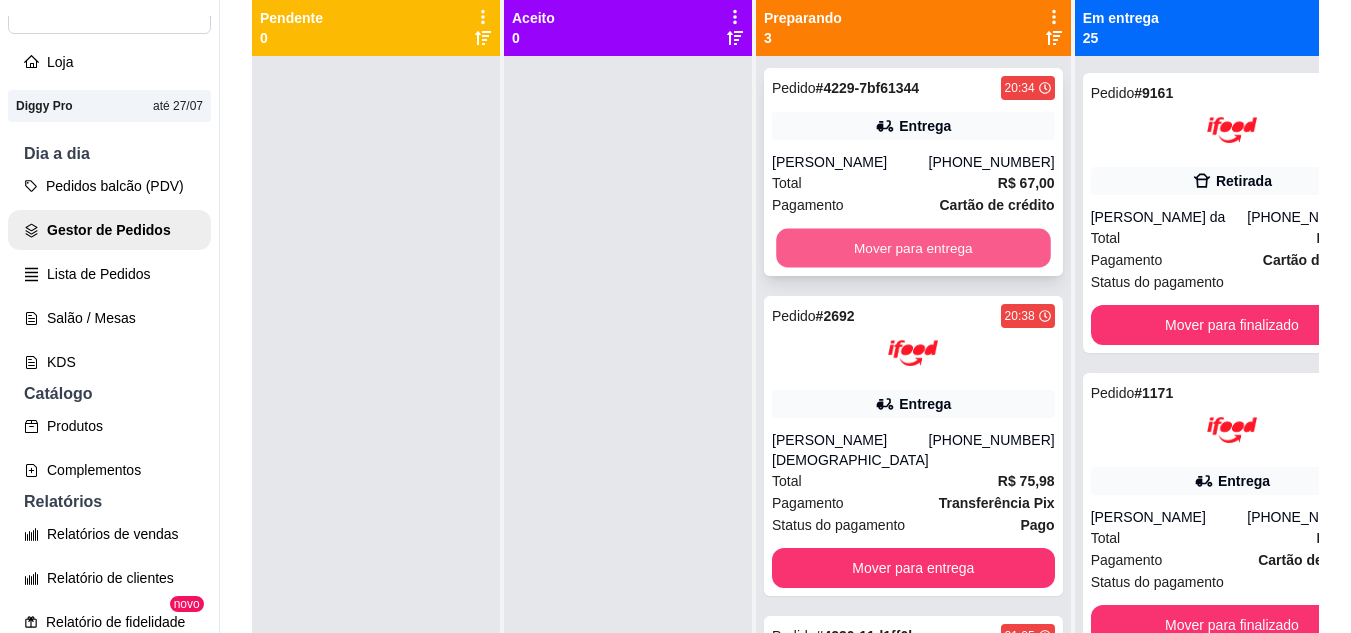 click on "Mover para entrega" at bounding box center (913, 248) 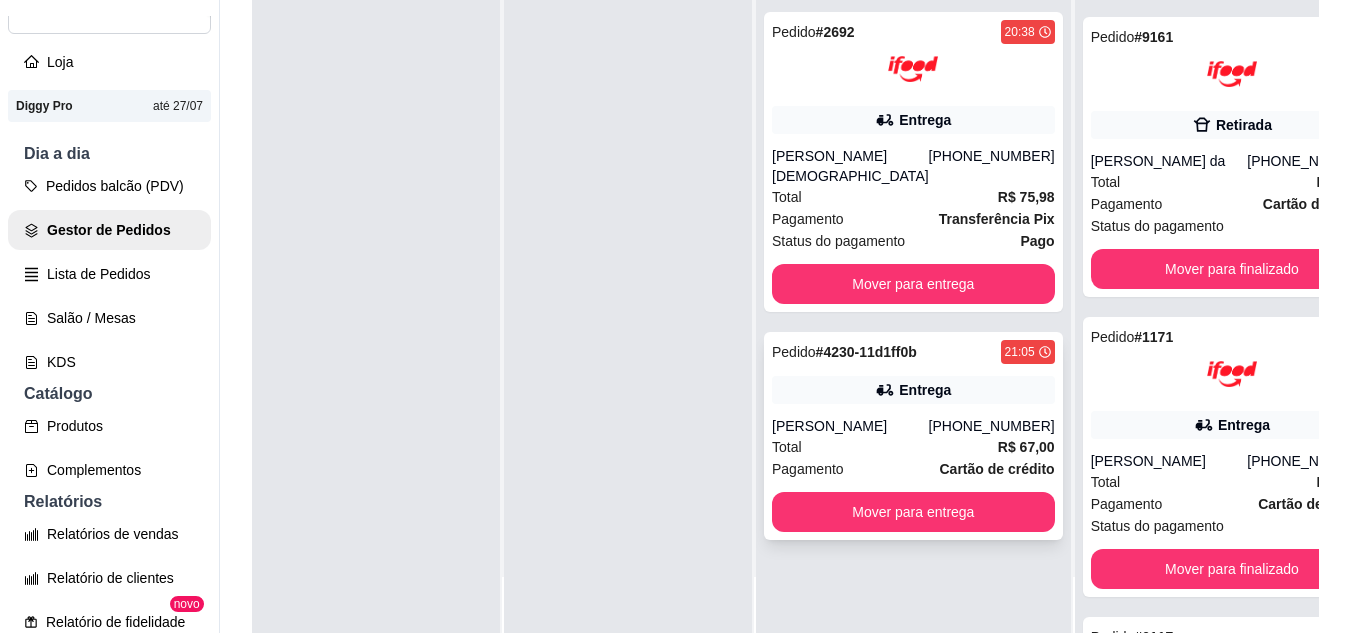 scroll, scrollTop: 0, scrollLeft: 0, axis: both 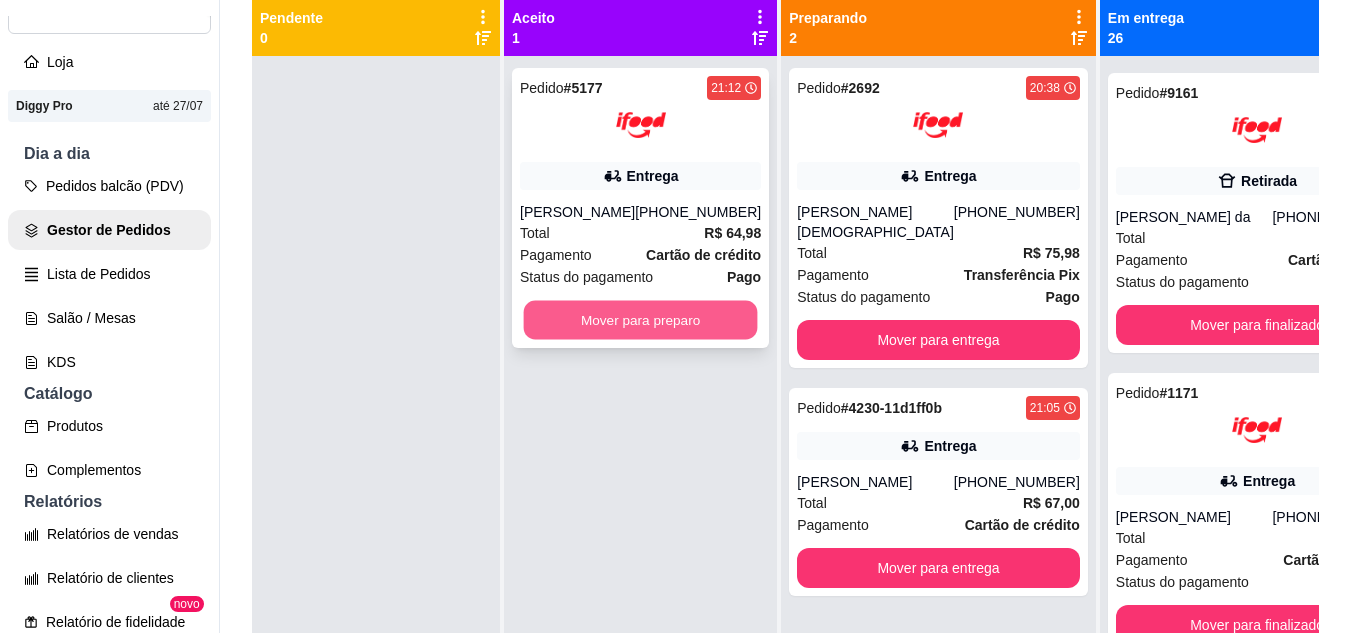 click on "Mover para preparo" at bounding box center (641, 320) 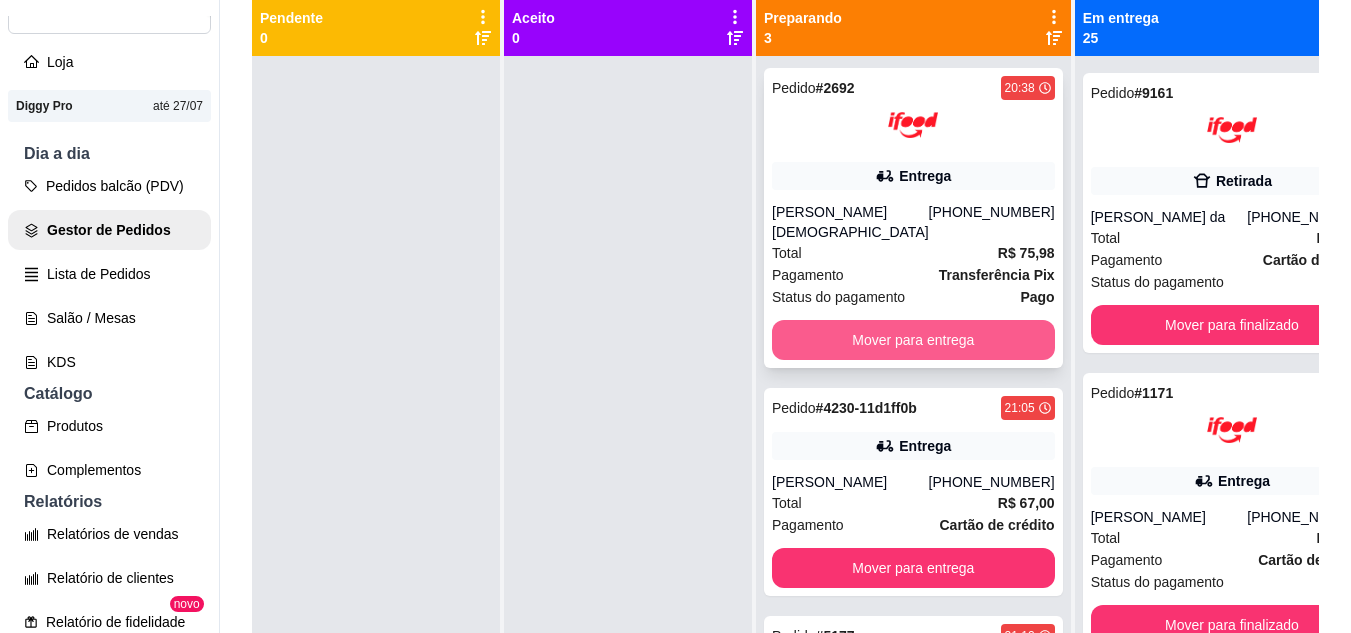 click on "Mover para entrega" at bounding box center [913, 340] 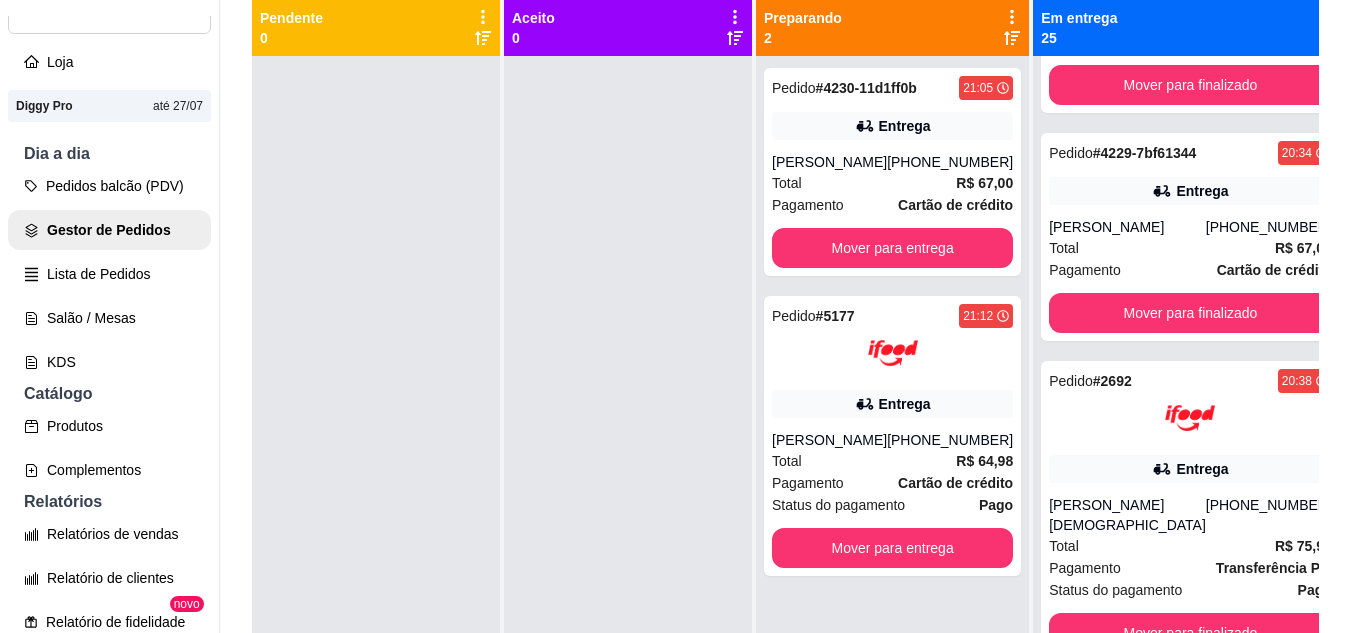 scroll, scrollTop: 6163, scrollLeft: 0, axis: vertical 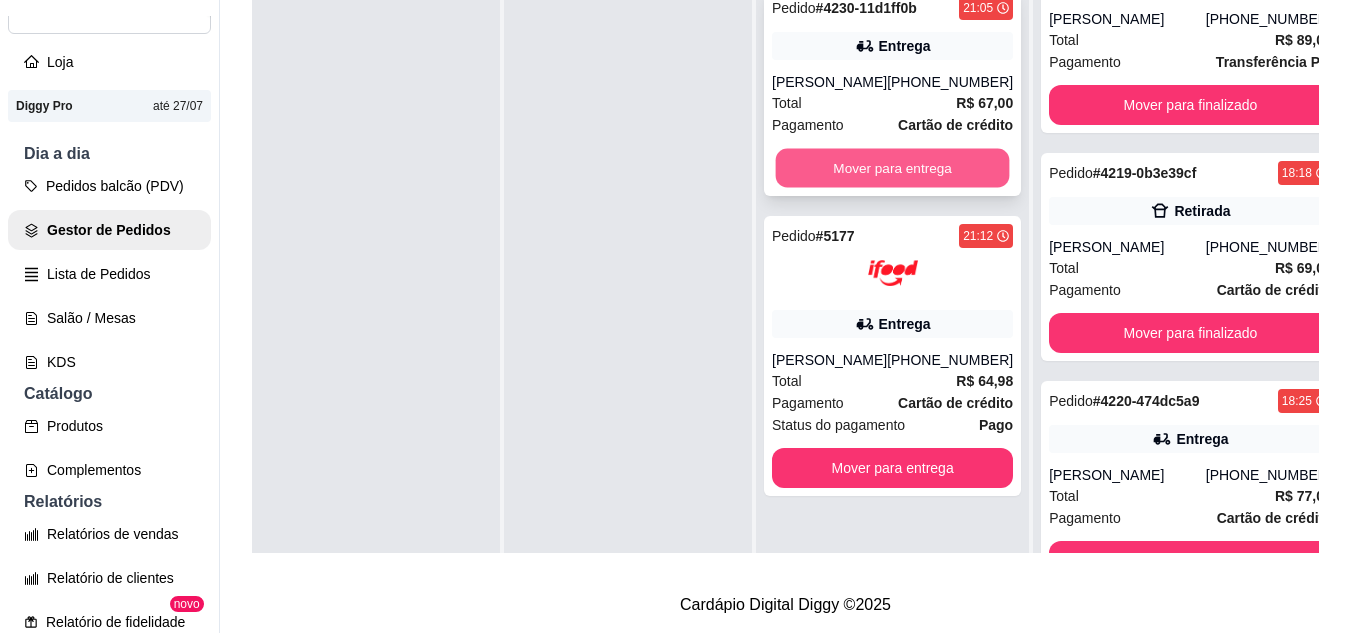 click on "Mover para entrega" at bounding box center (893, 168) 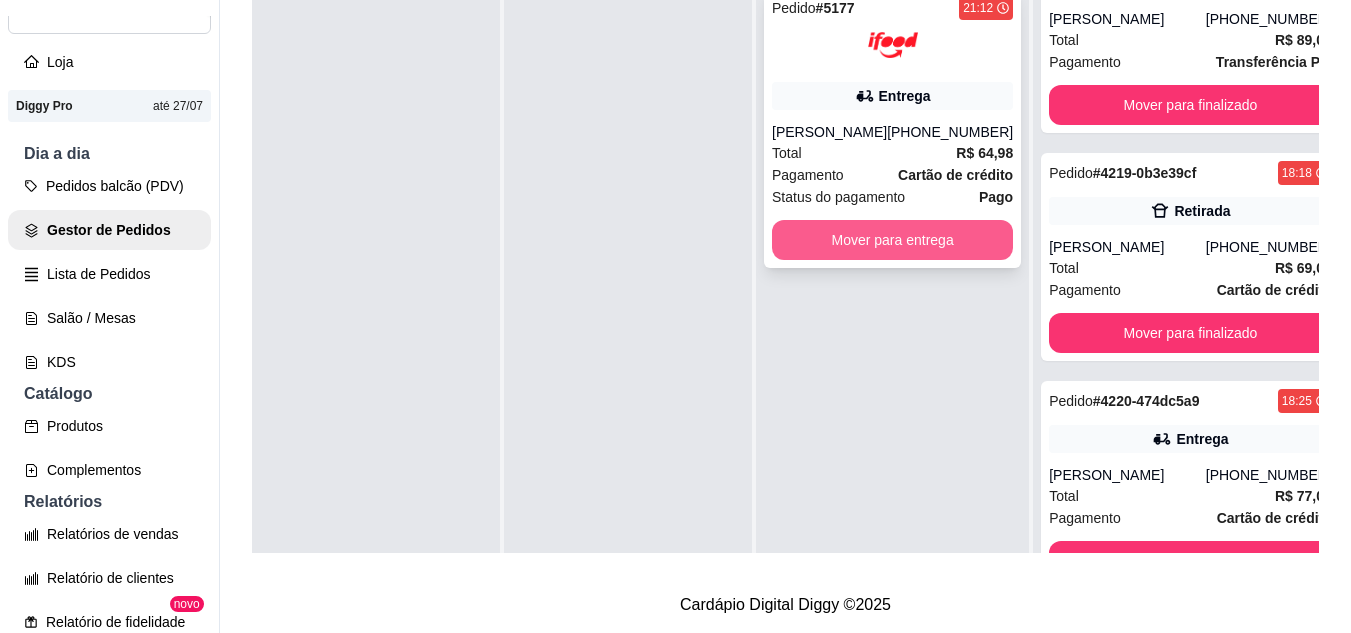 click on "Mover para entrega" at bounding box center [892, 240] 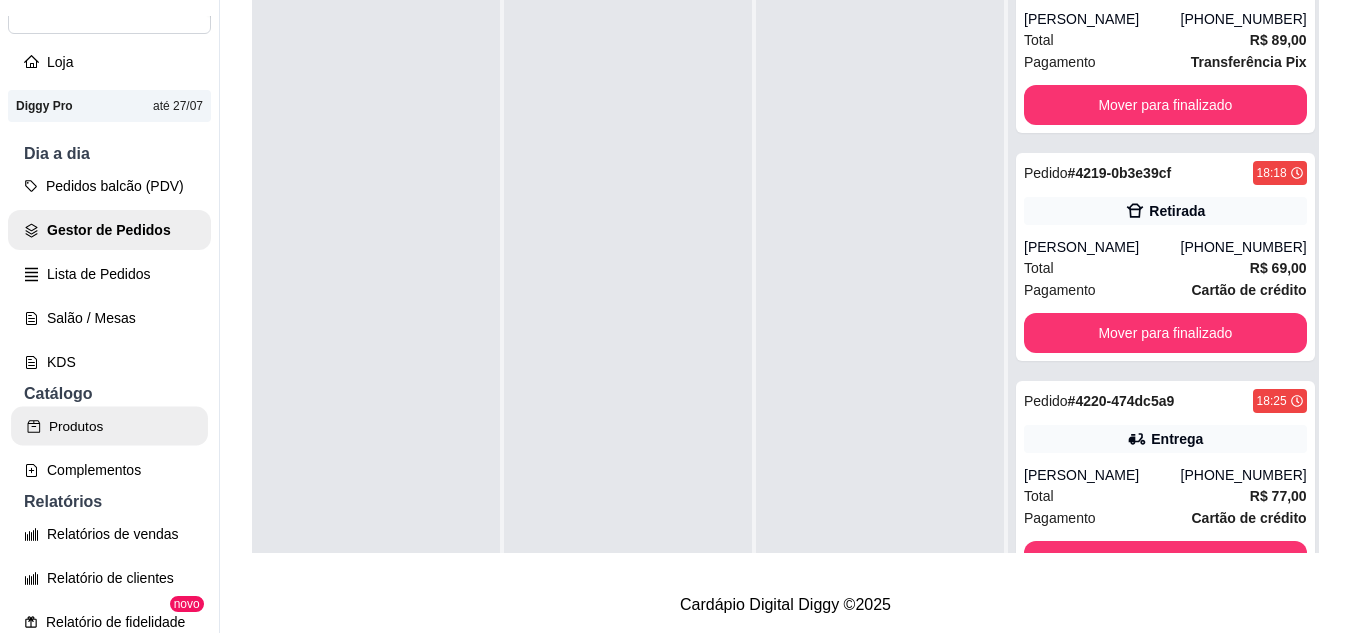 click on "Produtos" at bounding box center [109, 426] 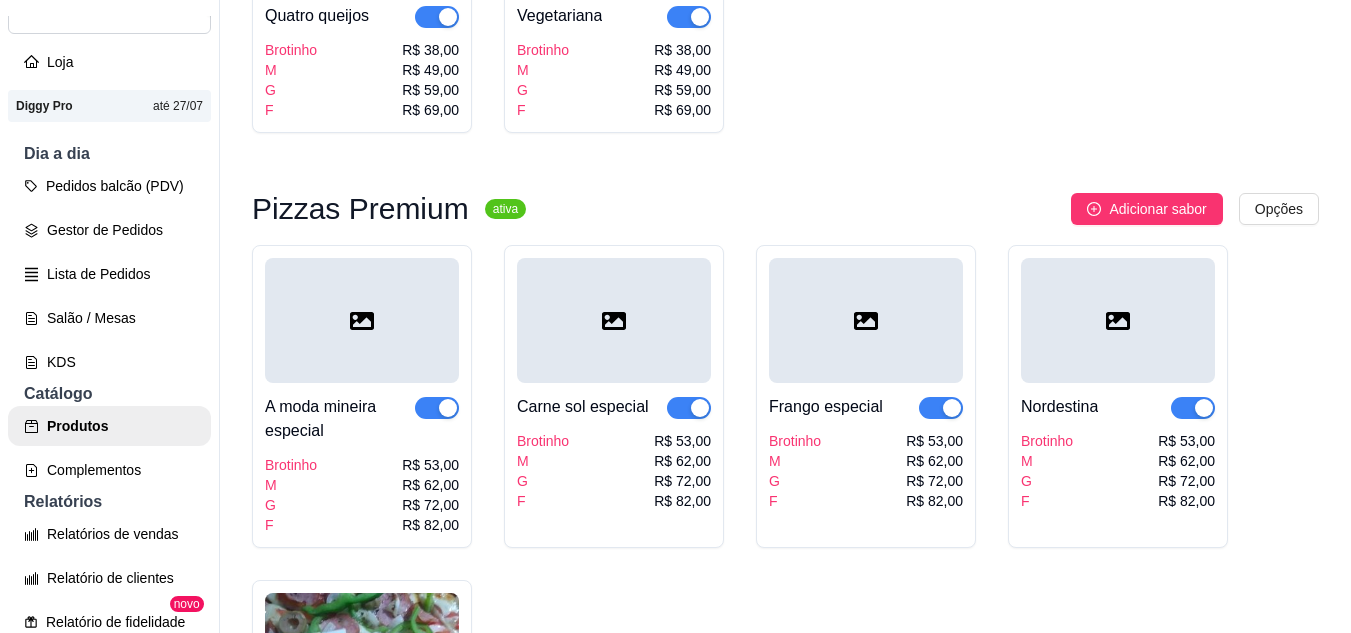 scroll, scrollTop: 1700, scrollLeft: 0, axis: vertical 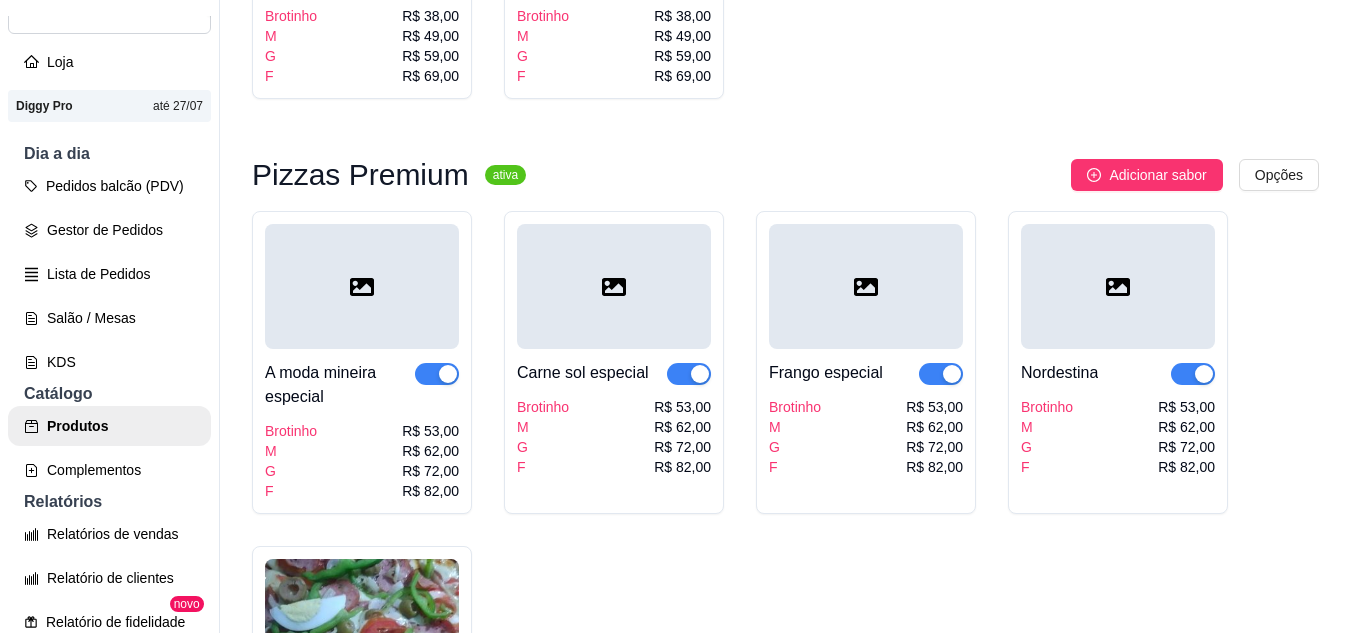 click on "Brotinho  M G F R$ 53,00 R$ 62,00 R$ 72,00 R$ 82,00" at bounding box center (362, 461) 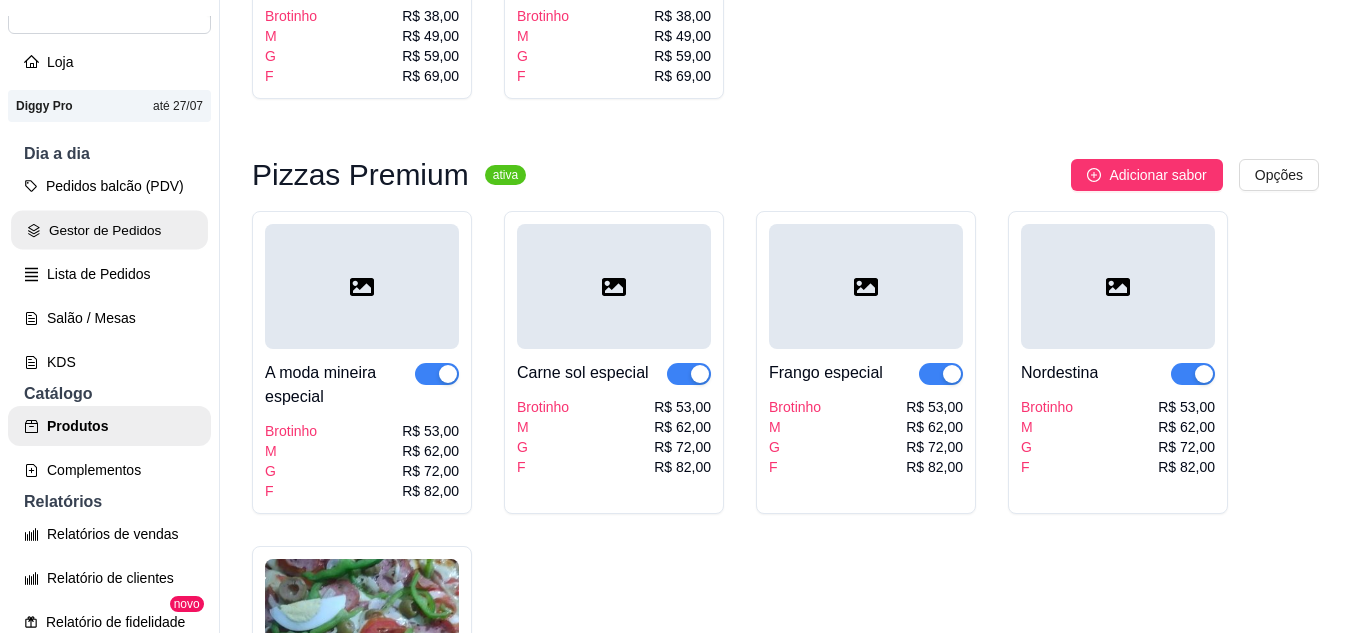 click on "Gestor de Pedidos" at bounding box center [109, 230] 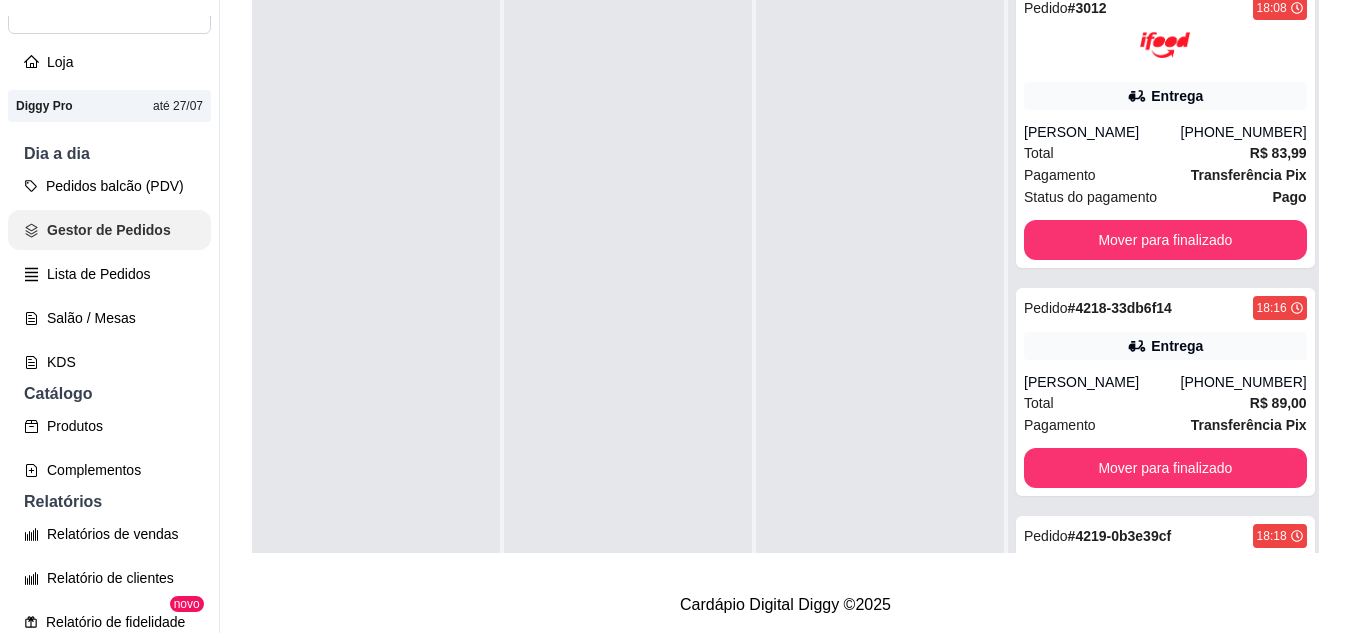 scroll, scrollTop: 0, scrollLeft: 0, axis: both 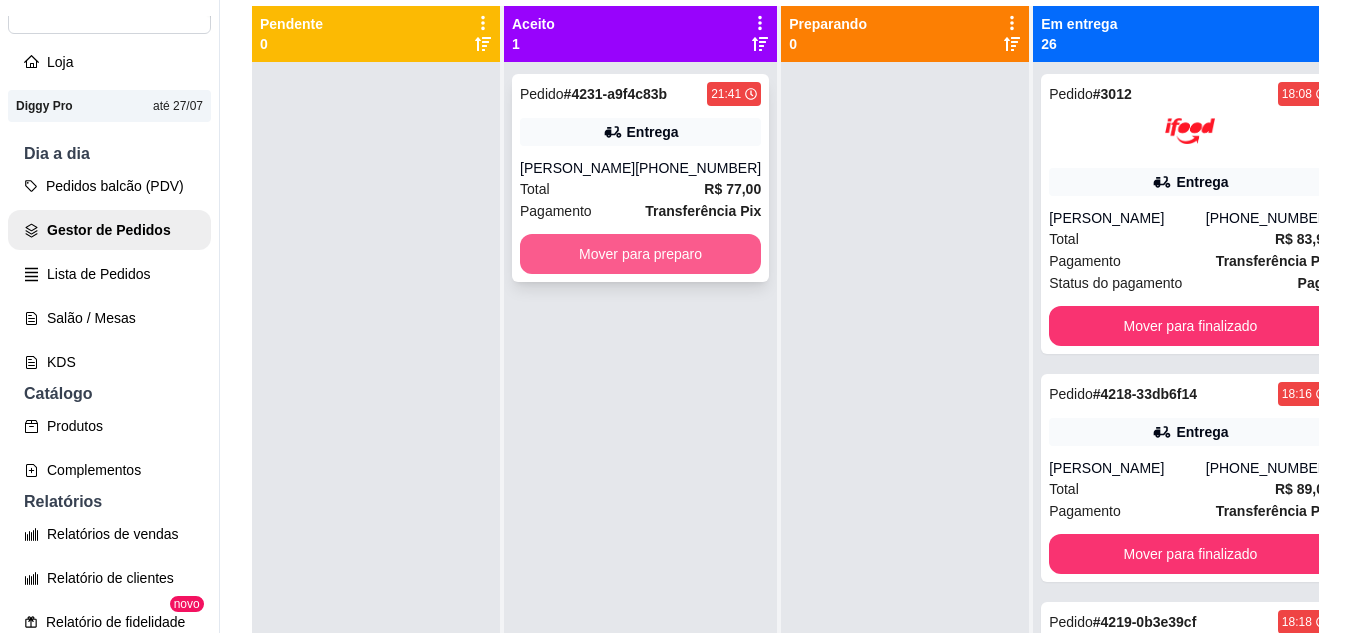 click on "Mover para preparo" at bounding box center (640, 254) 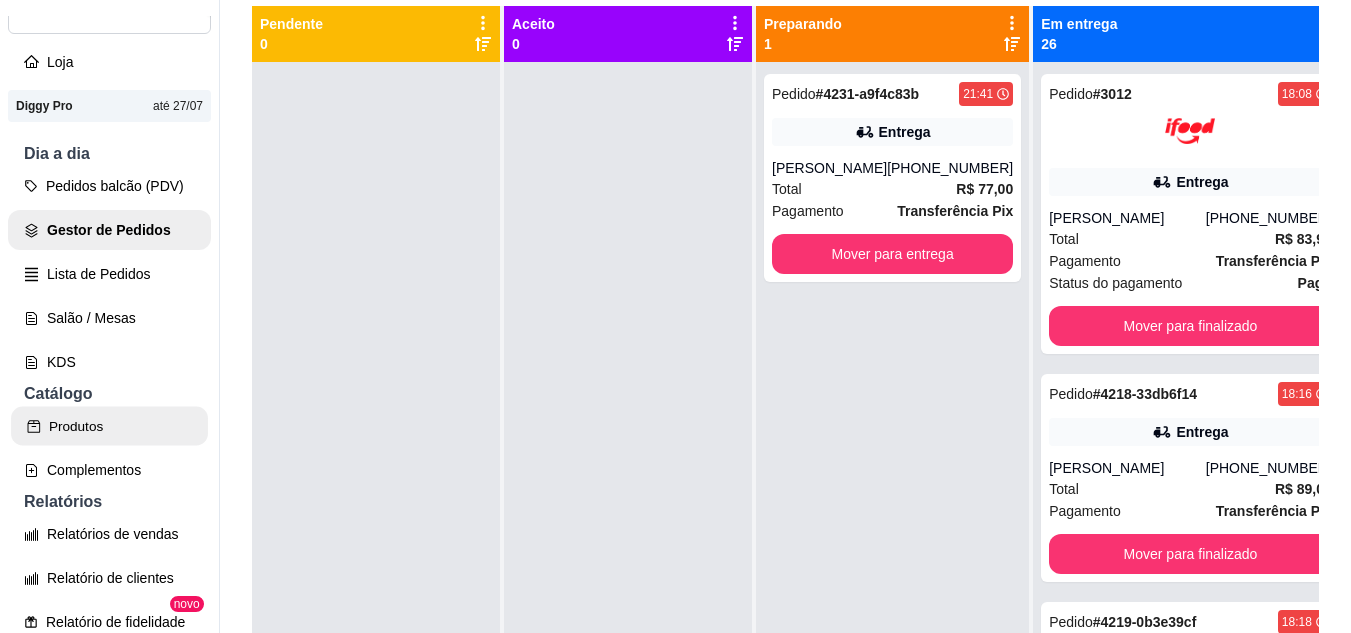 click on "Produtos" at bounding box center [109, 426] 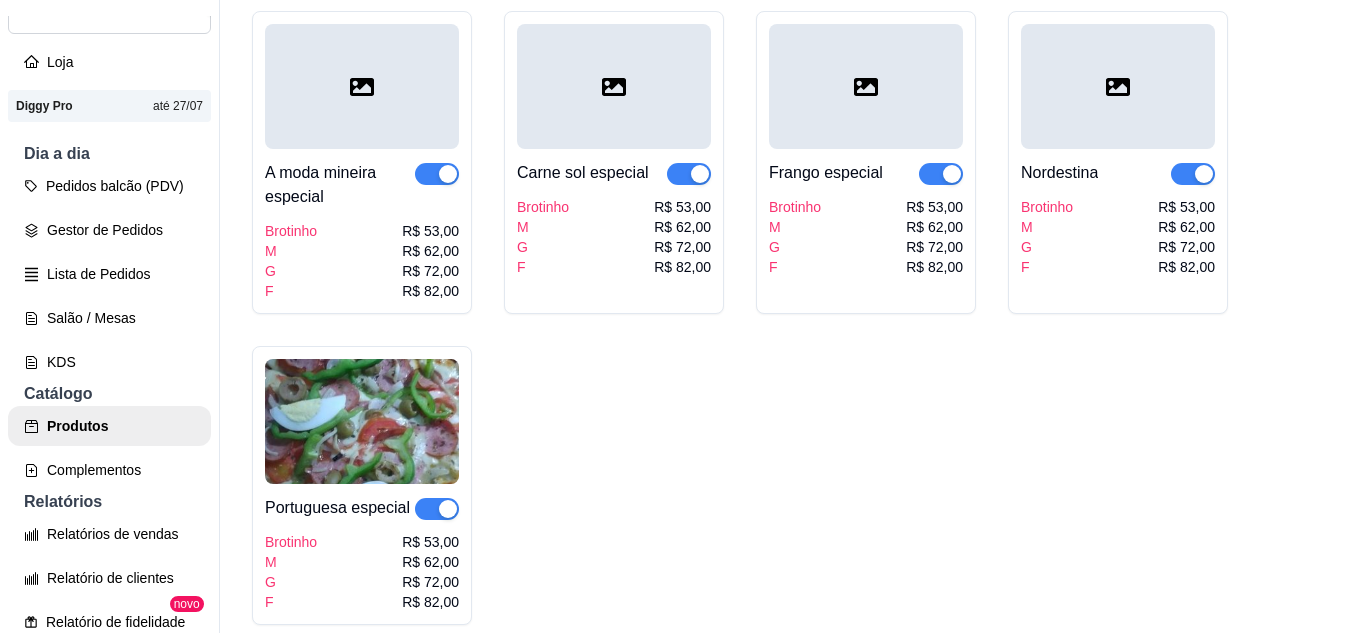 scroll, scrollTop: 1901, scrollLeft: 0, axis: vertical 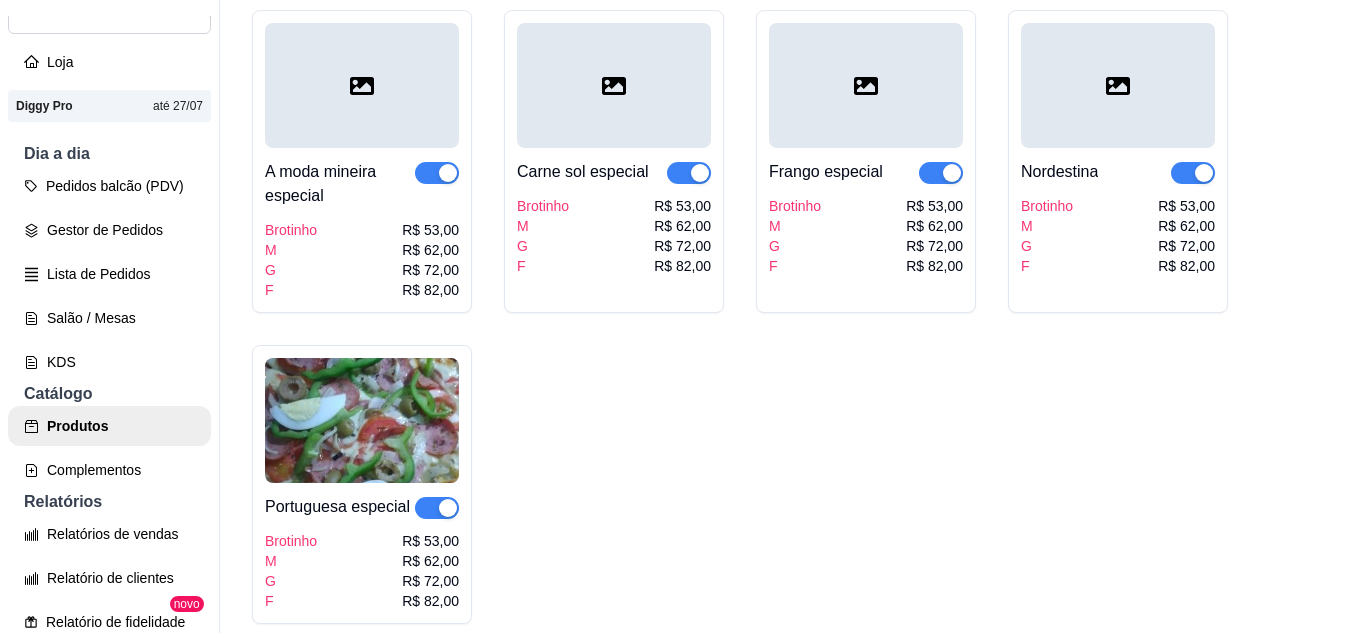 click on "R$ 72,00" at bounding box center [430, 270] 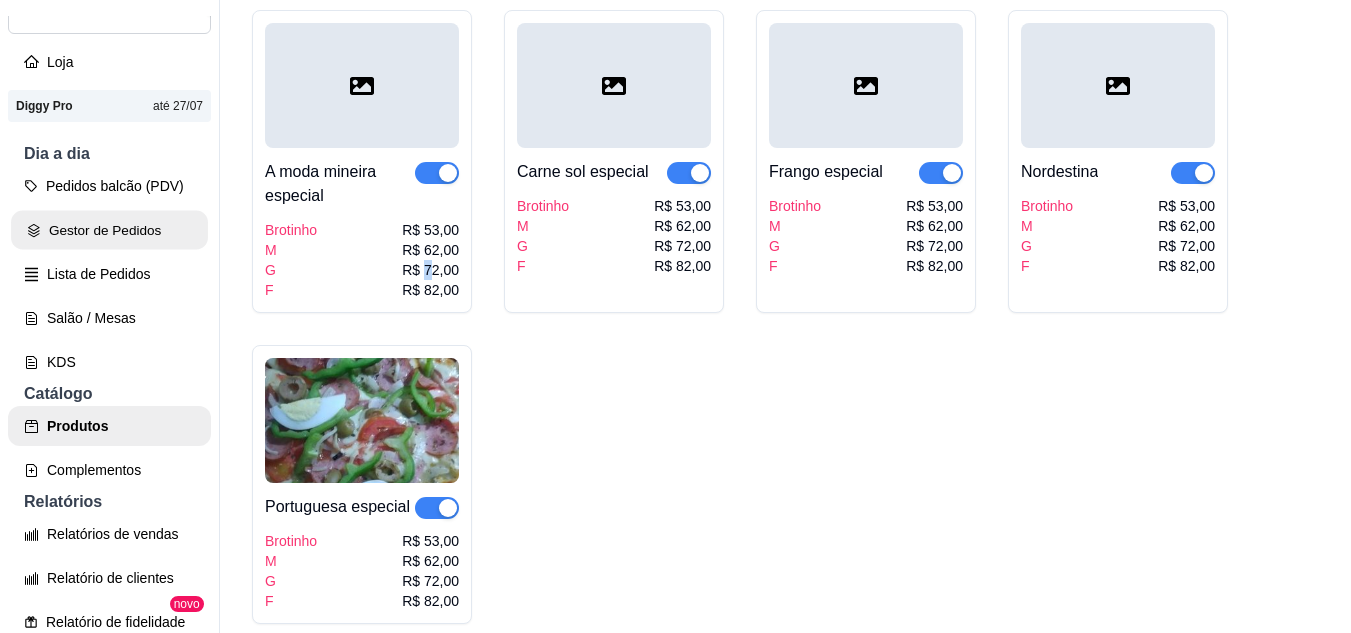 click on "Gestor de Pedidos" at bounding box center [109, 230] 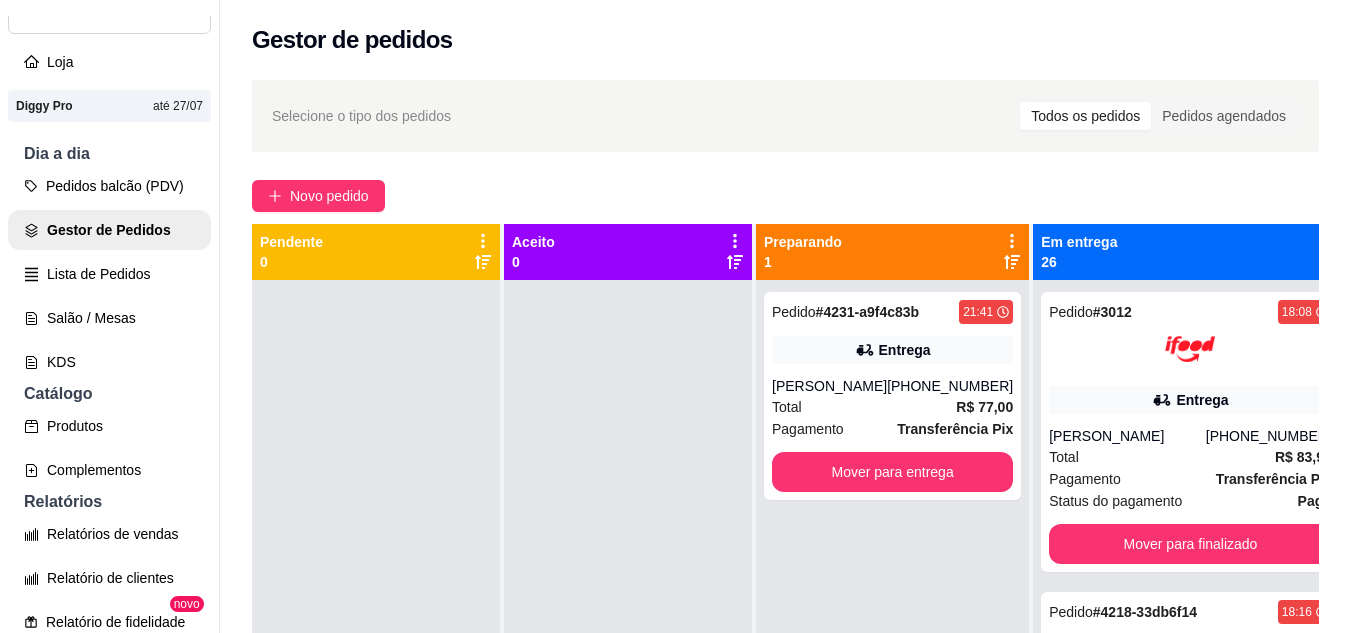 scroll, scrollTop: 1, scrollLeft: 0, axis: vertical 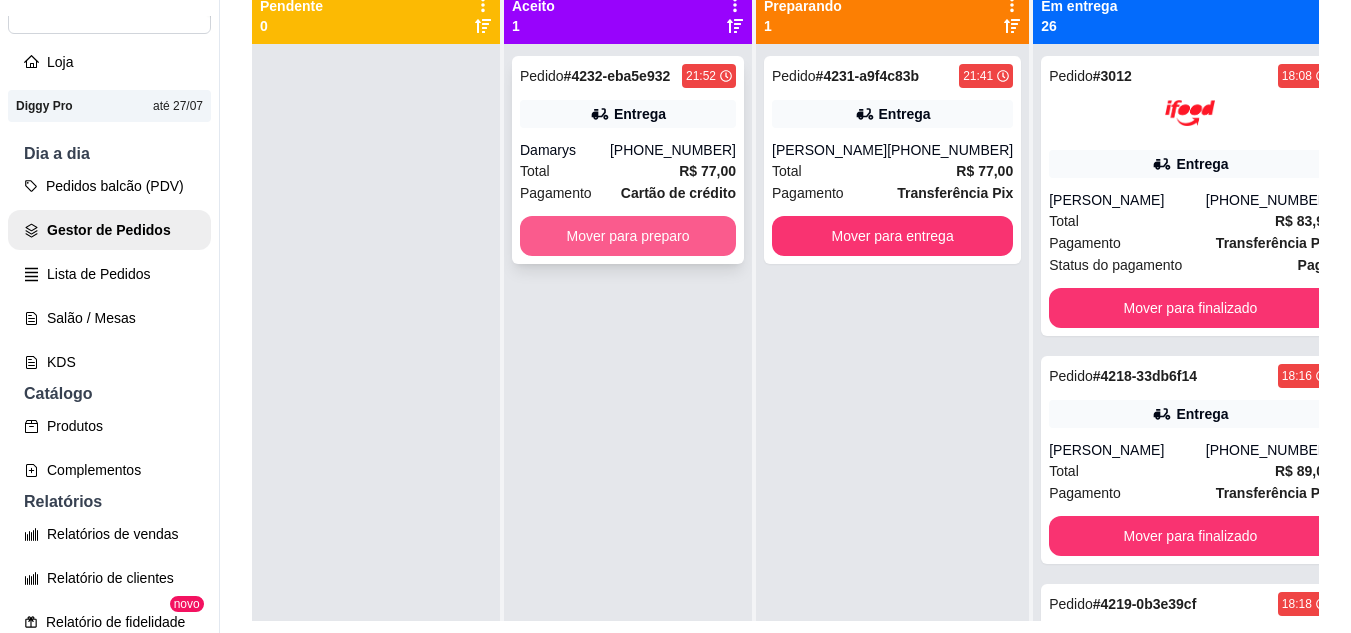 click on "Mover para preparo" at bounding box center (628, 236) 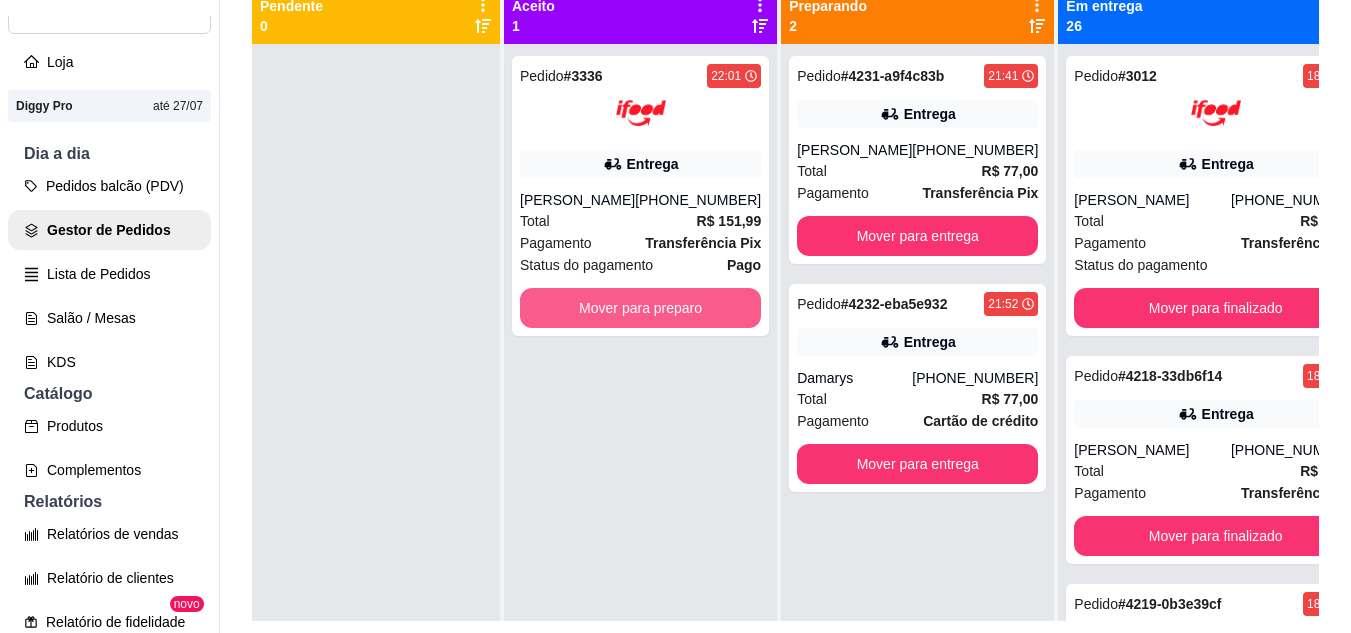 click on "Mover para preparo" at bounding box center [640, 308] 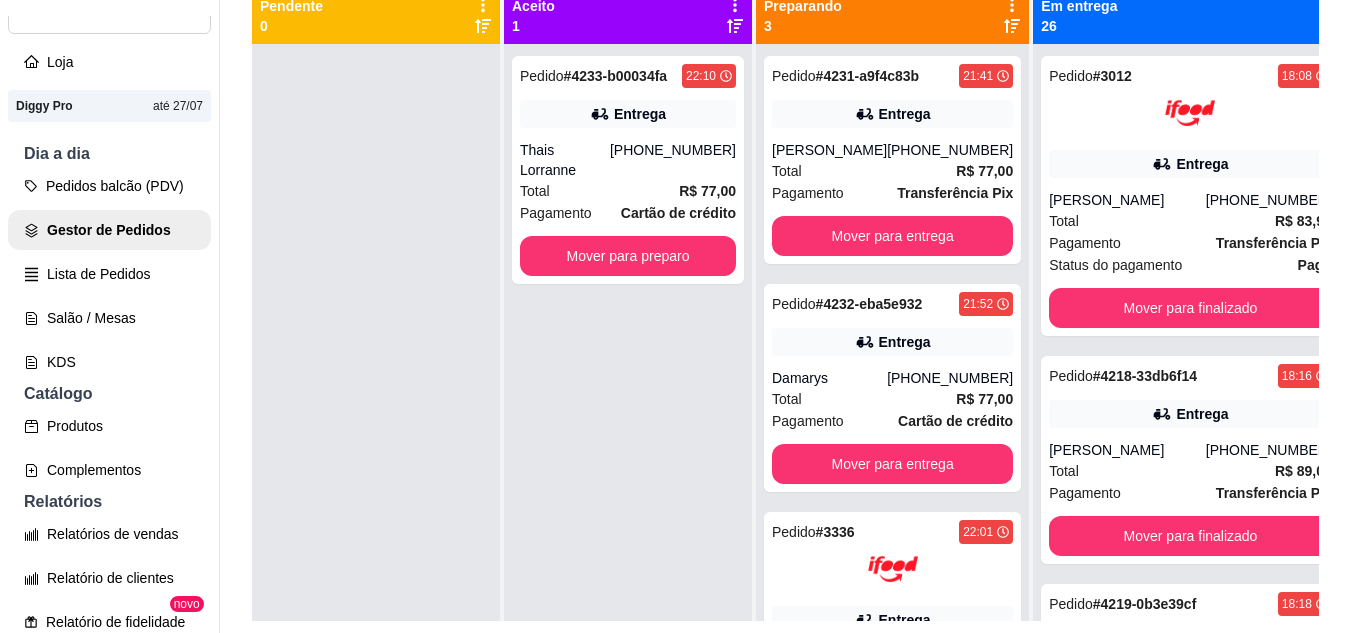 drag, startPoint x: 694, startPoint y: 304, endPoint x: 618, endPoint y: 371, distance: 101.31634 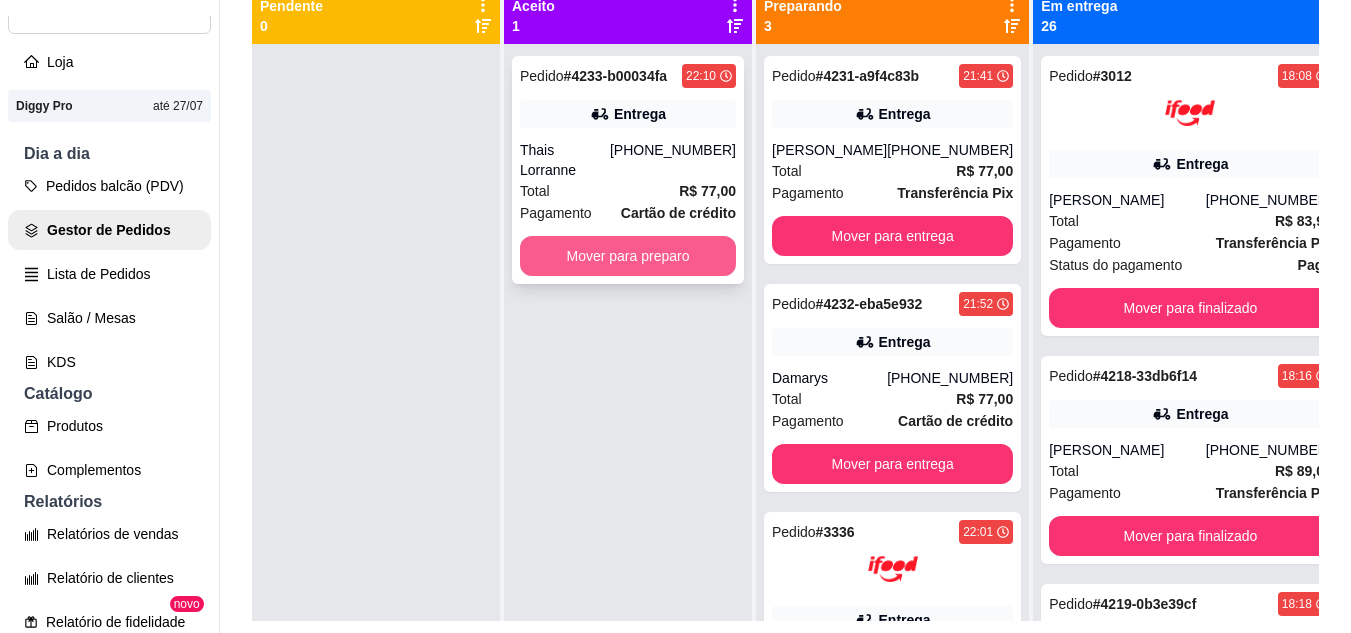 click on "Mover para preparo" at bounding box center [628, 256] 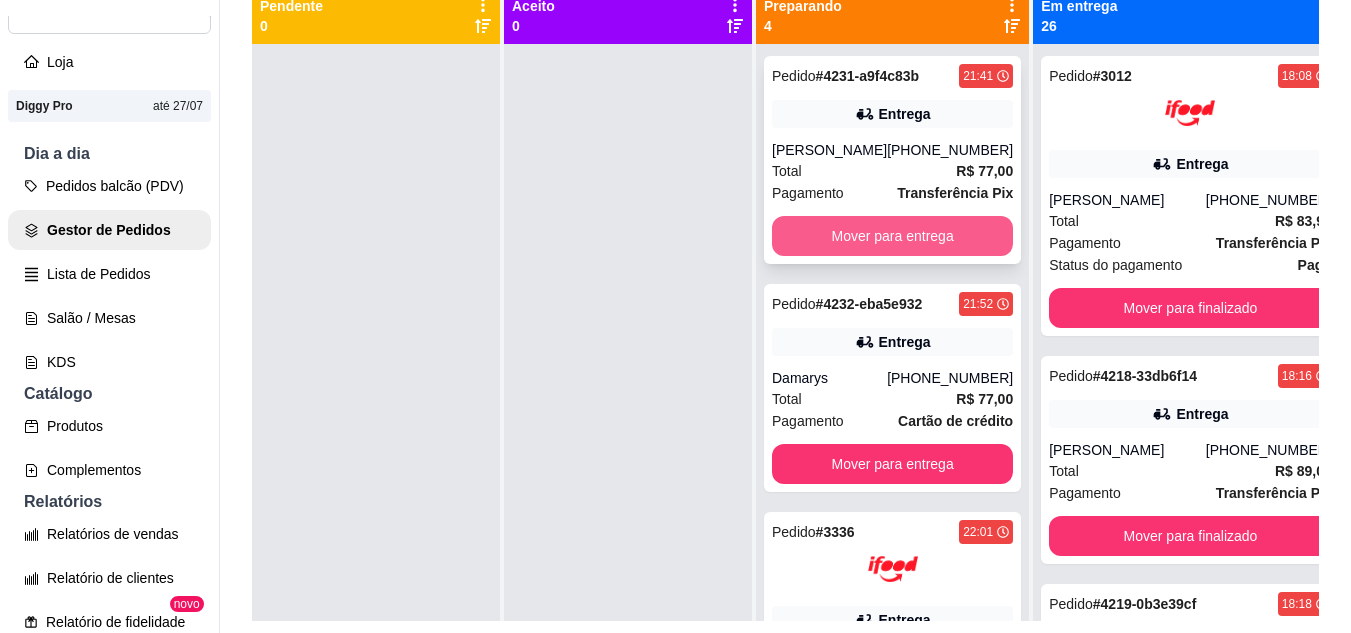 click on "Mover para entrega" at bounding box center [892, 236] 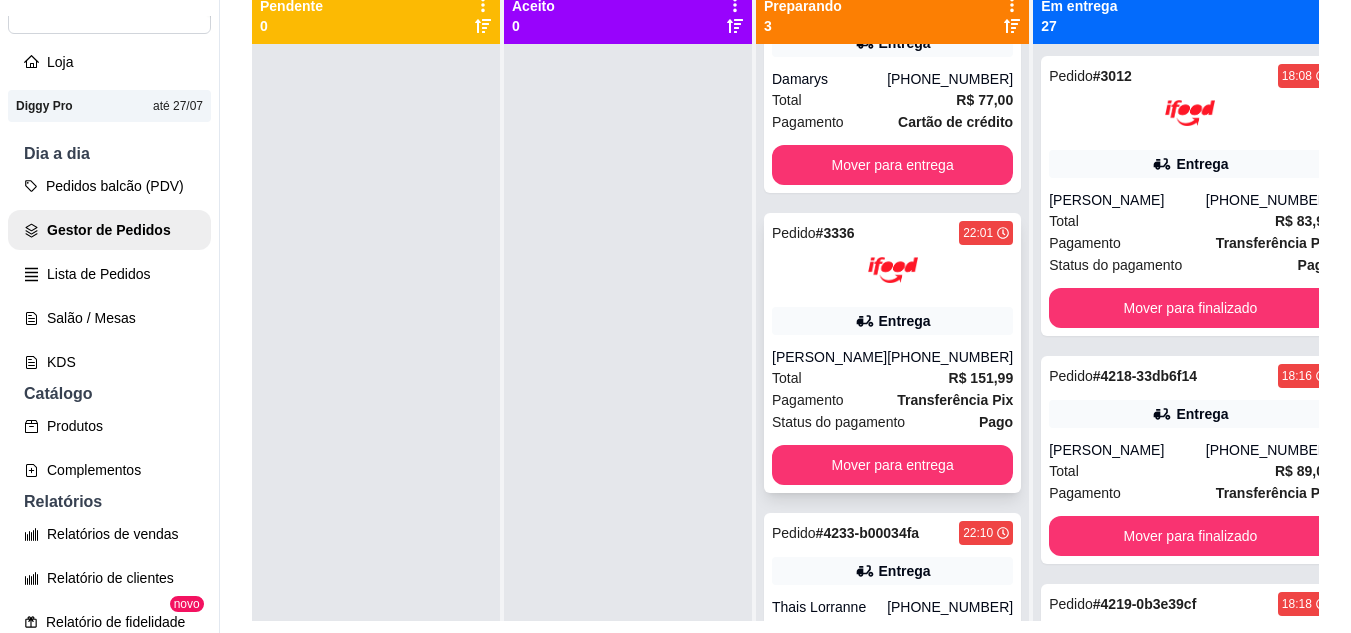 scroll, scrollTop: 163, scrollLeft: 0, axis: vertical 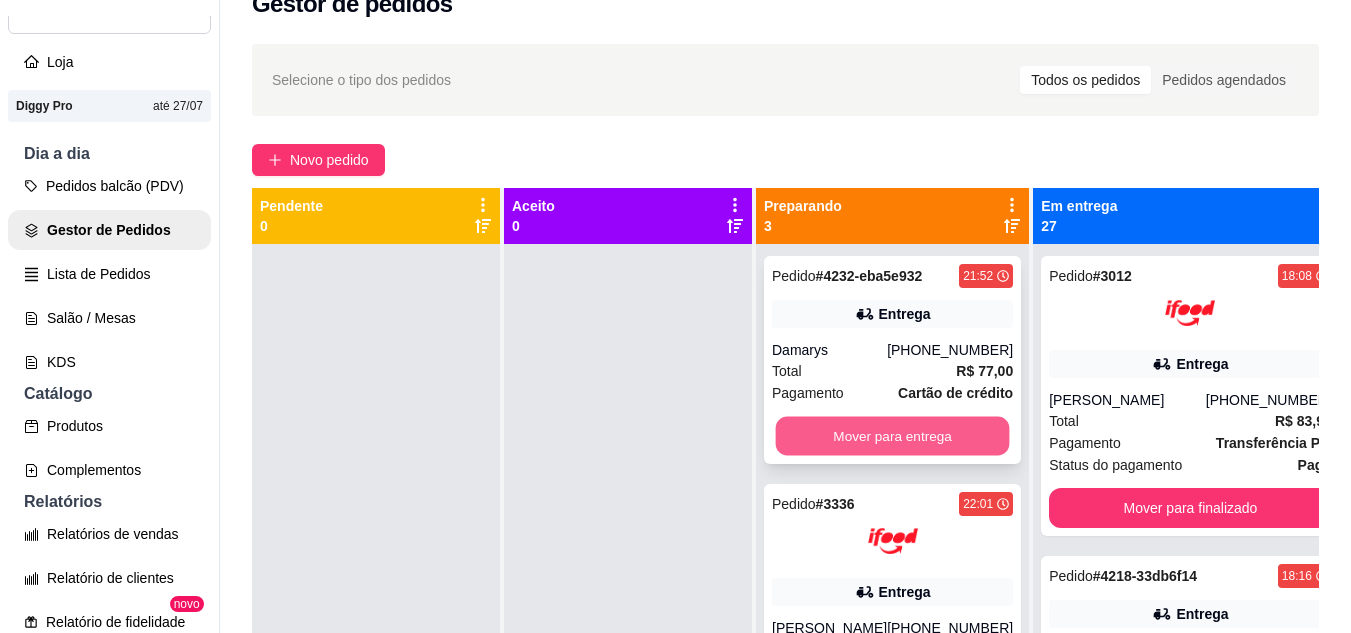 click on "Mover para entrega" at bounding box center (893, 436) 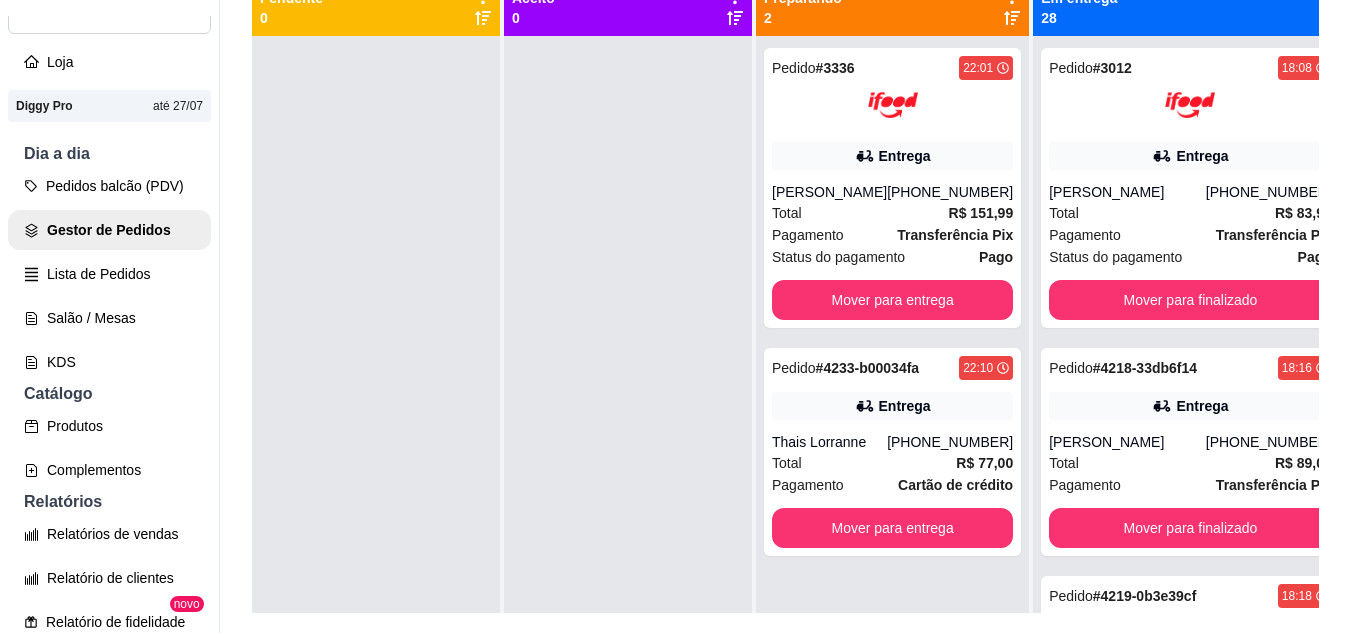 scroll, scrollTop: 247, scrollLeft: 0, axis: vertical 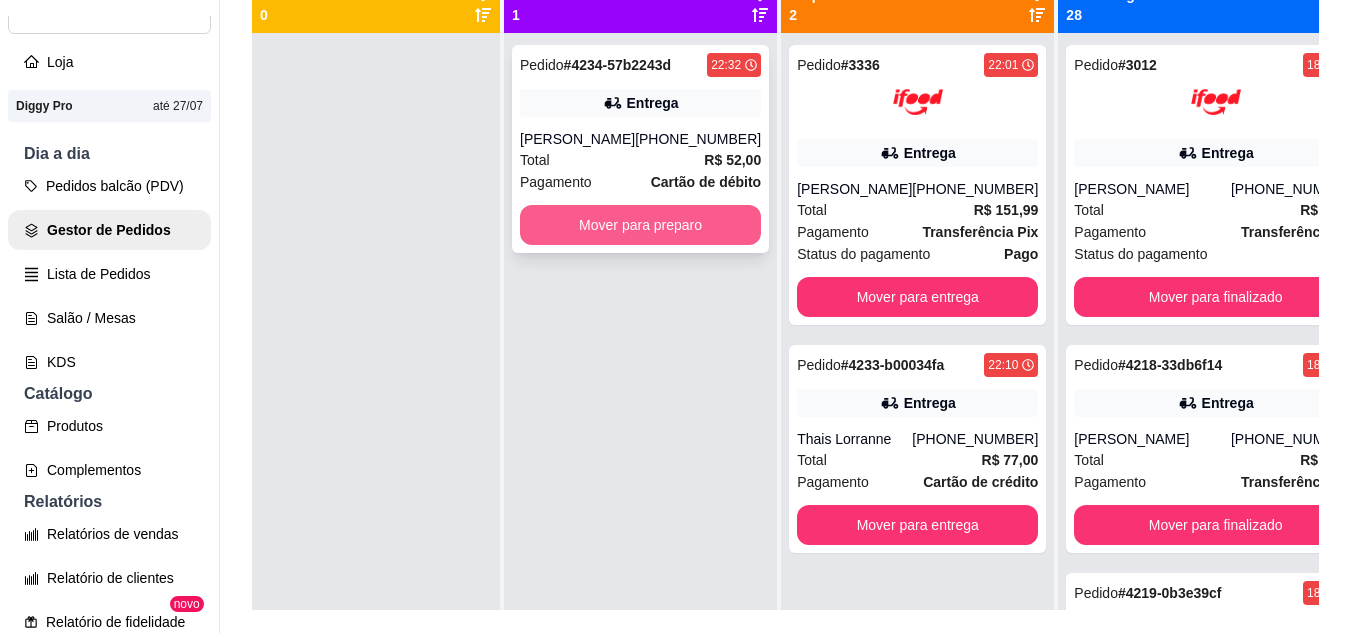 click on "Mover para preparo" at bounding box center [640, 225] 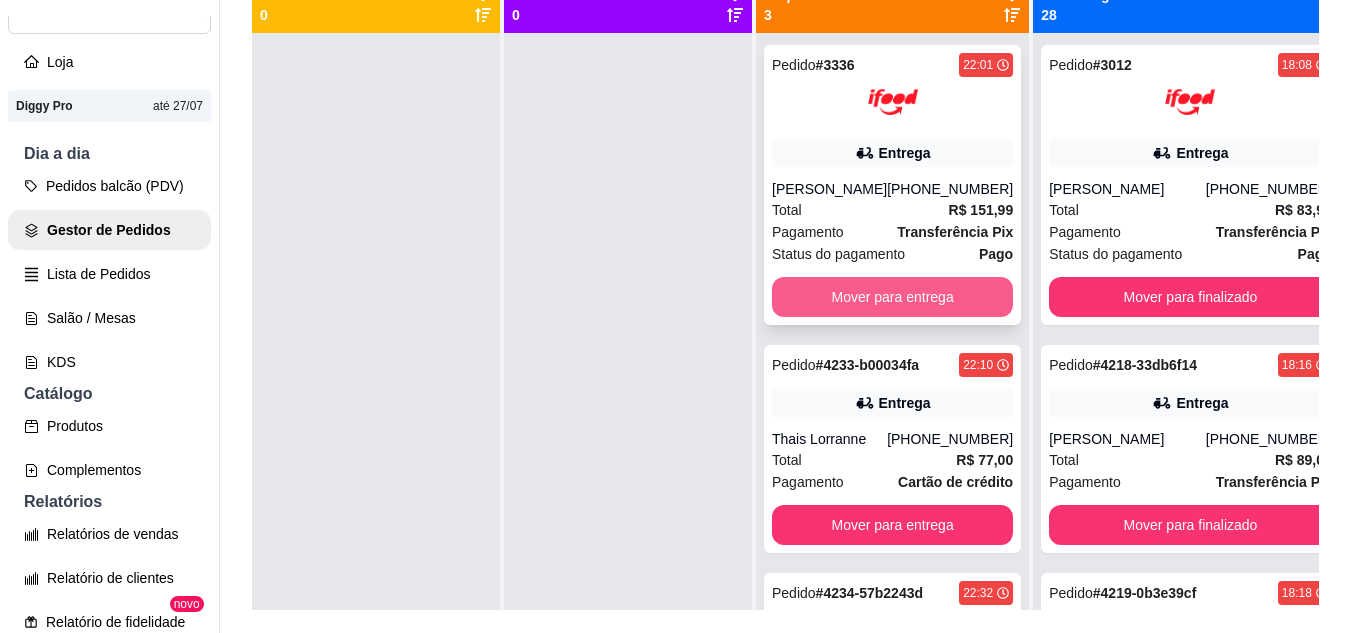 click on "Mover para entrega" at bounding box center (892, 297) 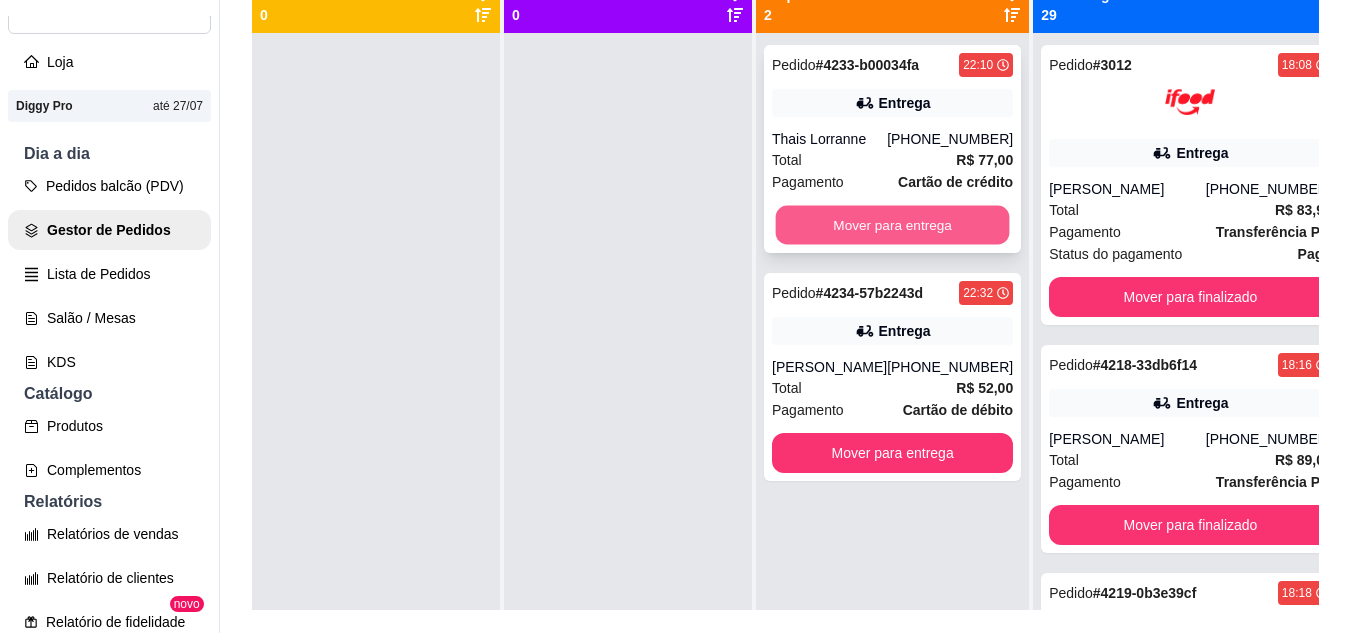 click on "Mover para entrega" at bounding box center [893, 225] 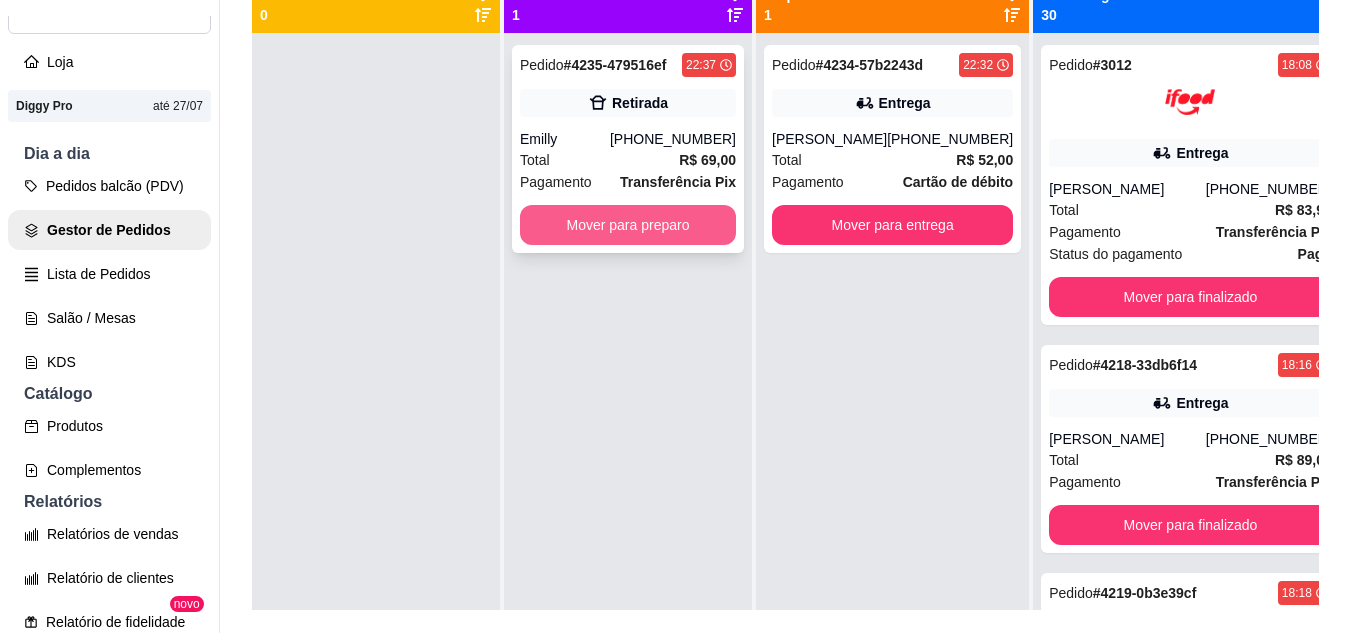 click on "Mover para preparo" at bounding box center [628, 225] 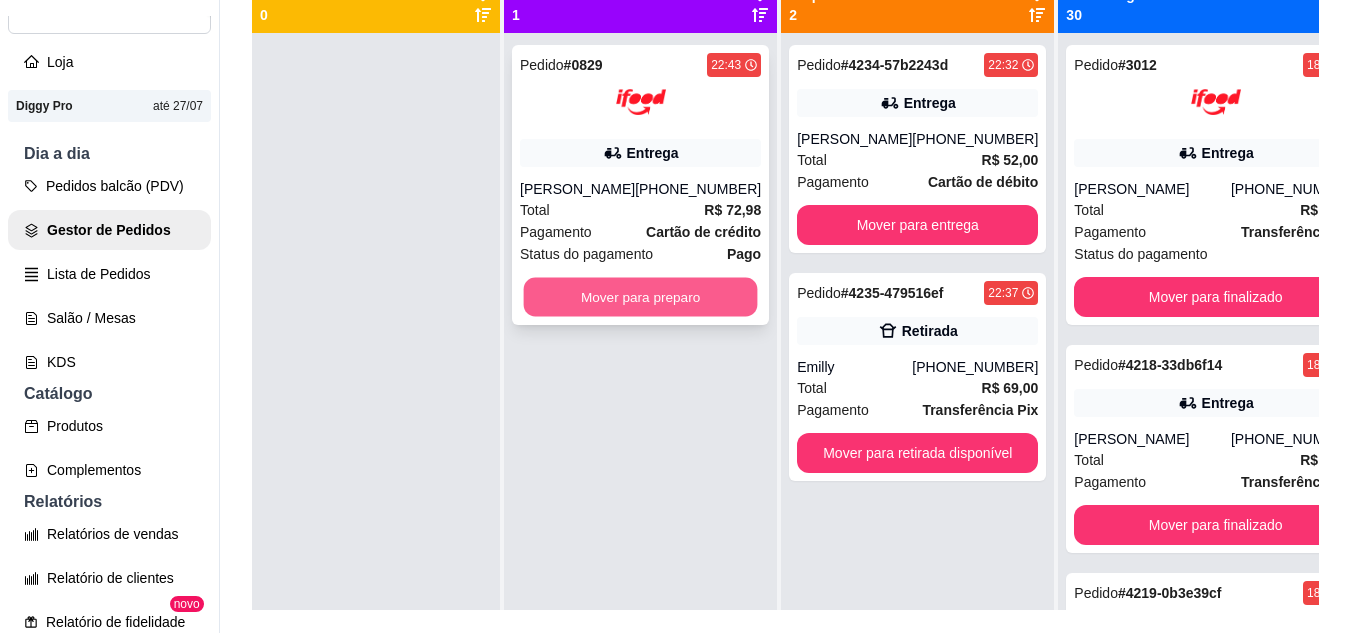 click on "Mover para preparo" at bounding box center [641, 297] 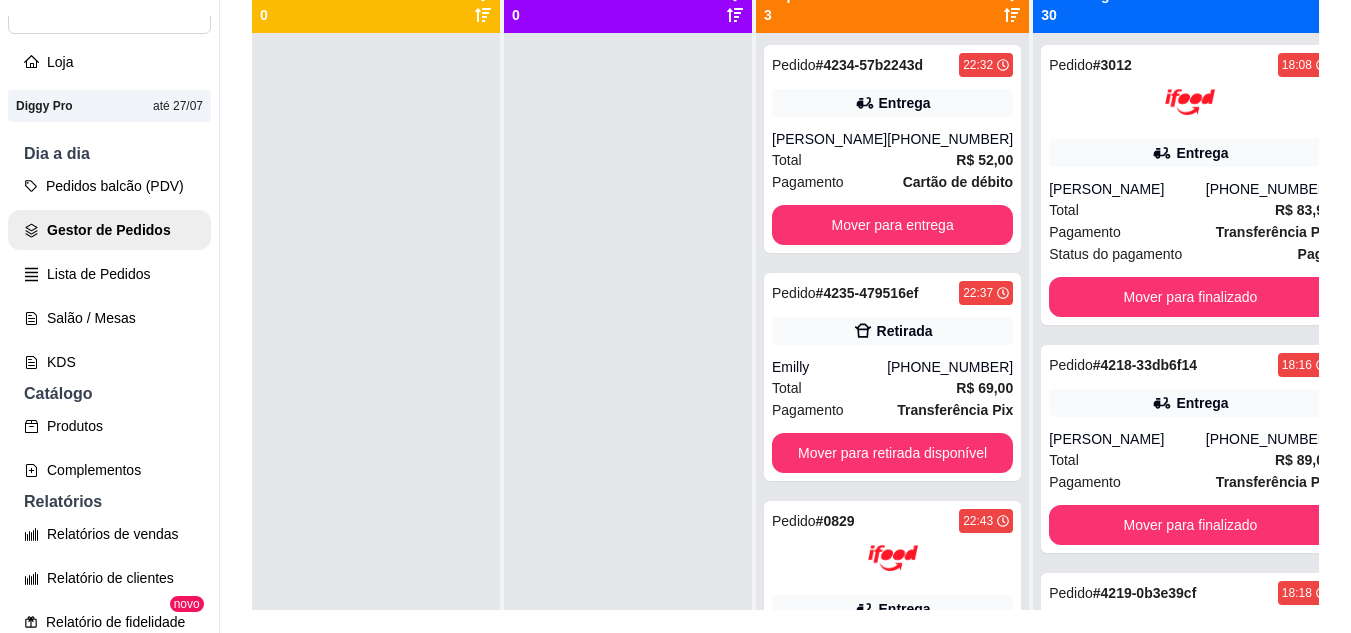 click at bounding box center (628, 349) 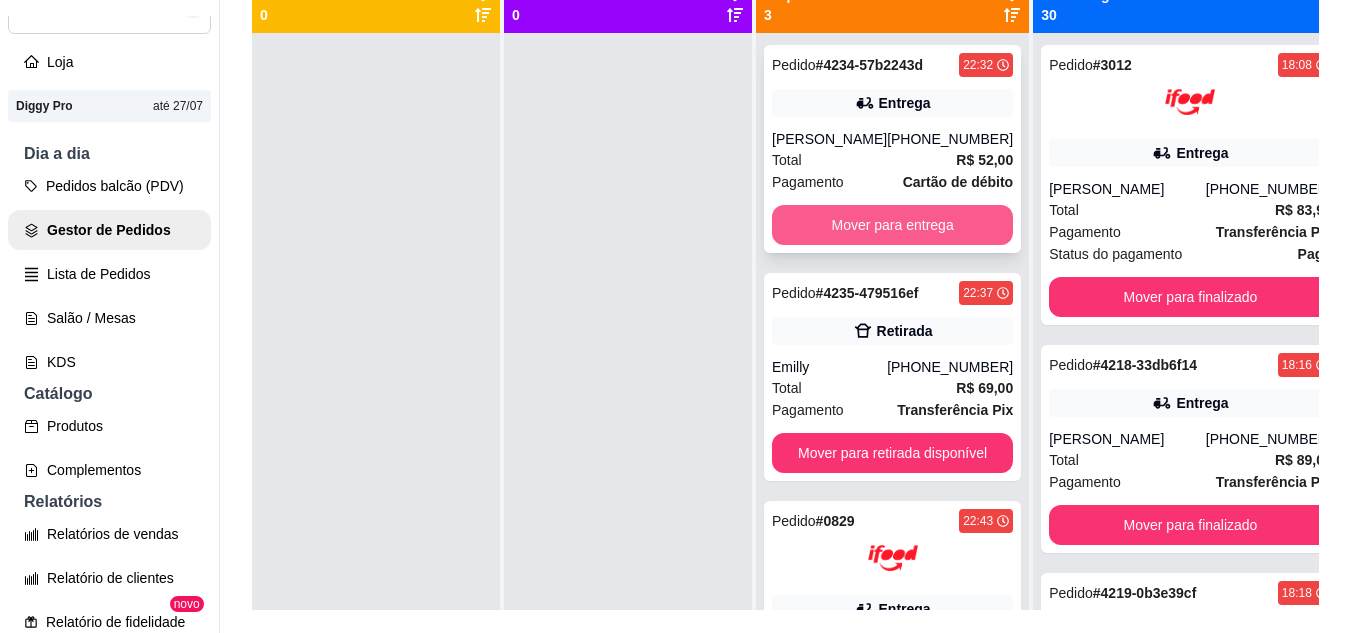 click on "Mover para entrega" at bounding box center (892, 225) 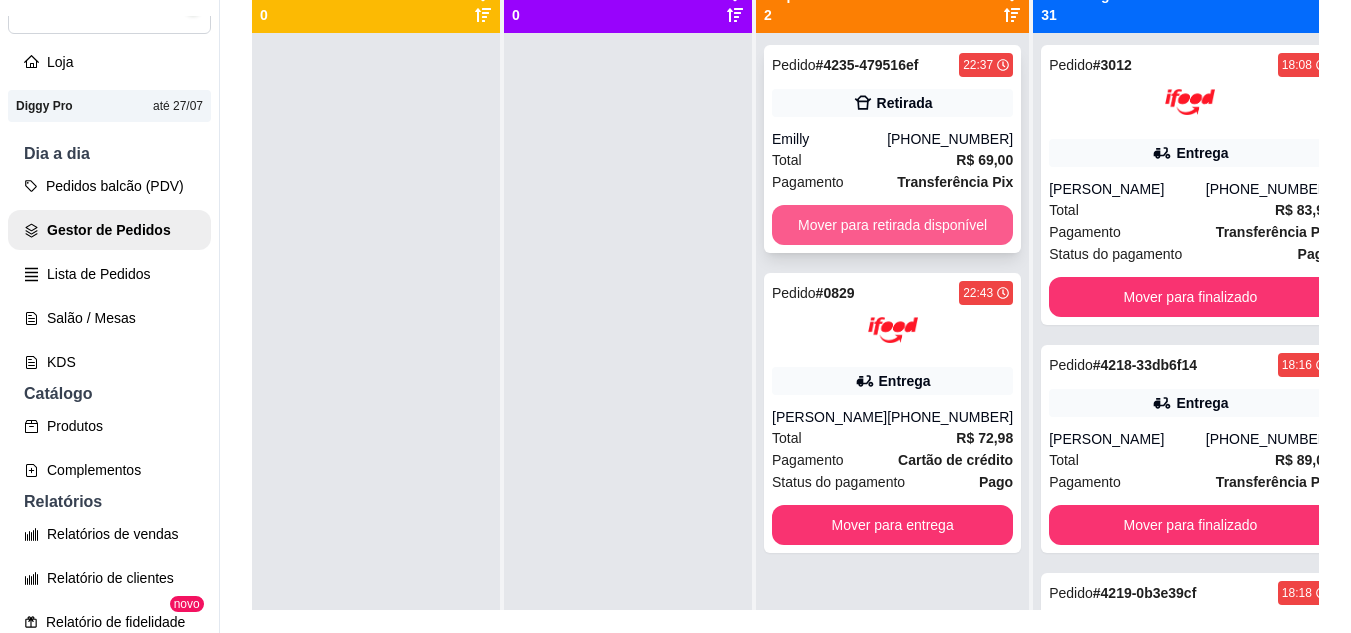 click on "Mover para retirada disponível" at bounding box center [892, 225] 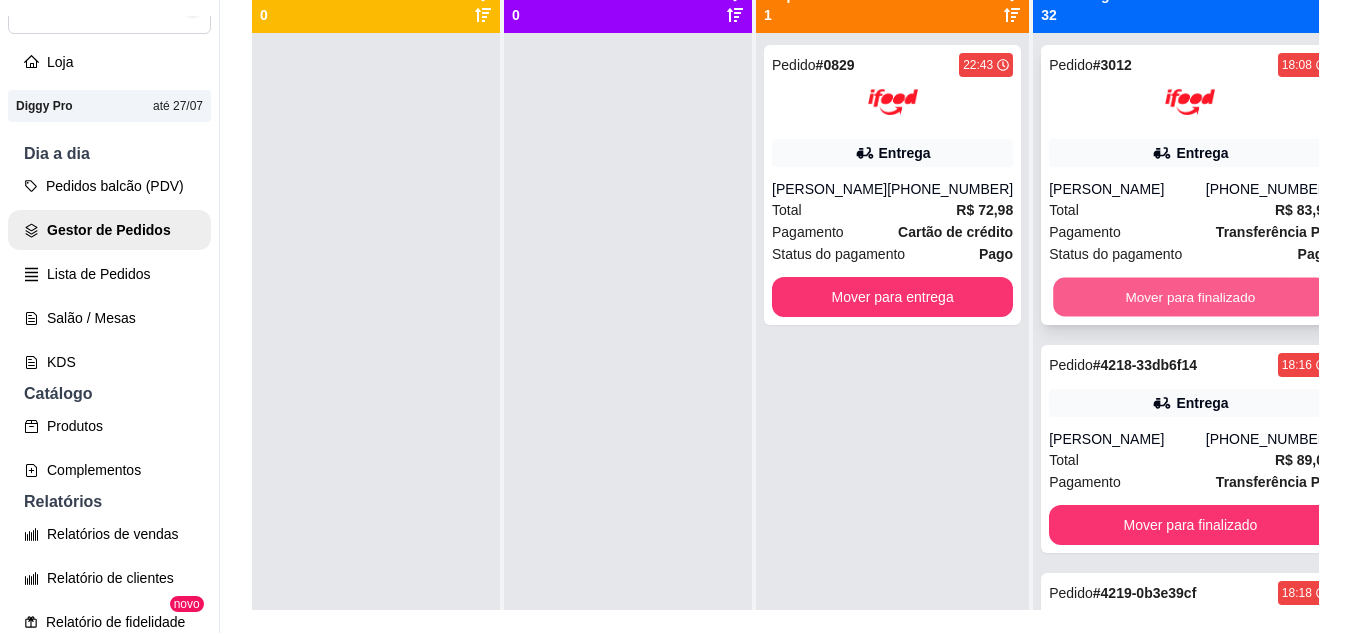 click on "Mover para finalizado" at bounding box center (1190, 297) 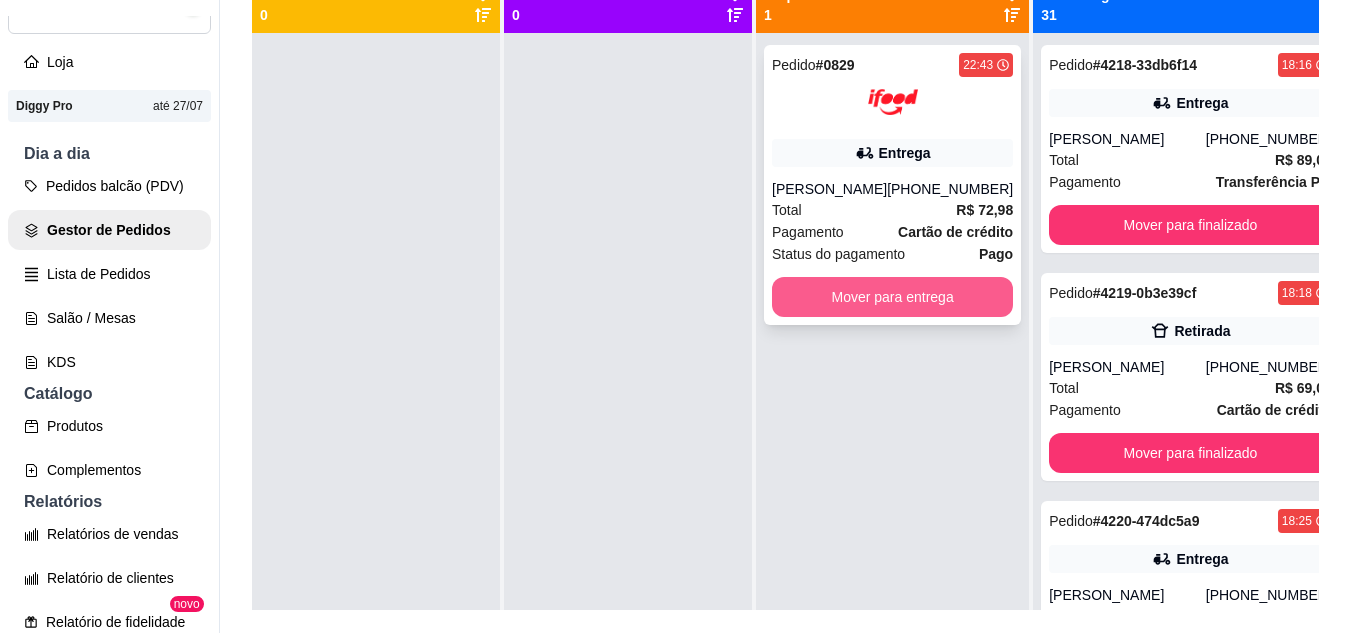 click on "Mover para entrega" at bounding box center (892, 297) 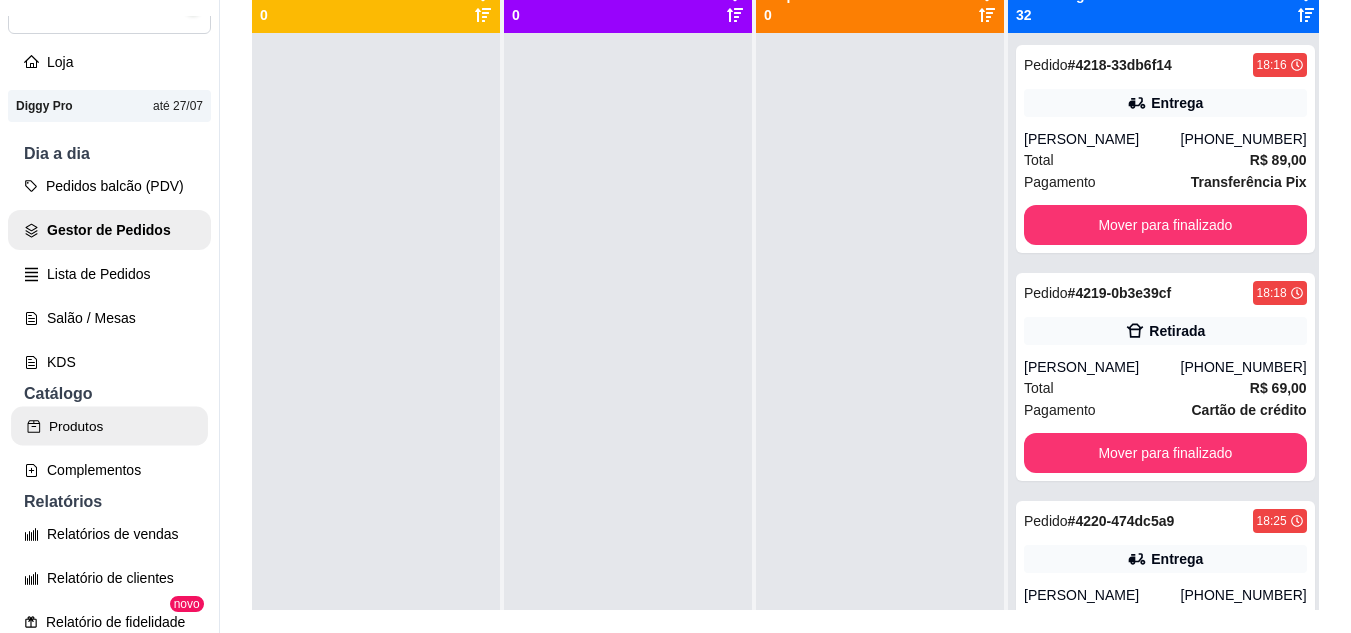 click on "Produtos" at bounding box center (109, 426) 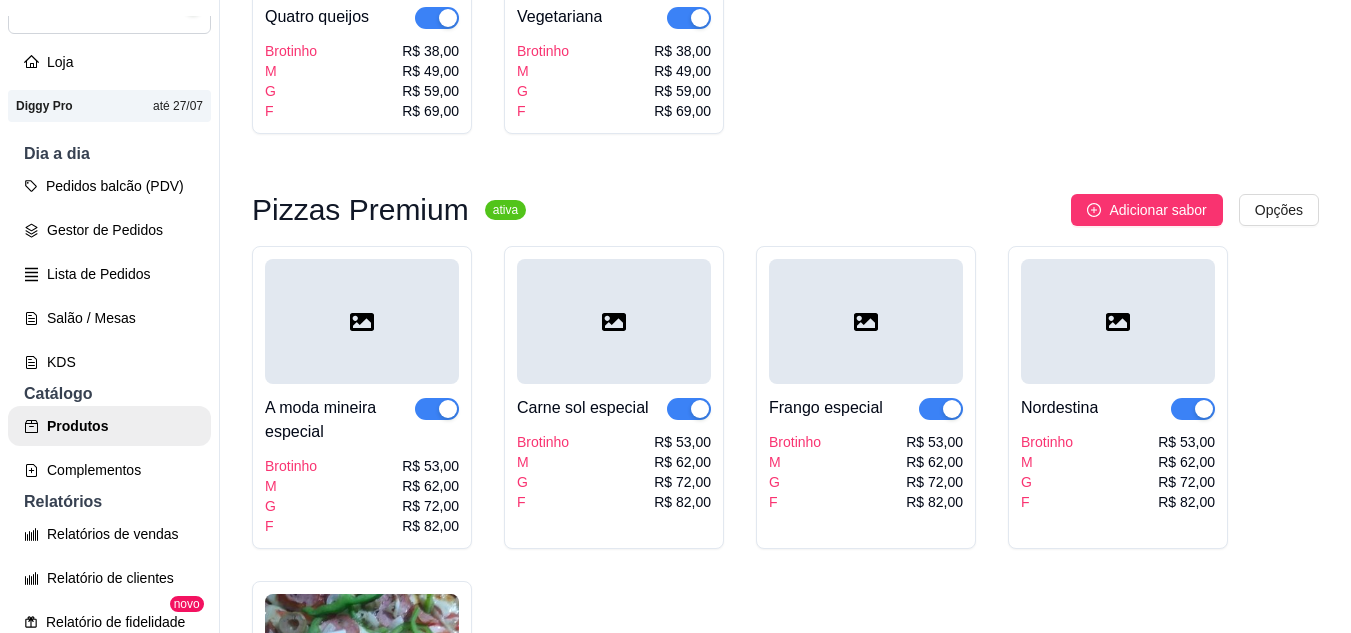 scroll, scrollTop: 1700, scrollLeft: 0, axis: vertical 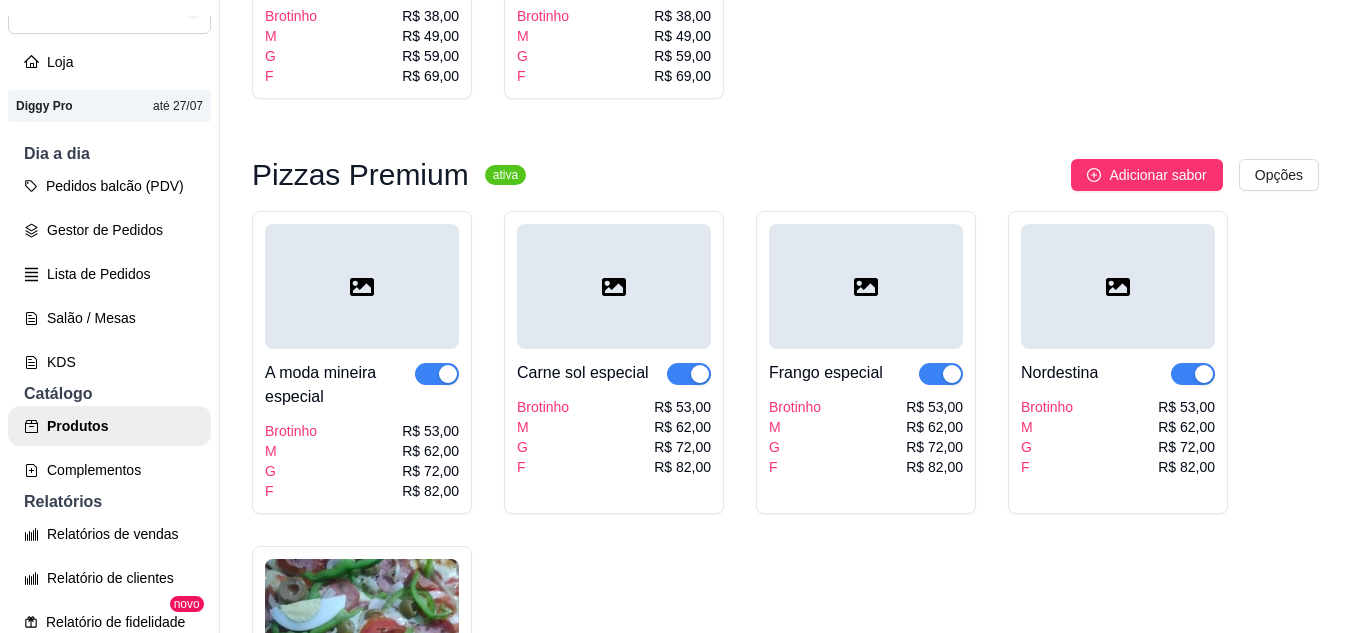 click on "R$ 62,00" at bounding box center [430, 451] 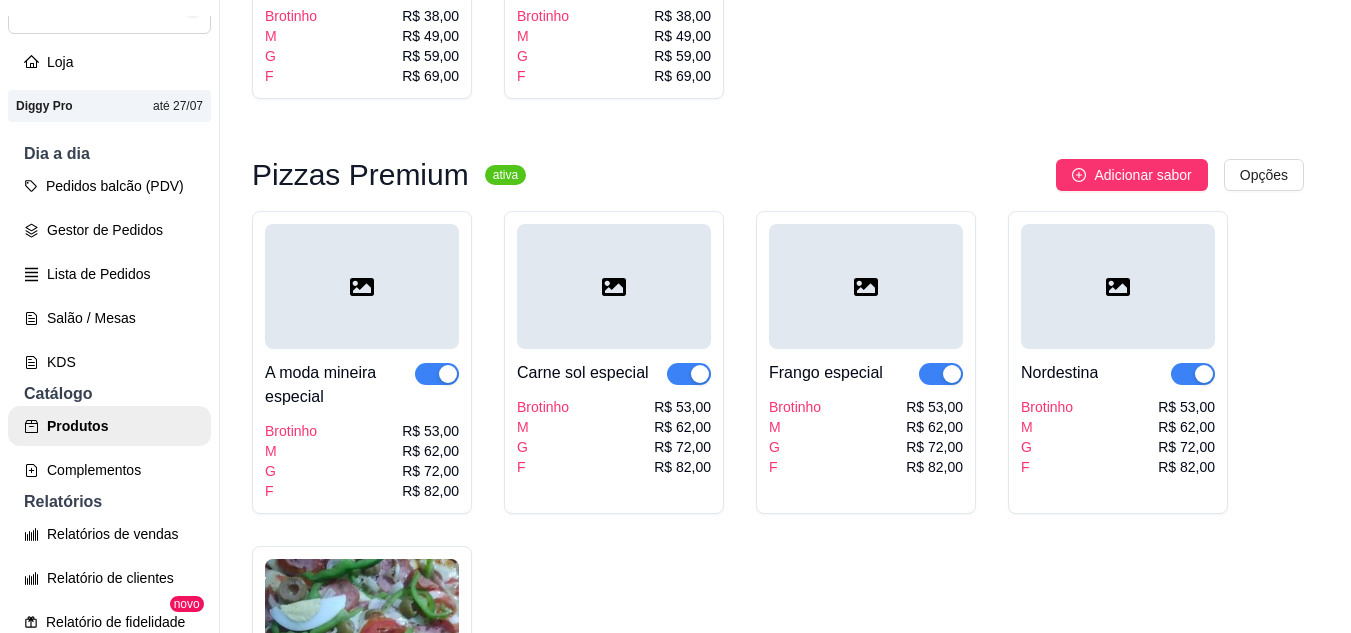 type 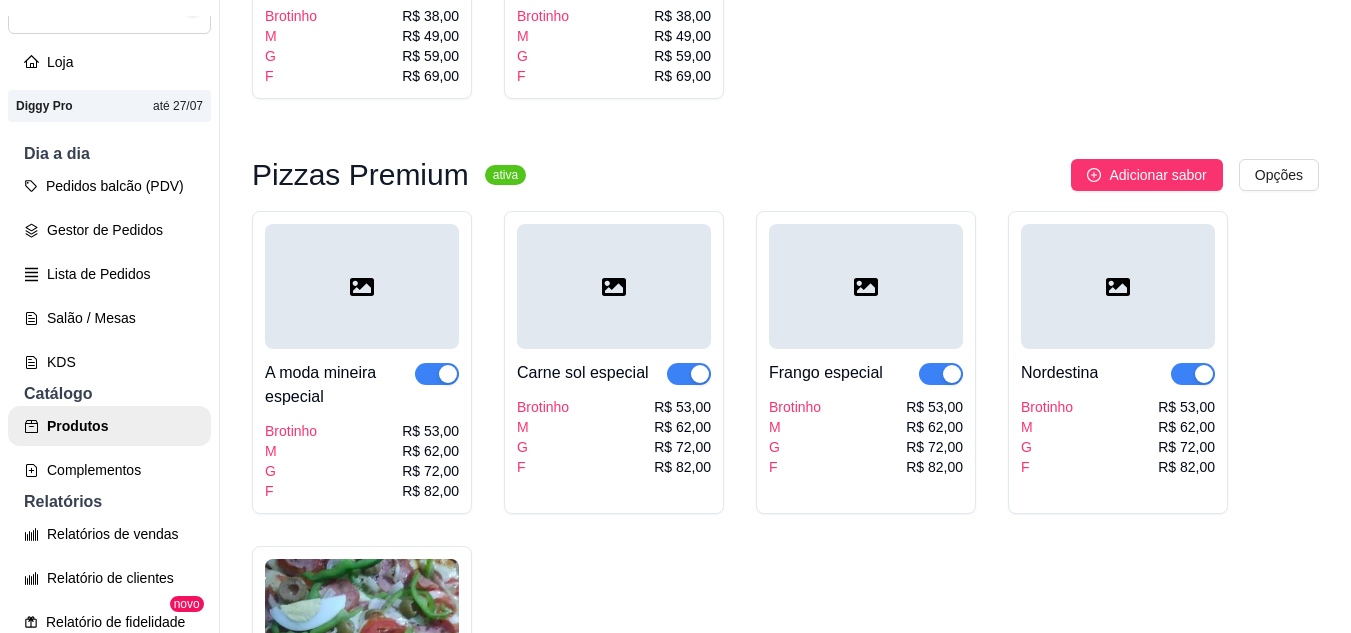 scroll, scrollTop: 1800, scrollLeft: 0, axis: vertical 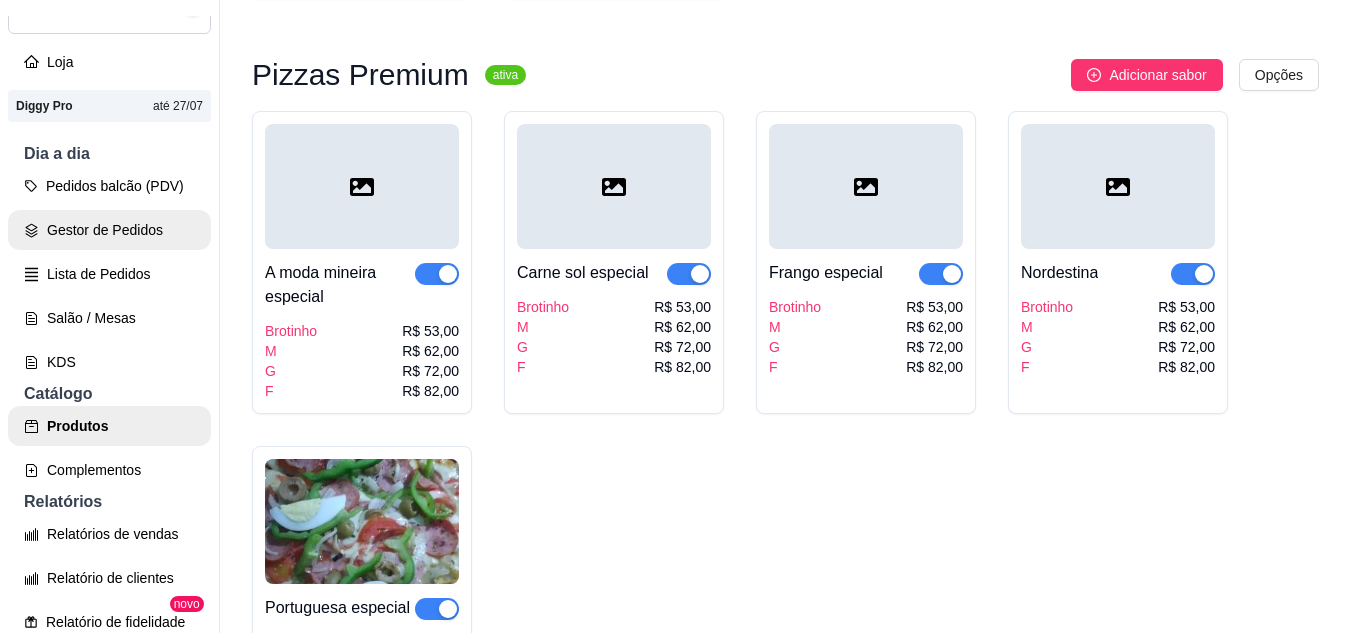 click on "Gestor de Pedidos" at bounding box center [109, 230] 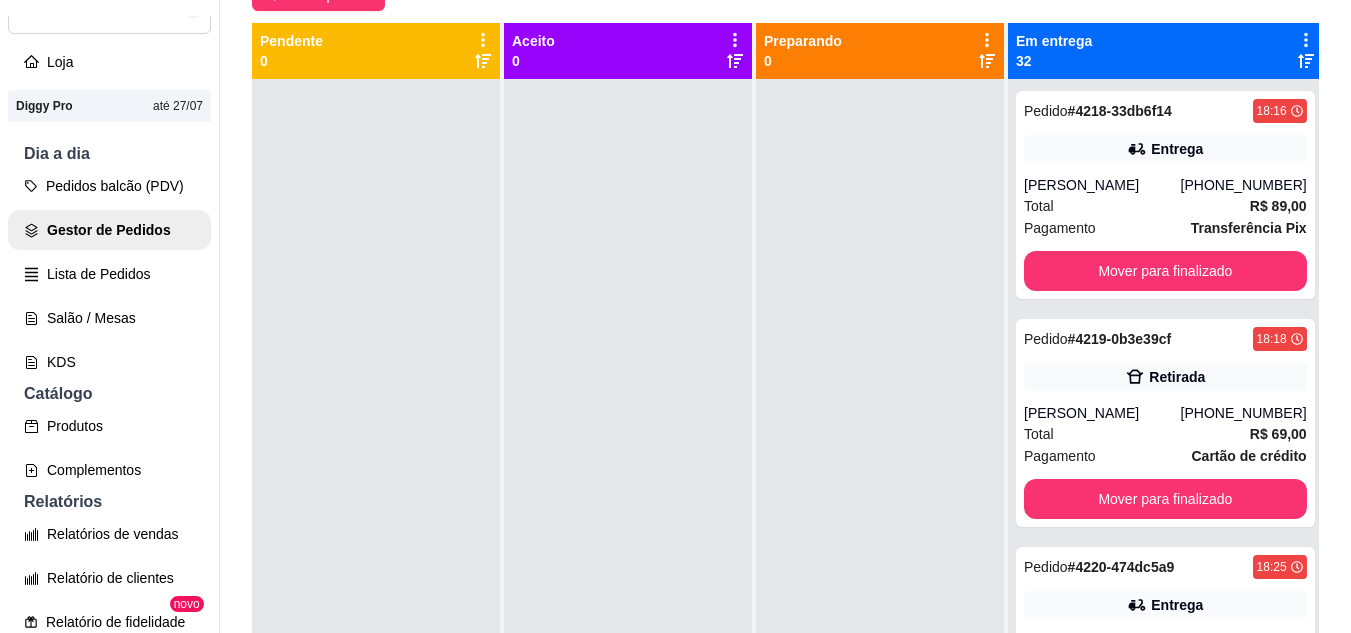scroll, scrollTop: 219, scrollLeft: 0, axis: vertical 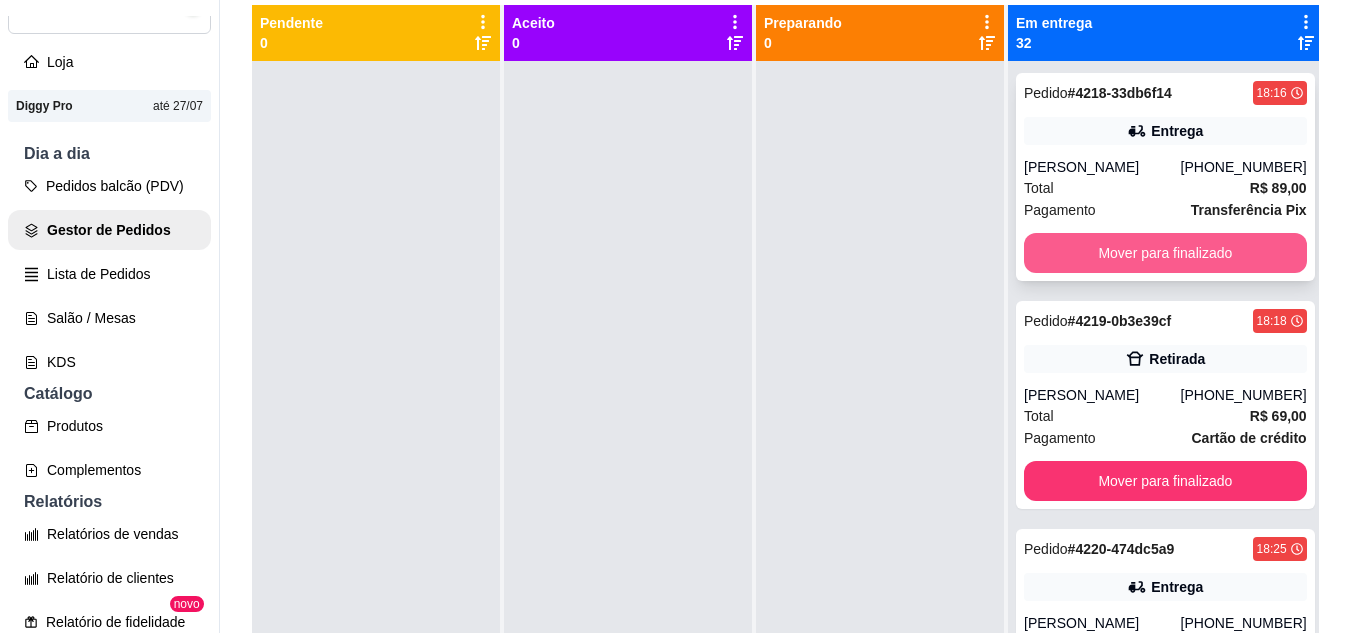 click on "Mover para finalizado" at bounding box center (1165, 253) 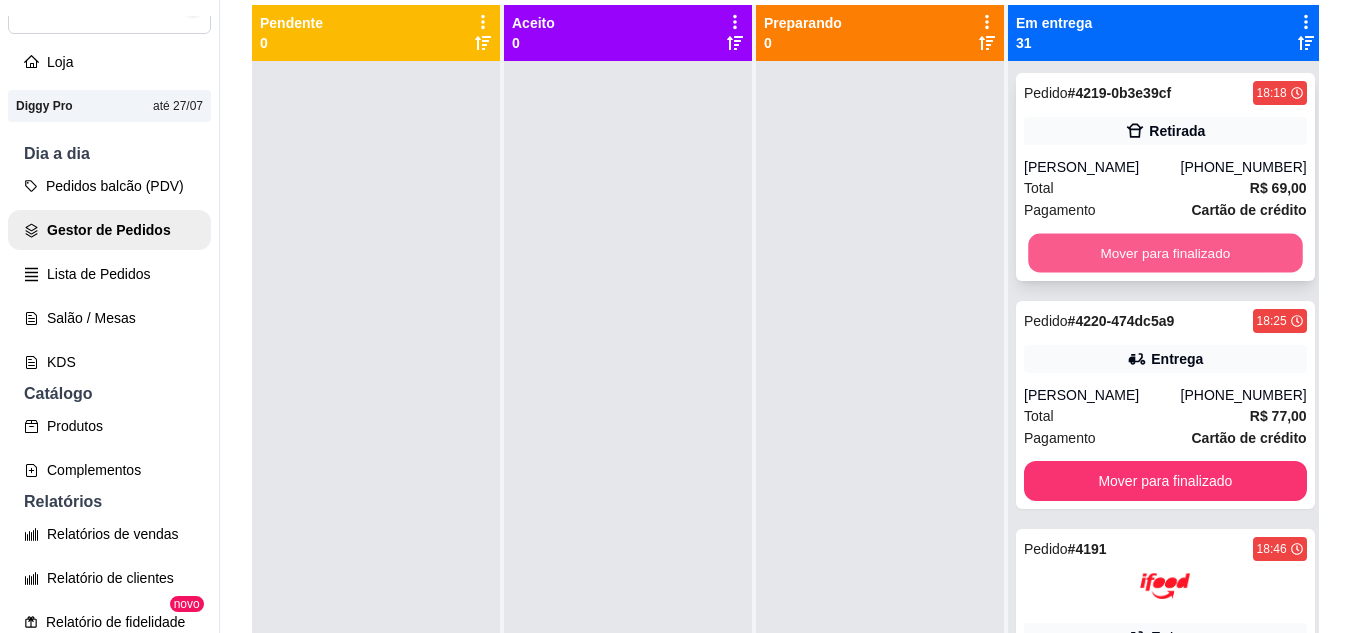 click on "Mover para finalizado" at bounding box center (1165, 253) 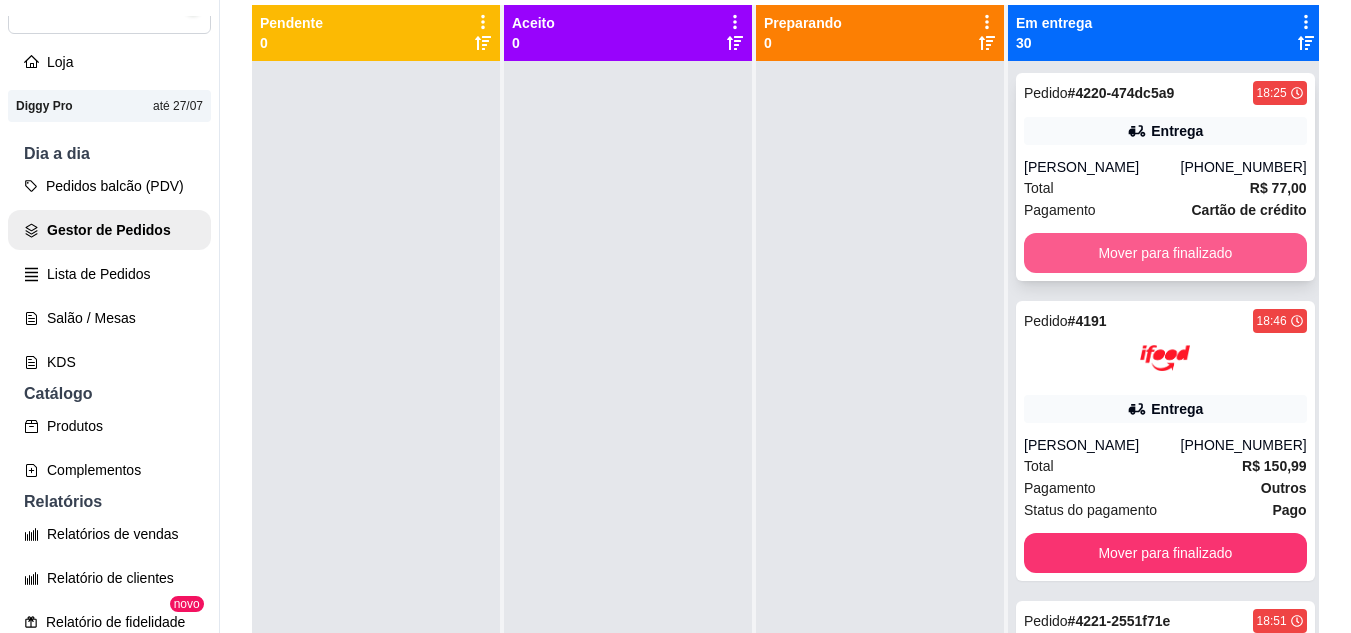 click on "Mover para finalizado" at bounding box center (1165, 253) 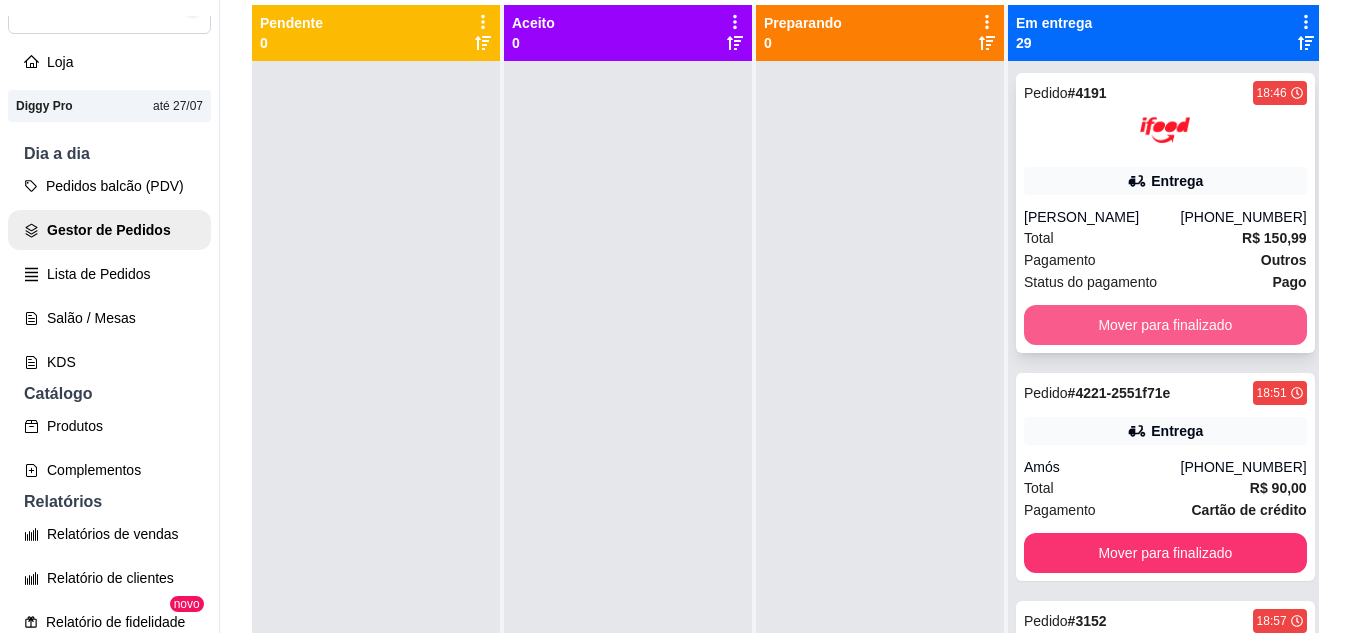 click on "Mover para finalizado" at bounding box center [1165, 325] 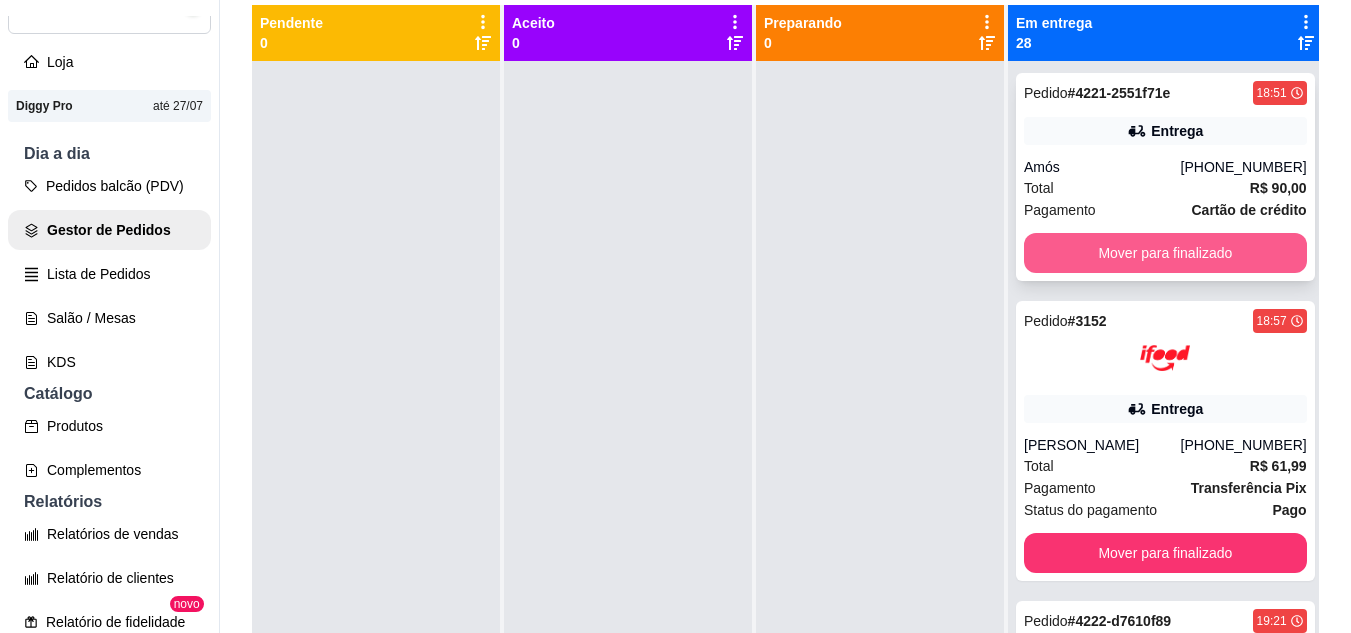 click on "Mover para finalizado" at bounding box center (1165, 253) 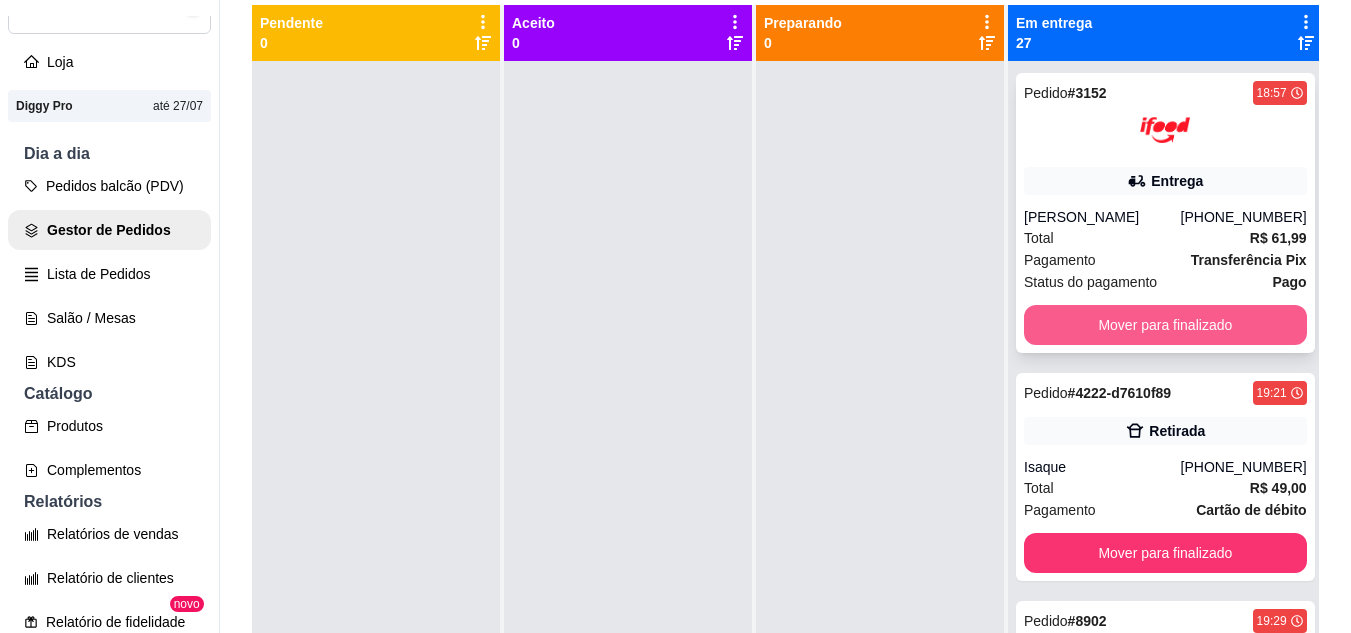 click on "Mover para finalizado" at bounding box center (1165, 325) 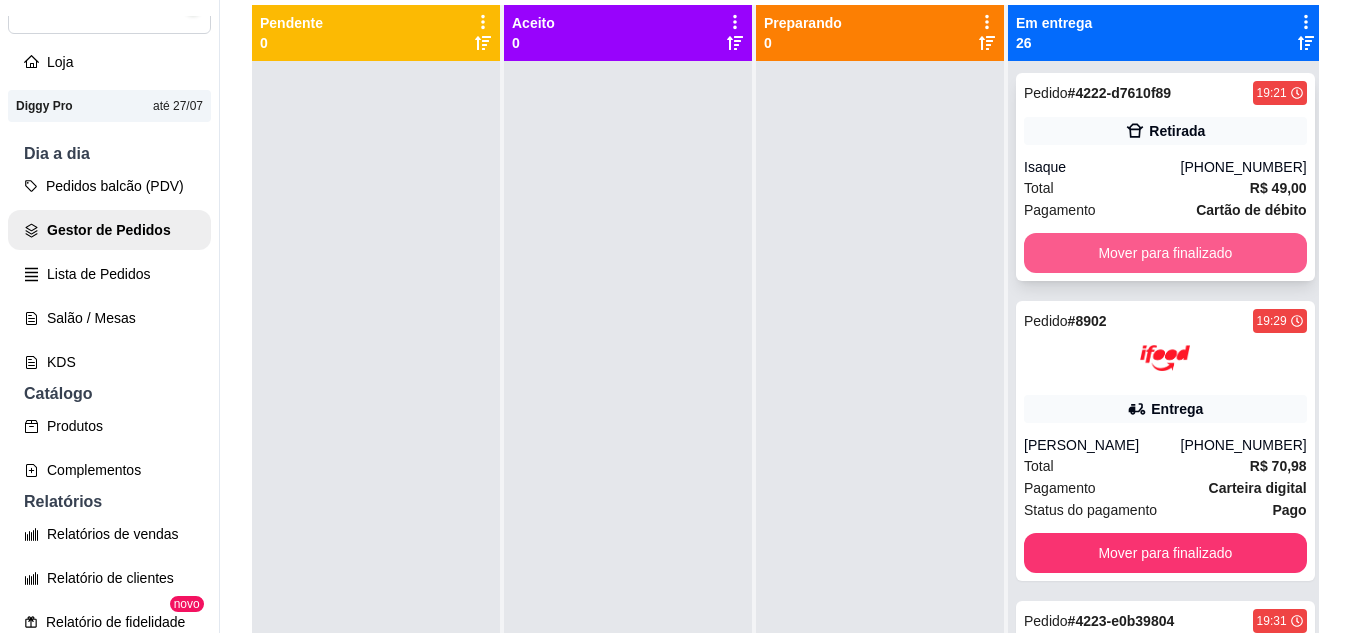 click on "Mover para finalizado" at bounding box center (1165, 253) 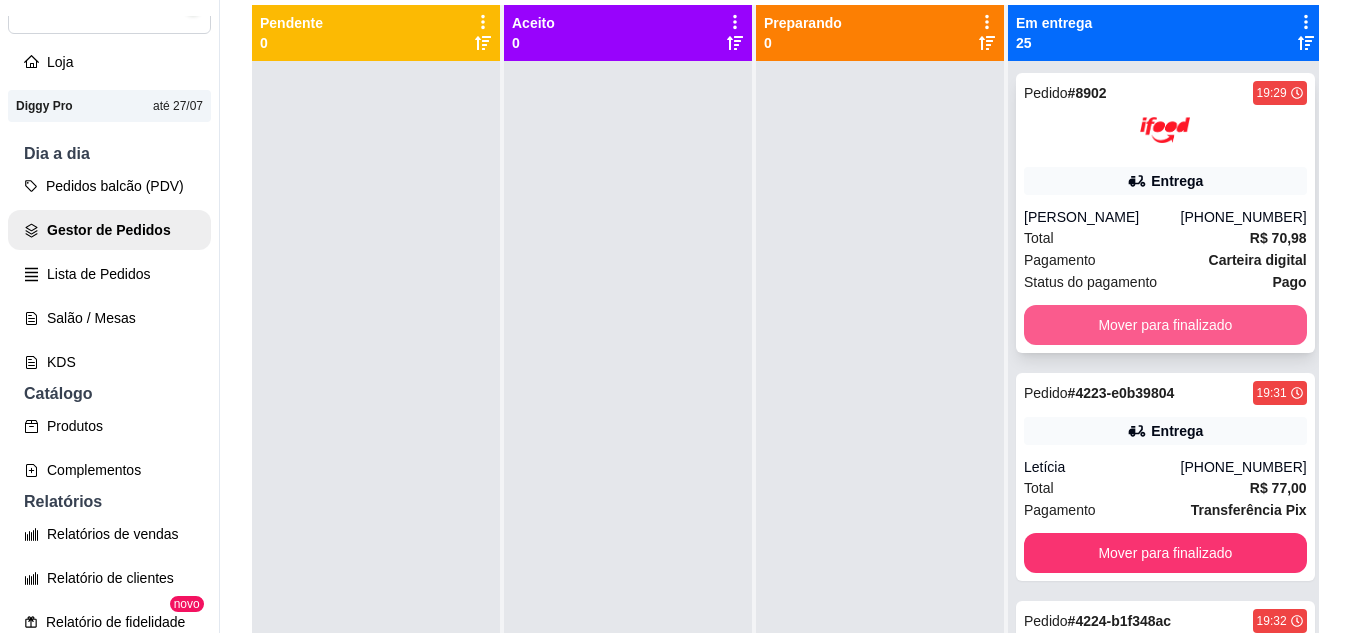 click on "Mover para finalizado" at bounding box center [1165, 325] 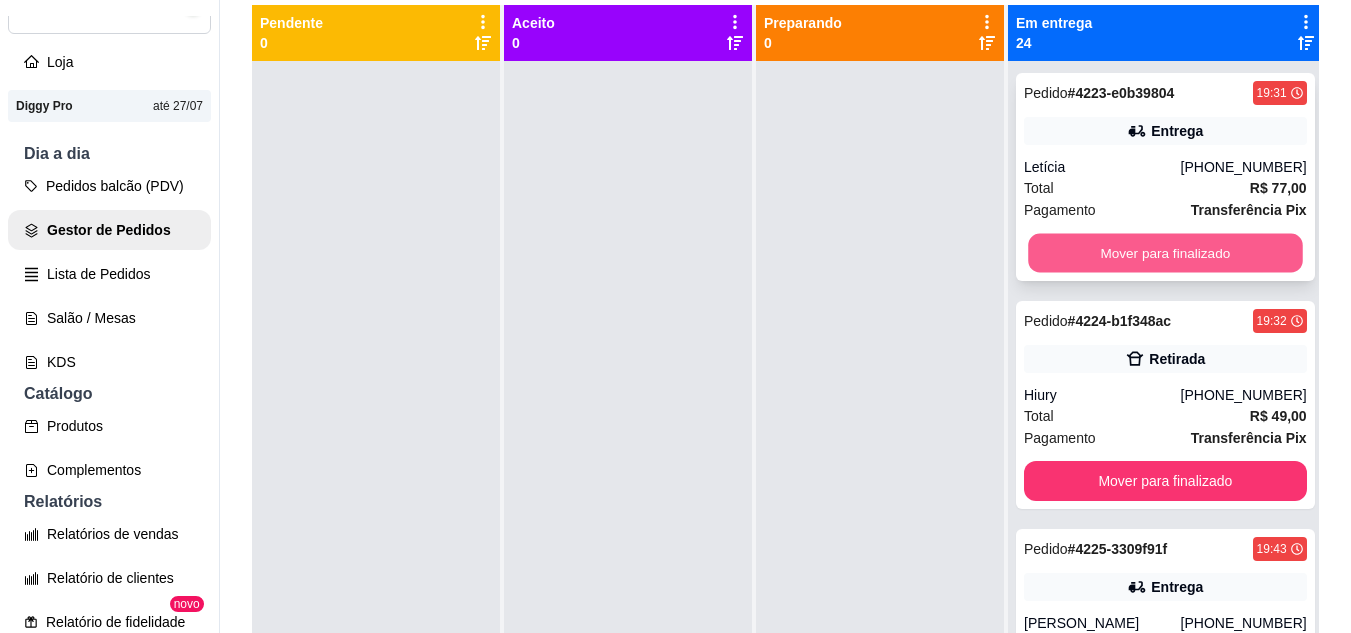 click on "Mover para finalizado" at bounding box center (1165, 253) 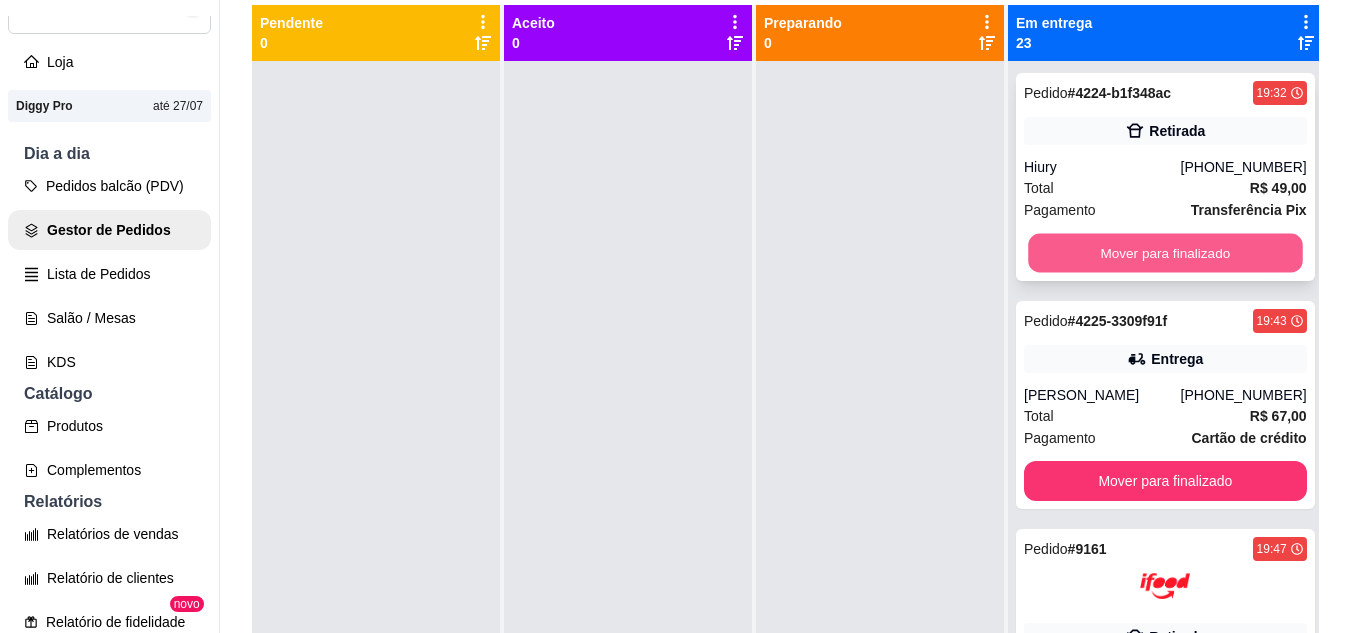 click on "Mover para finalizado" at bounding box center [1165, 253] 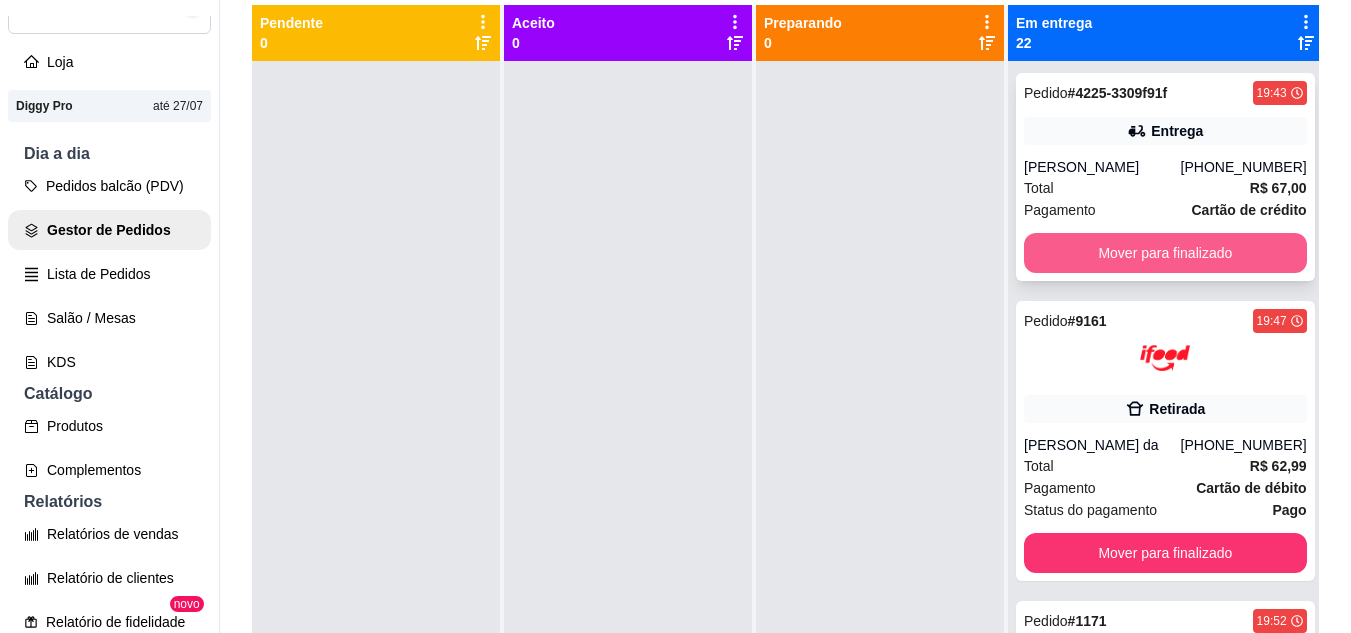 click on "Mover para finalizado" at bounding box center [1165, 253] 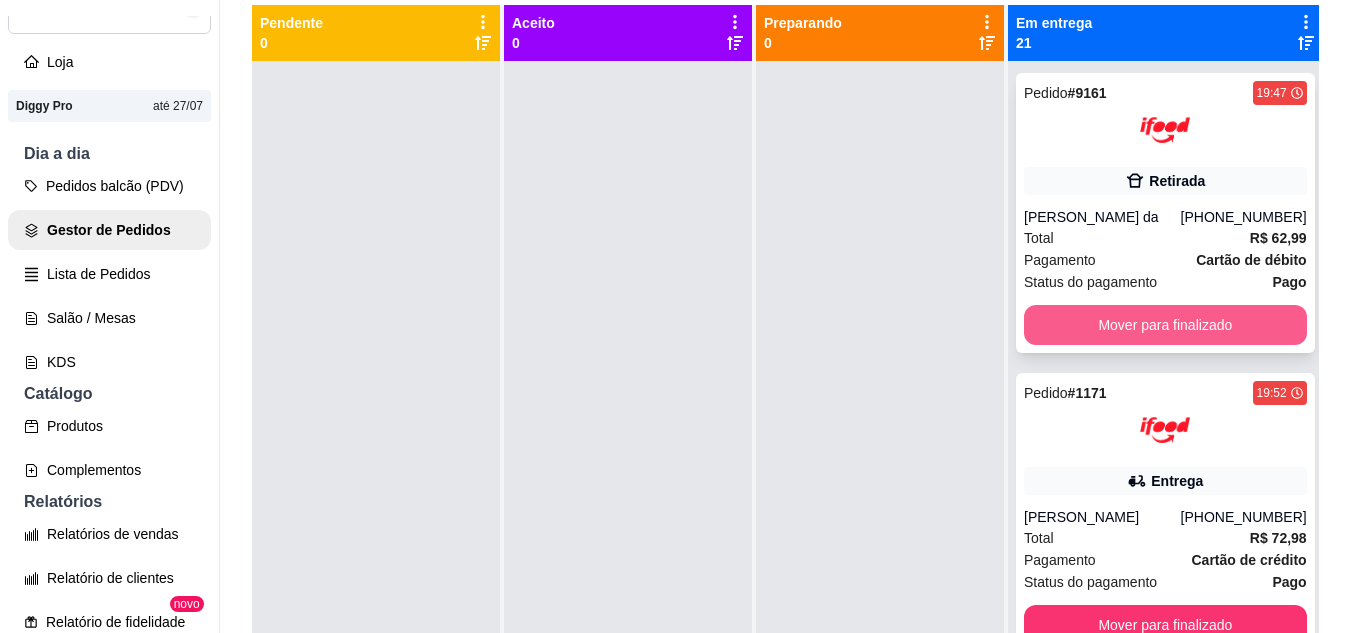 click on "Mover para finalizado" at bounding box center (1165, 325) 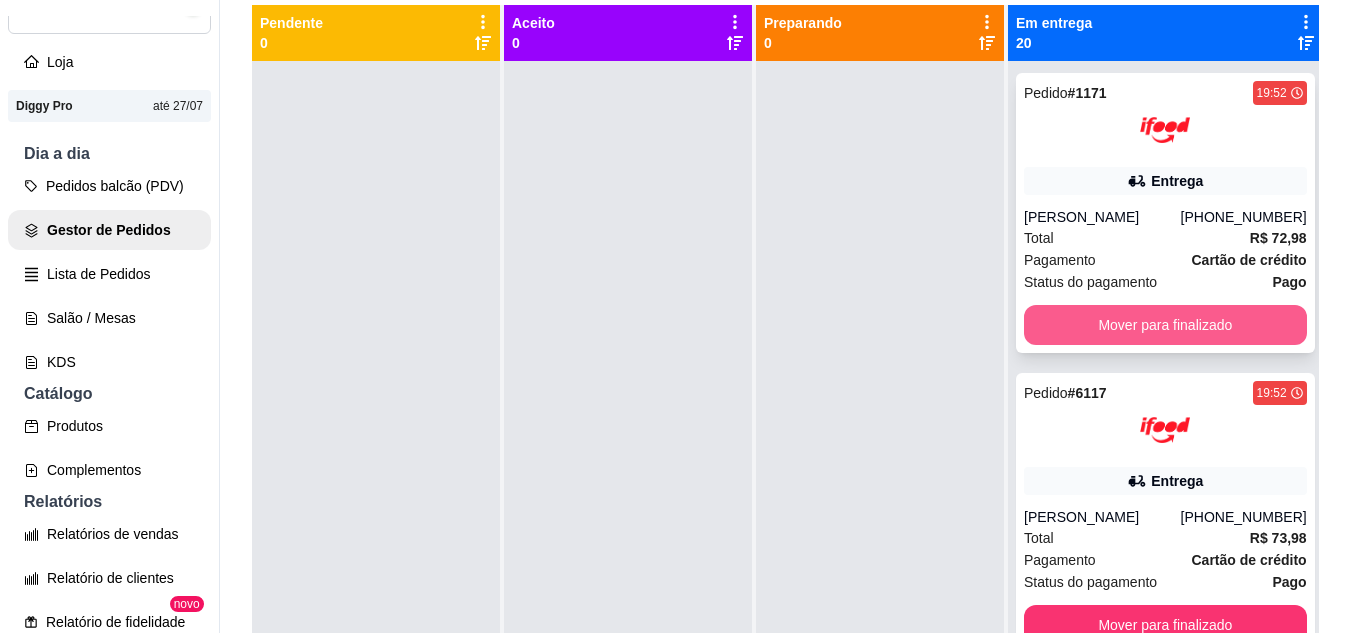 click on "Mover para finalizado" at bounding box center (1165, 325) 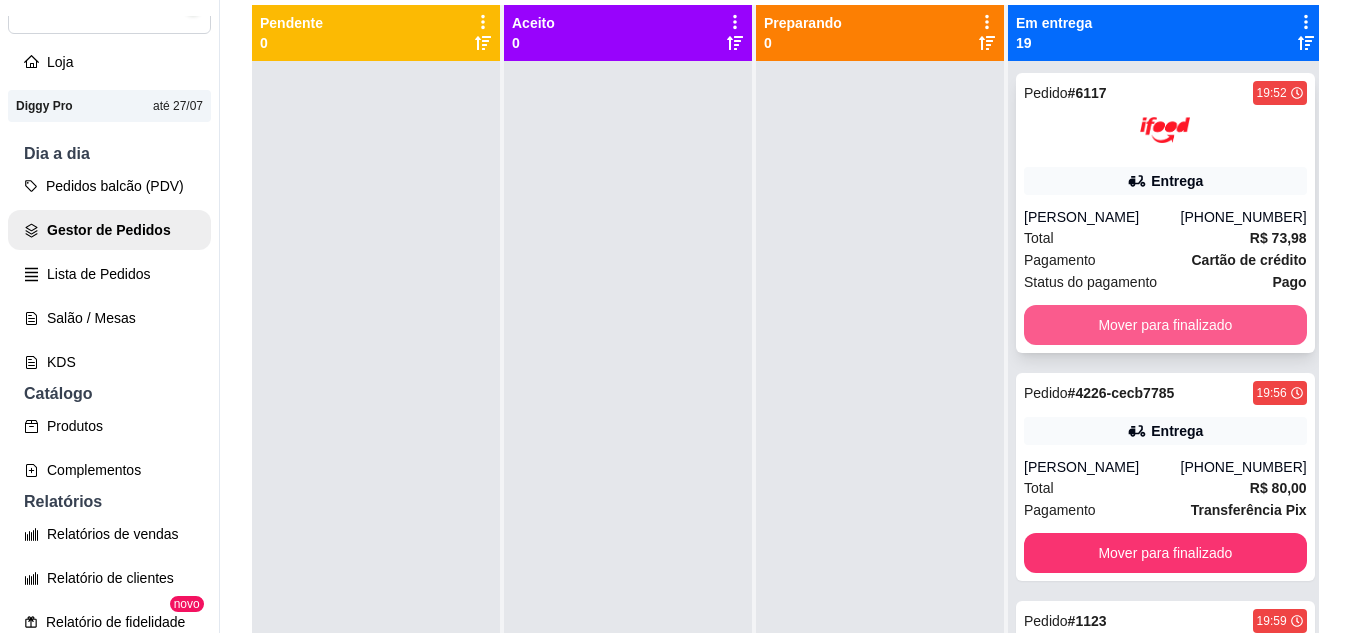 click on "Mover para finalizado" at bounding box center [1165, 325] 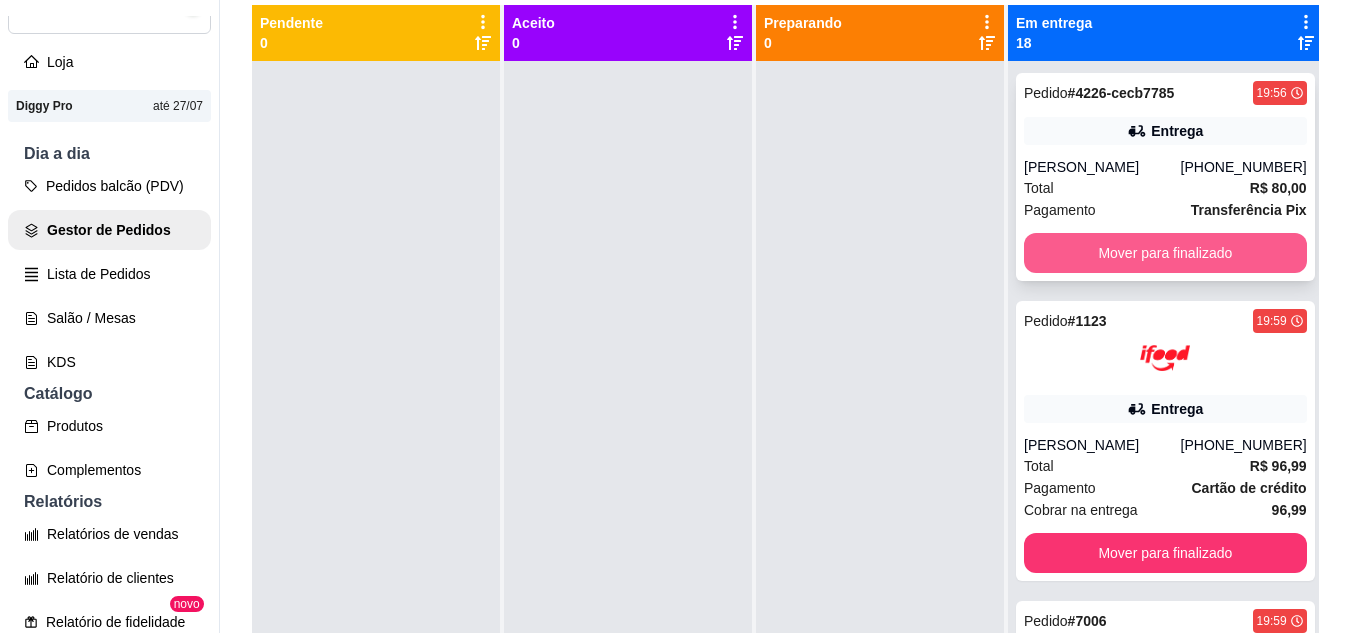 click on "Mover para finalizado" at bounding box center [1165, 253] 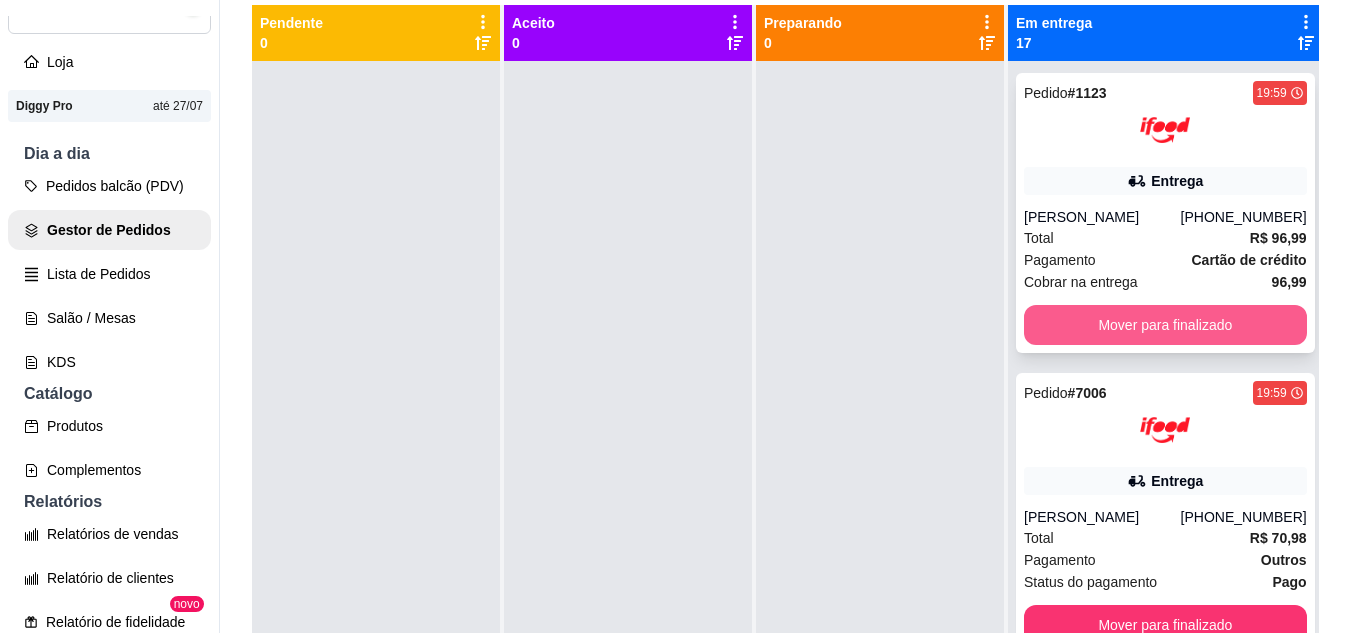 click on "Mover para finalizado" at bounding box center (1165, 325) 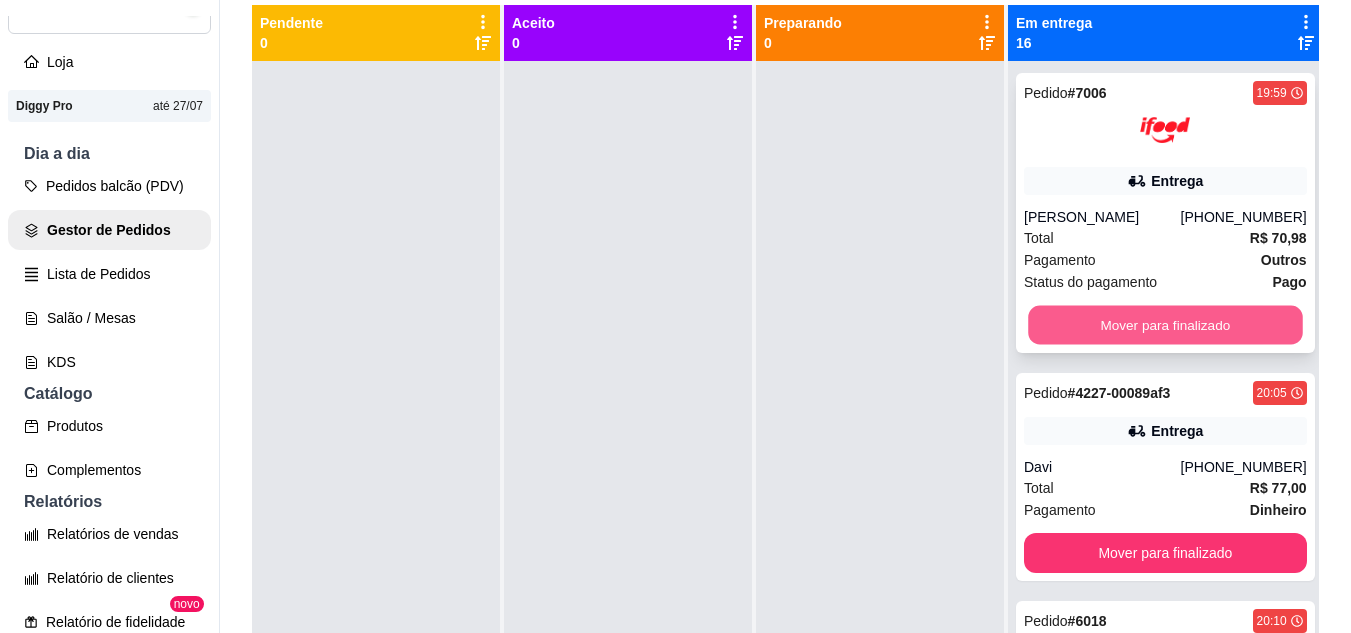 click on "Mover para finalizado" at bounding box center (1165, 325) 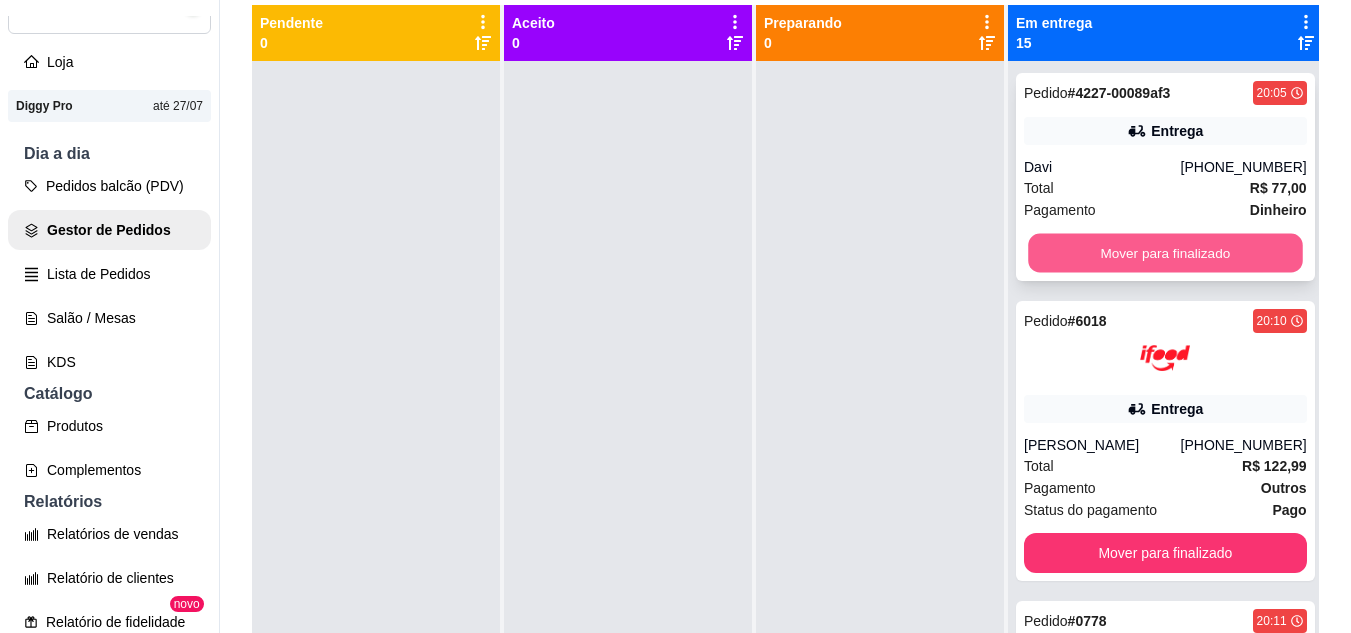 click on "Mover para finalizado" at bounding box center [1165, 253] 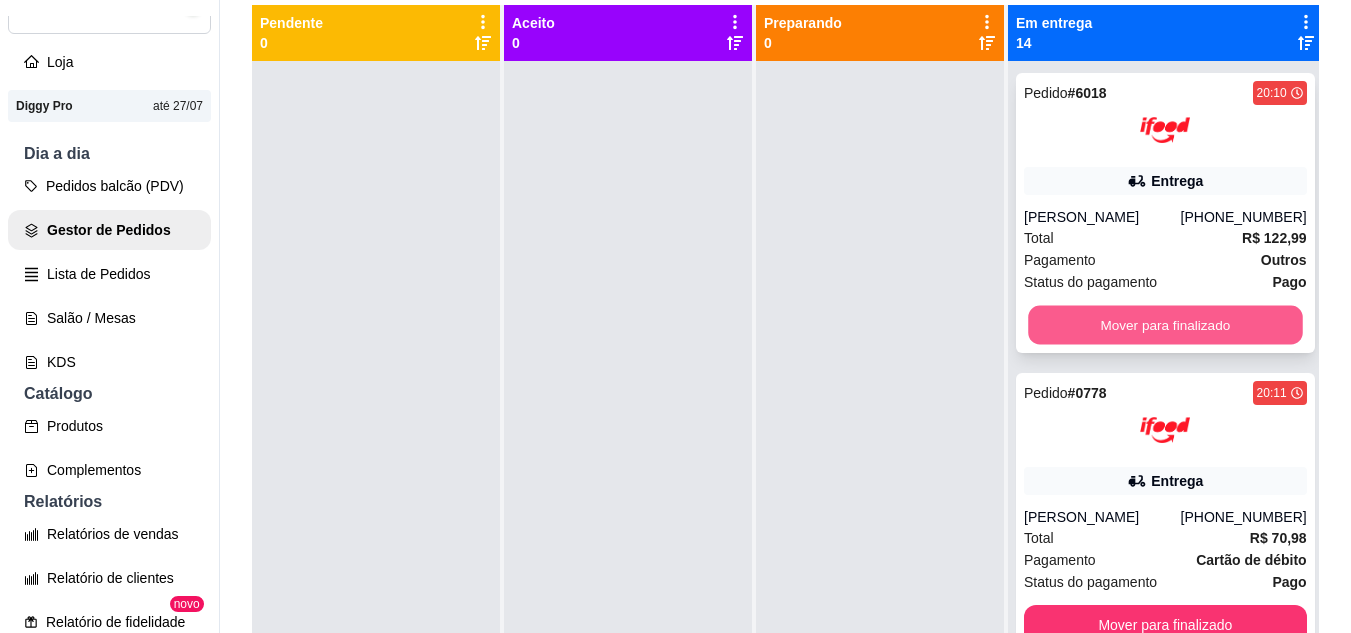 click on "Mover para finalizado" at bounding box center [1165, 325] 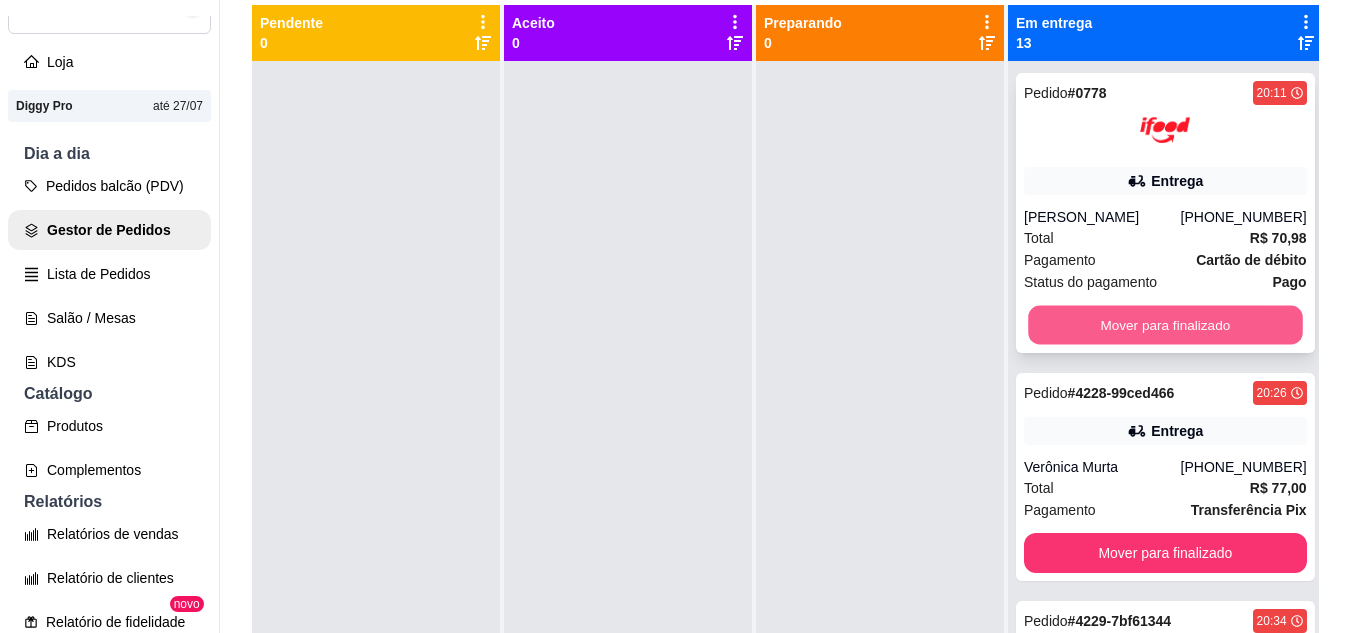 click on "Mover para finalizado" at bounding box center [1165, 325] 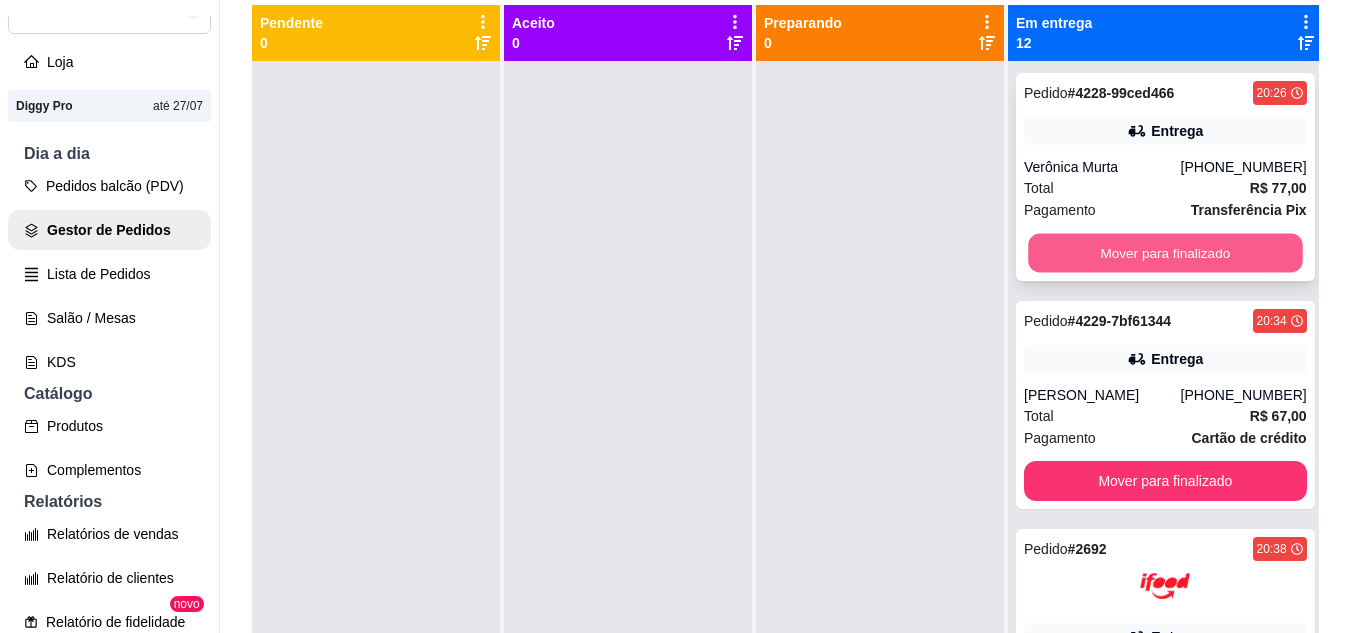 click on "Mover para finalizado" at bounding box center [1165, 253] 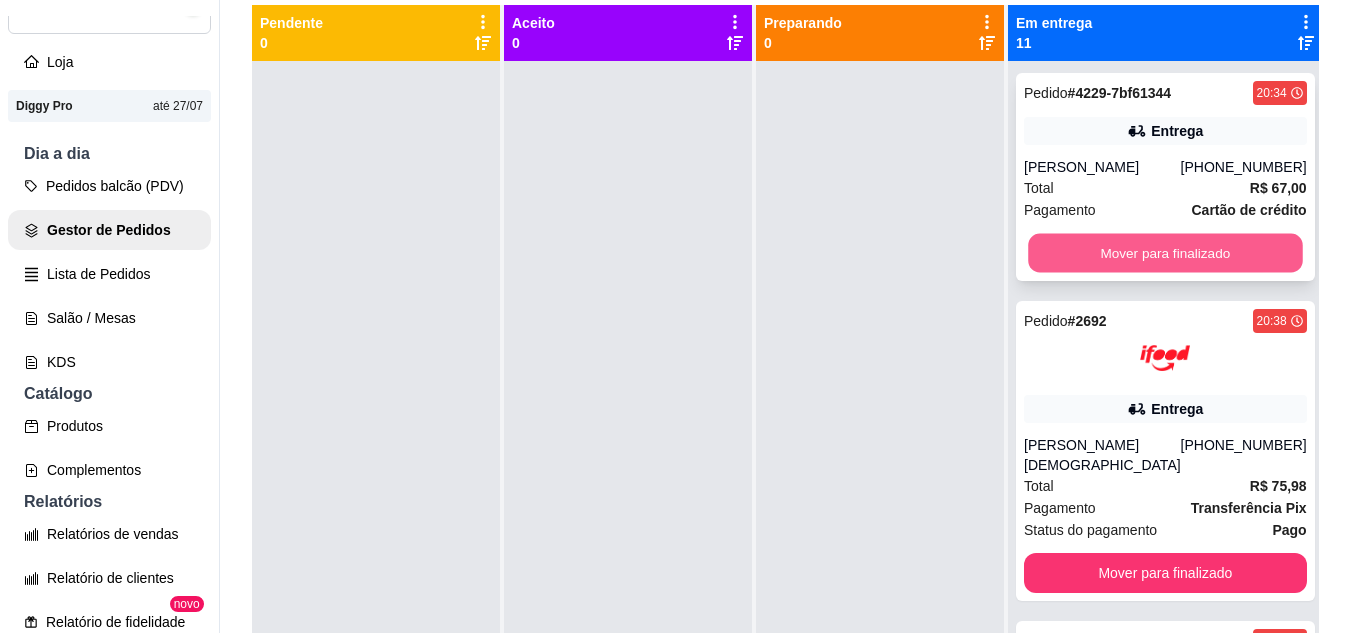 click on "Mover para finalizado" at bounding box center (1165, 253) 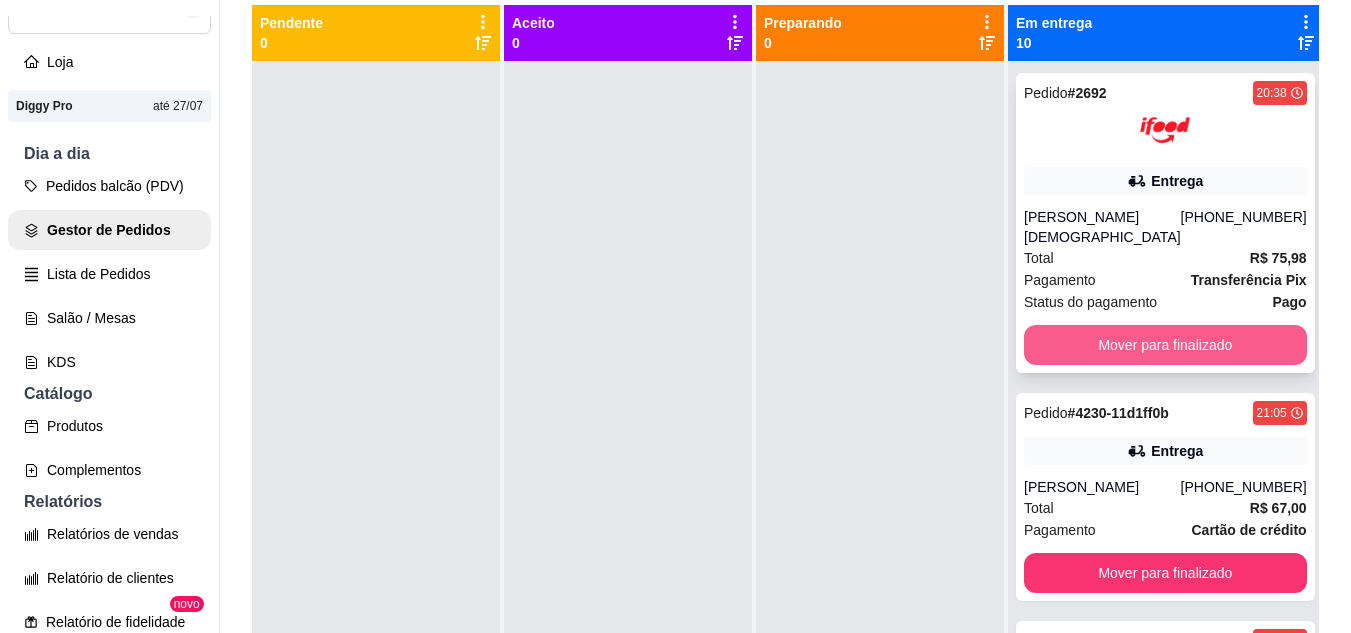 click on "Mover para finalizado" at bounding box center [1165, 345] 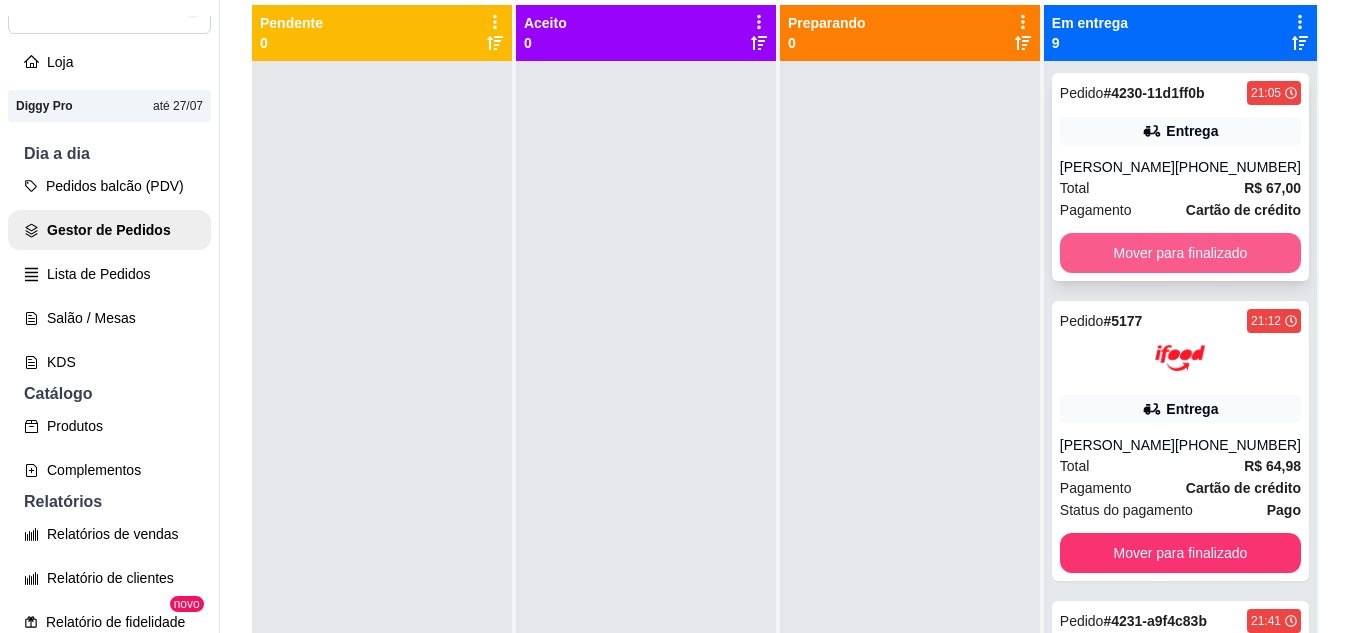 click on "Mover para finalizado" at bounding box center (1180, 253) 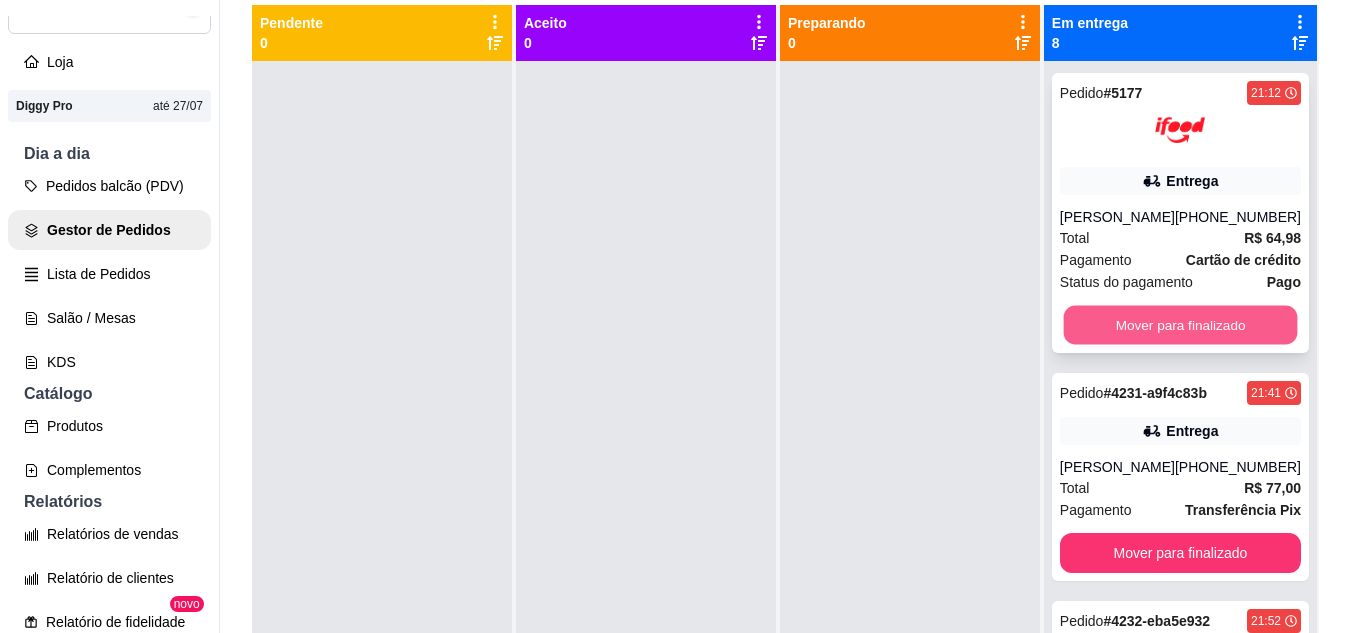 click on "Mover para finalizado" at bounding box center [1180, 325] 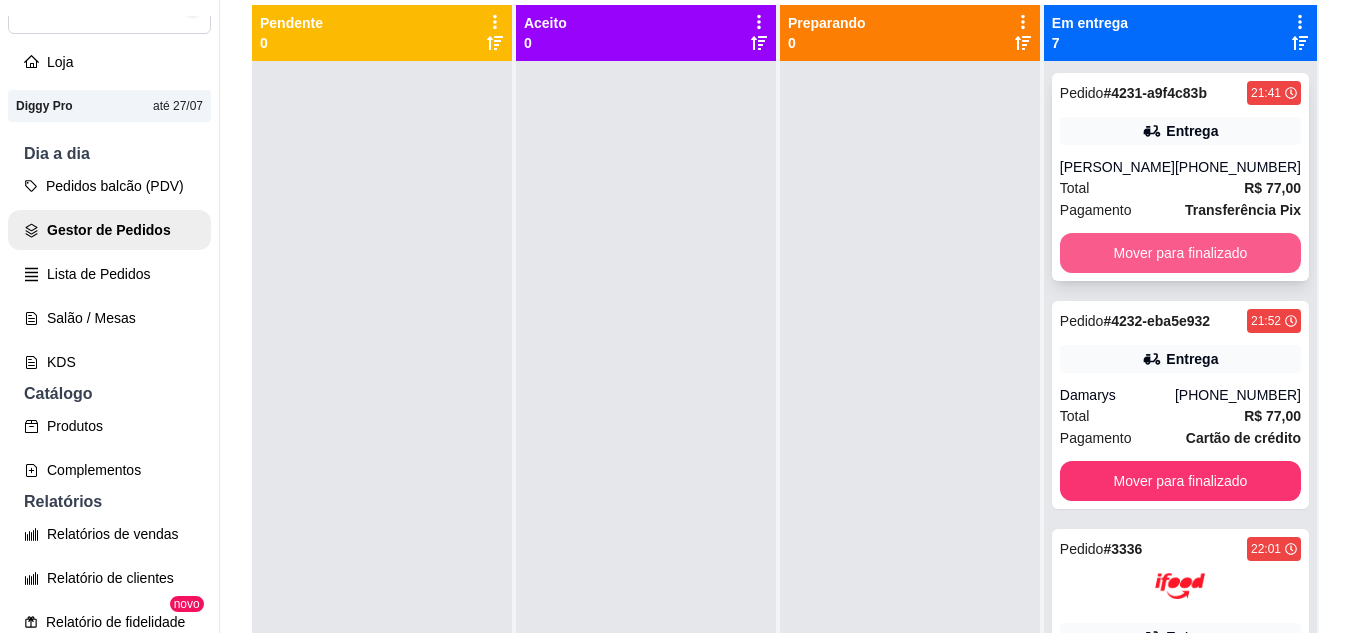 click on "Mover para finalizado" at bounding box center (1180, 253) 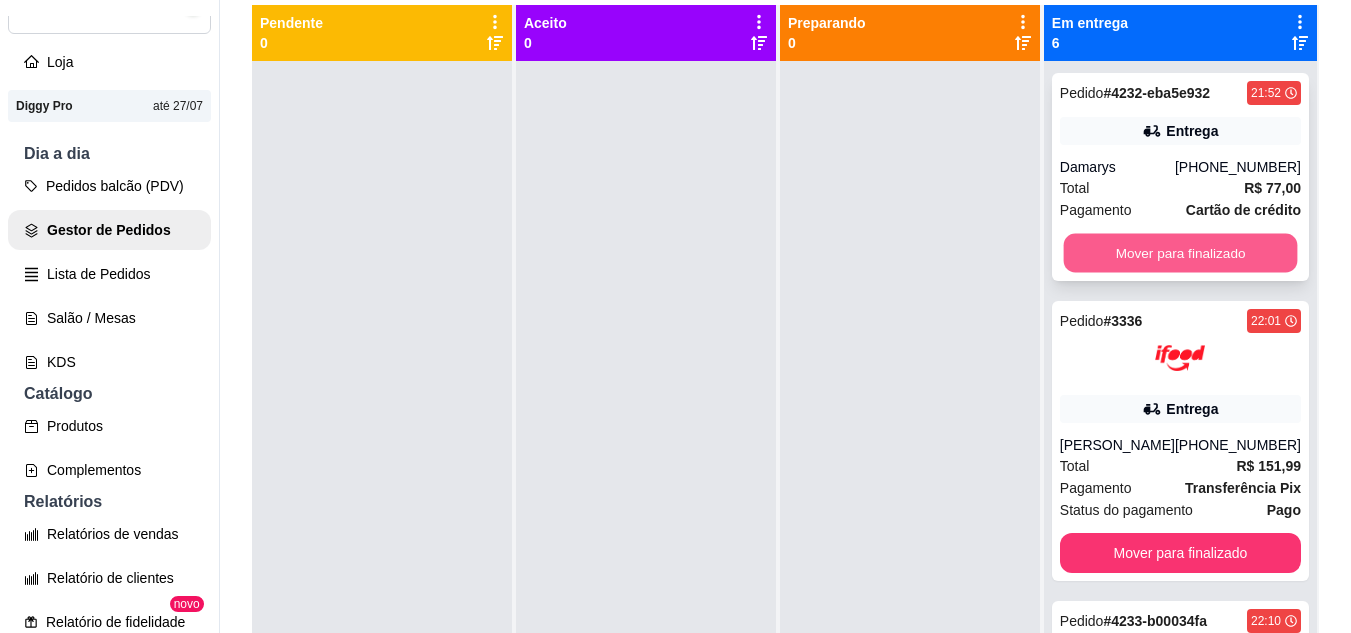 click on "Mover para finalizado" at bounding box center [1180, 253] 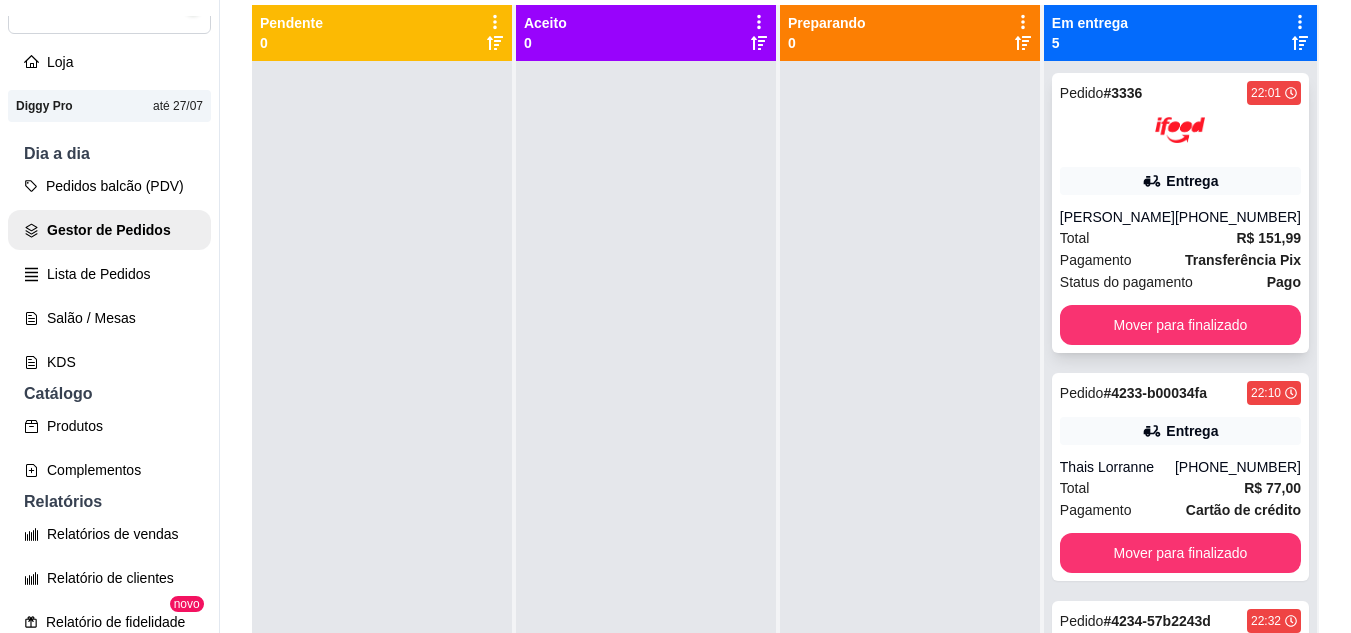 click on "Pedido  # 3336 22:01 Entrega [PERSON_NAME] [PHONE_NUMBER] Total R$ 151,99 Pagamento Transferência Pix Status do pagamento Pago Mover para finalizado" at bounding box center (1180, 213) 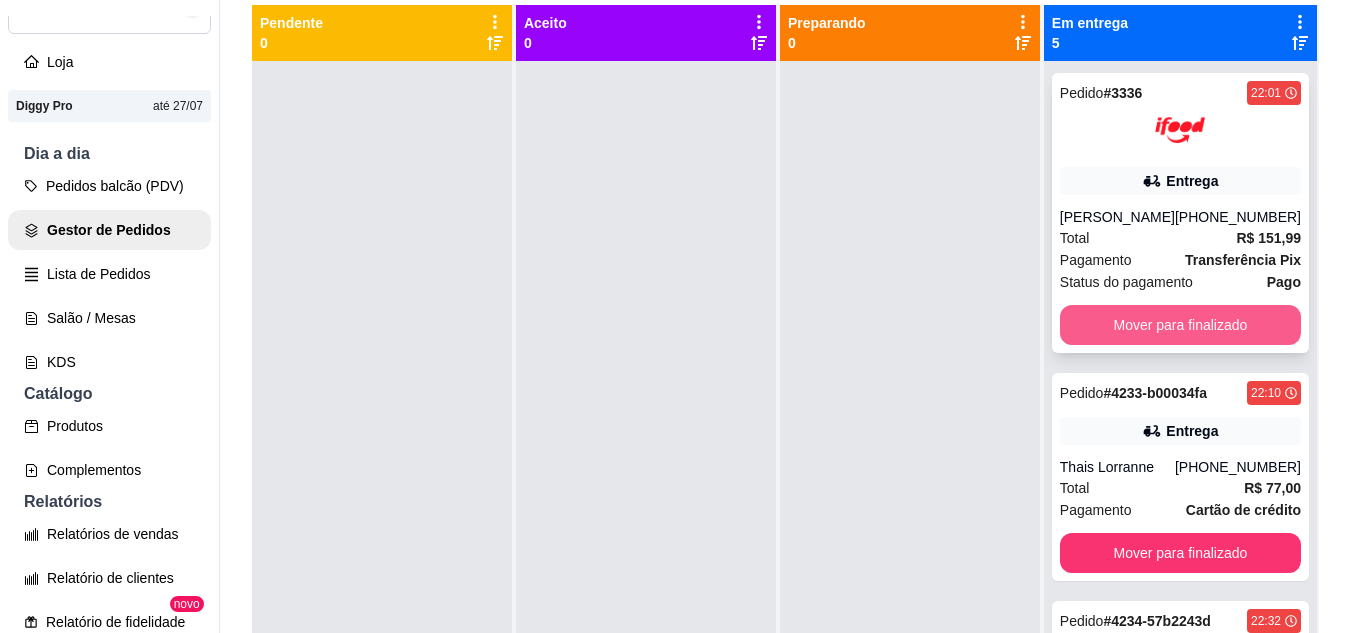 click on "Mover para finalizado" at bounding box center (1180, 325) 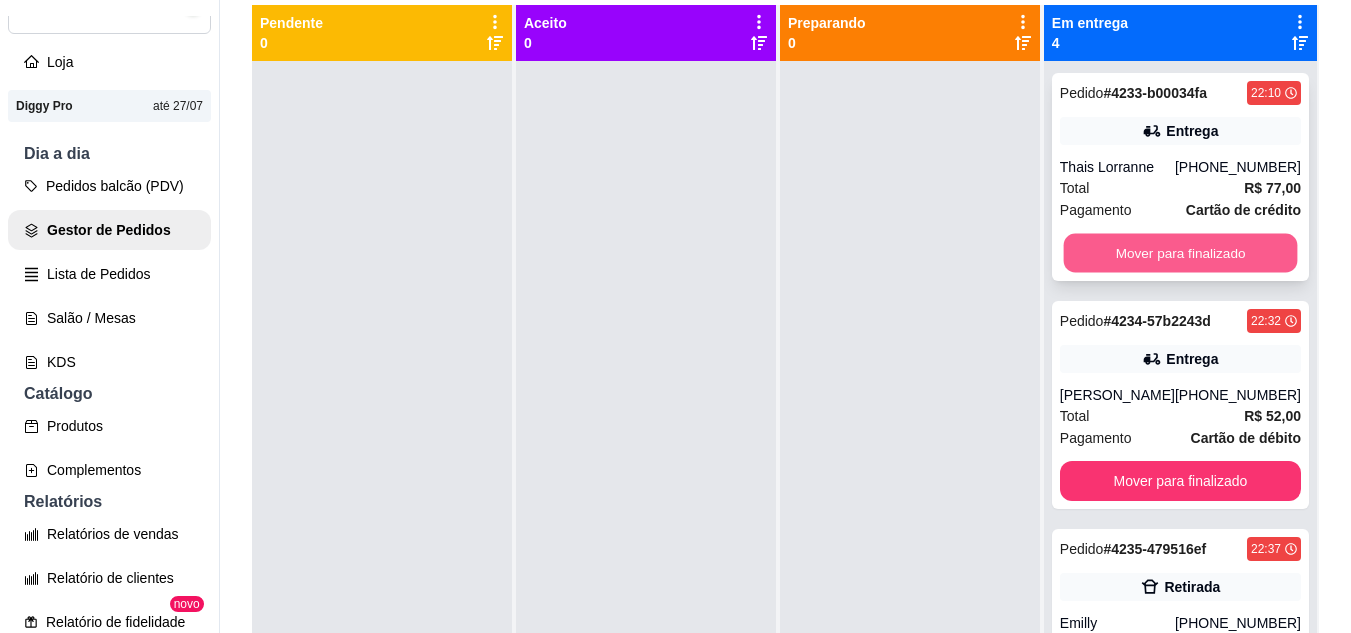 click on "Mover para finalizado" at bounding box center (1180, 253) 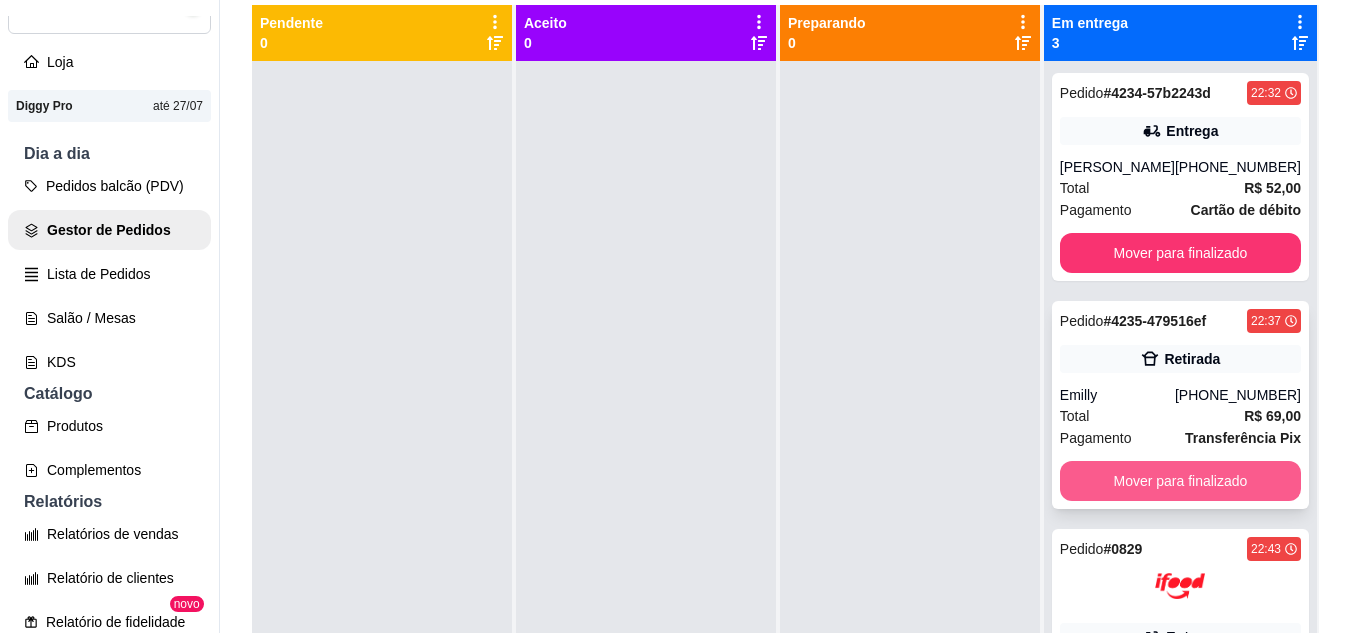 click on "Mover para finalizado" at bounding box center [1180, 481] 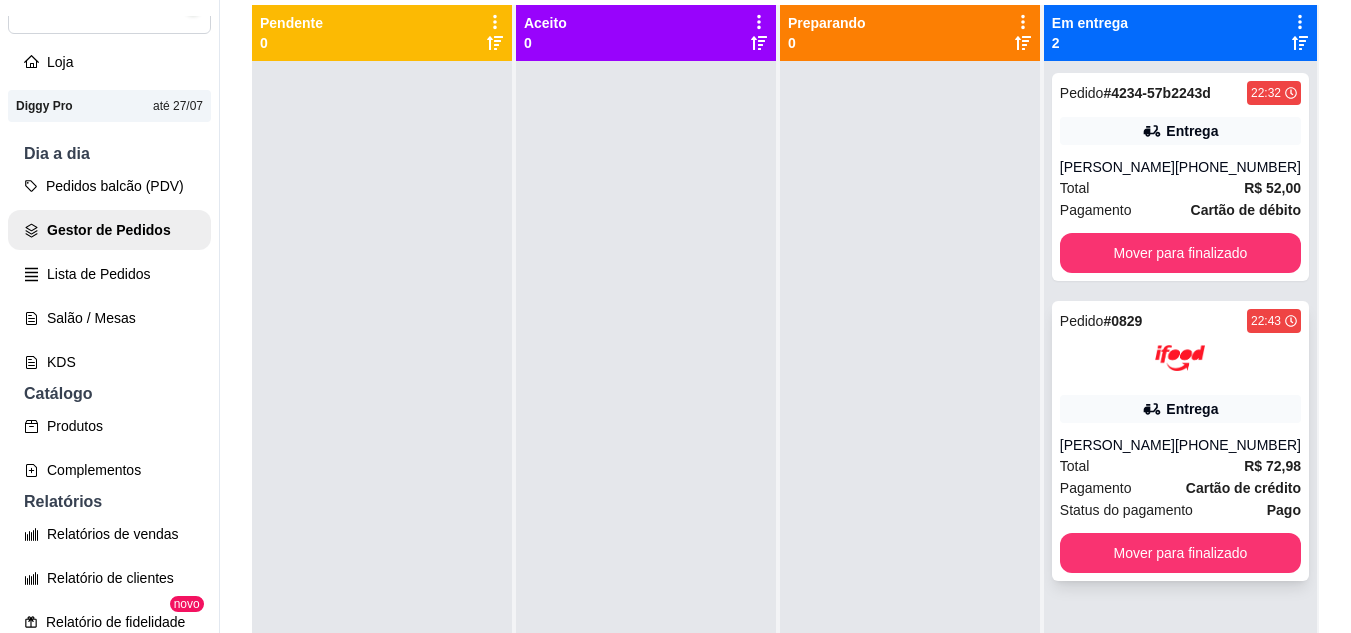 click on "Pedido  # 0829 22:43 Entrega [PERSON_NAME] [PHONE_NUMBER] Total R$ 72,98 Pagamento Cartão de crédito Status do pagamento Pago Mover para finalizado" at bounding box center (1180, 441) 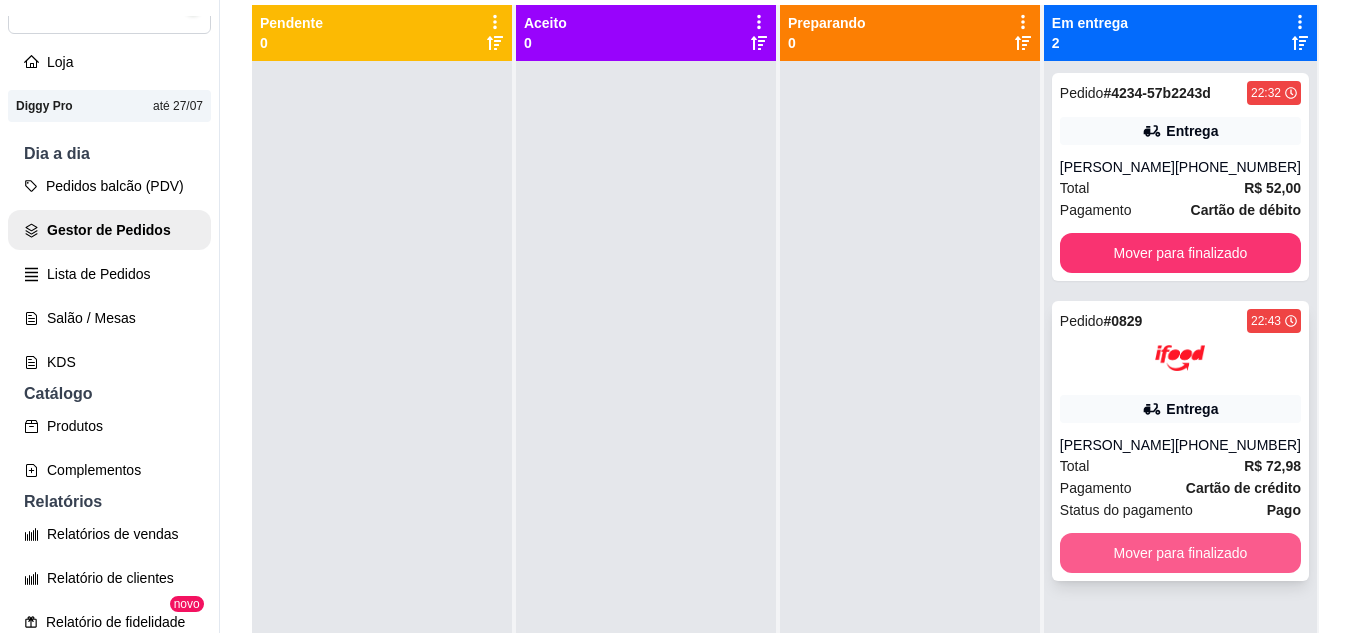 click on "Mover para finalizado" at bounding box center (1180, 553) 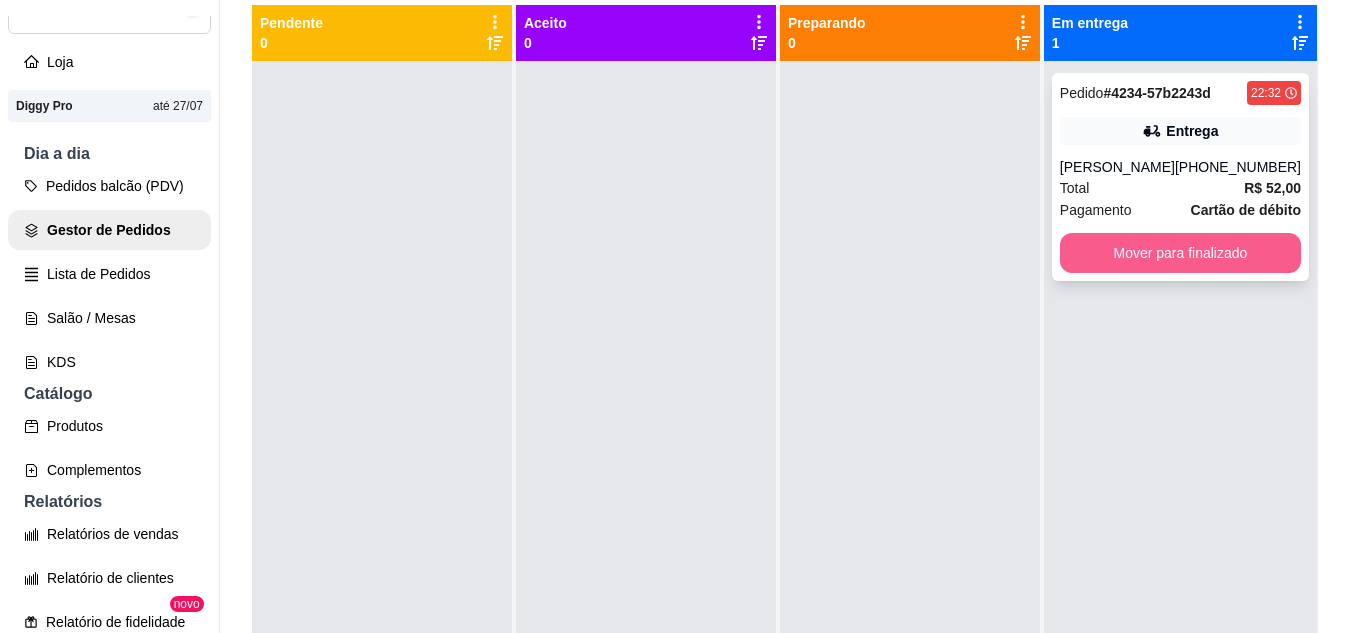 click on "Mover para finalizado" at bounding box center (1180, 253) 